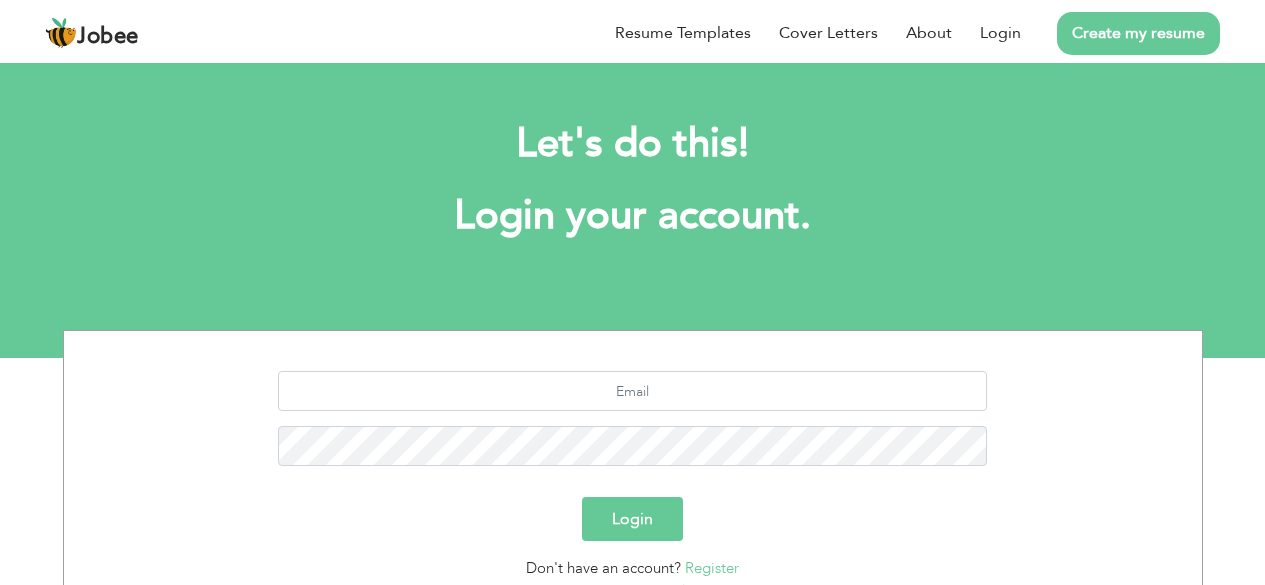 scroll, scrollTop: 0, scrollLeft: 0, axis: both 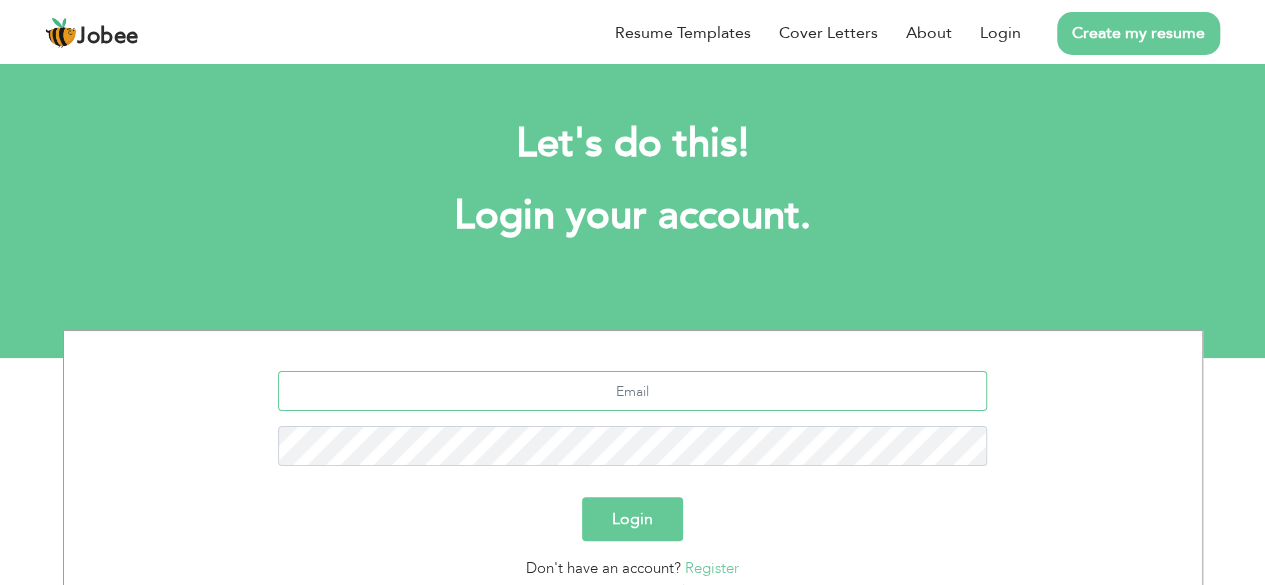 type on "[EMAIL_ADDRESS][DOMAIN_NAME]" 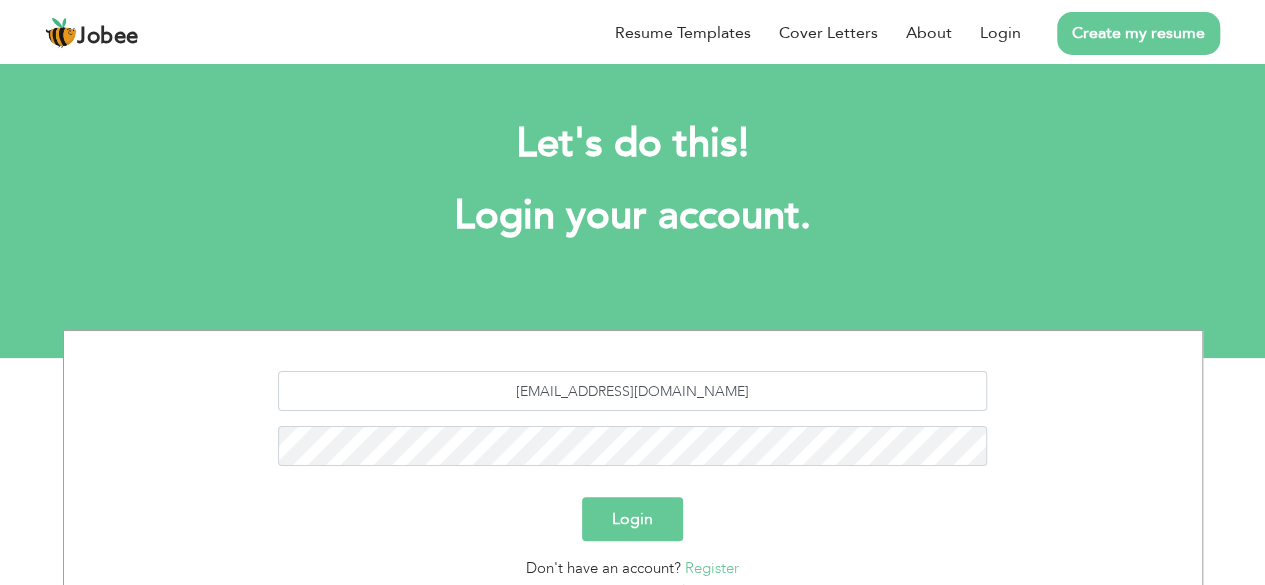 click on "Login" at bounding box center (632, 519) 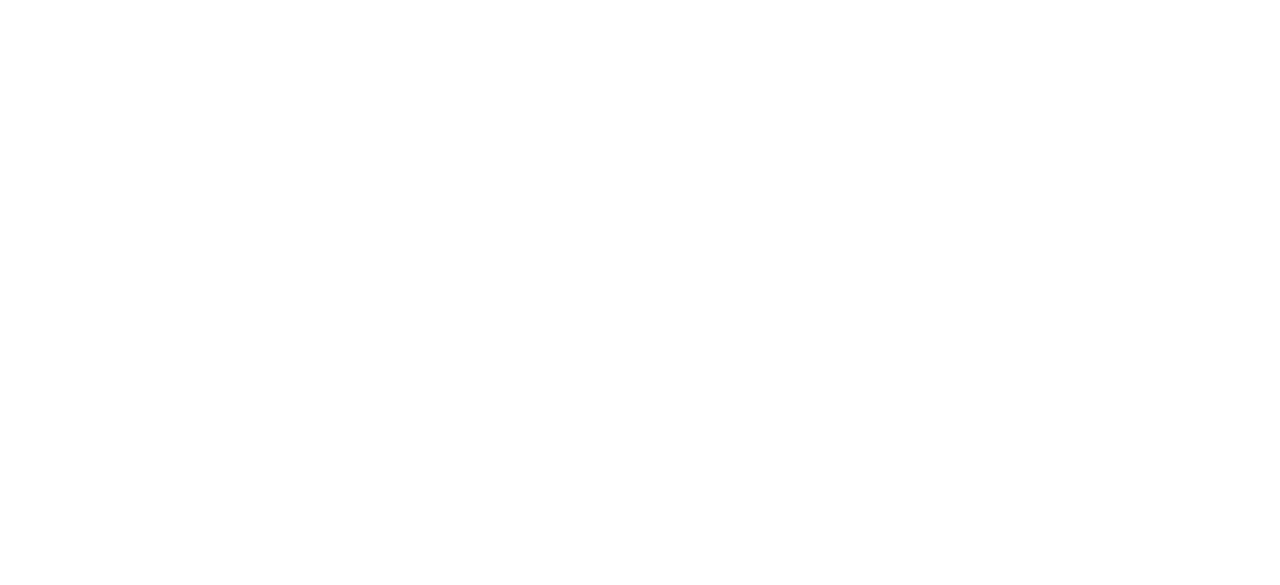 scroll, scrollTop: 0, scrollLeft: 0, axis: both 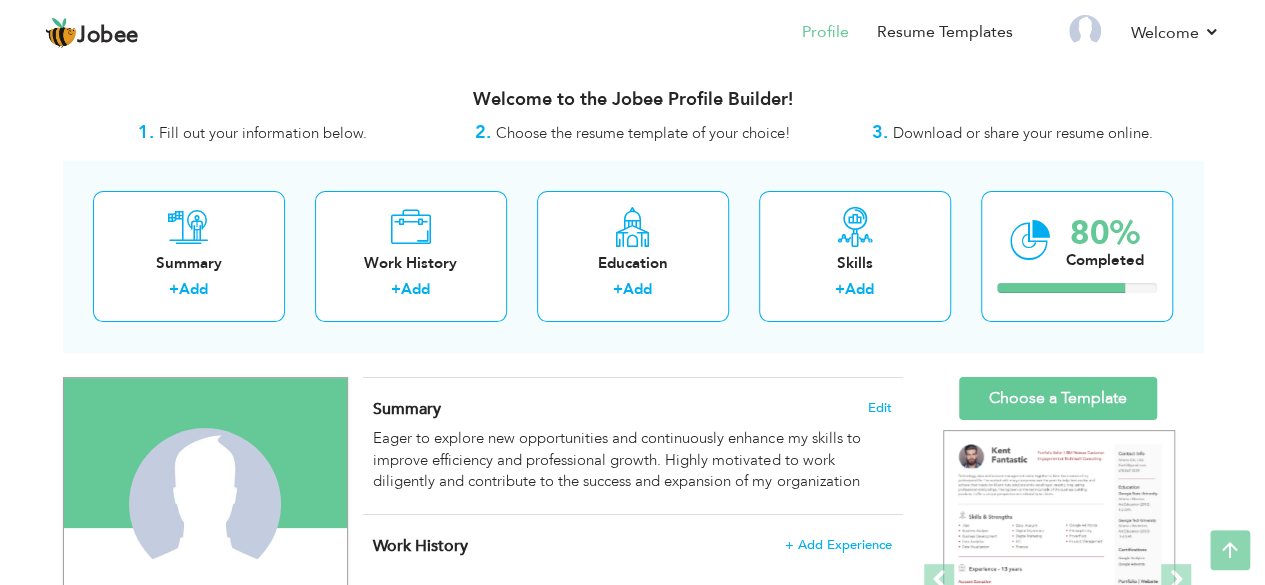 drag, startPoint x: 1278, startPoint y: 103, endPoint x: 1279, endPoint y: 87, distance: 16.03122 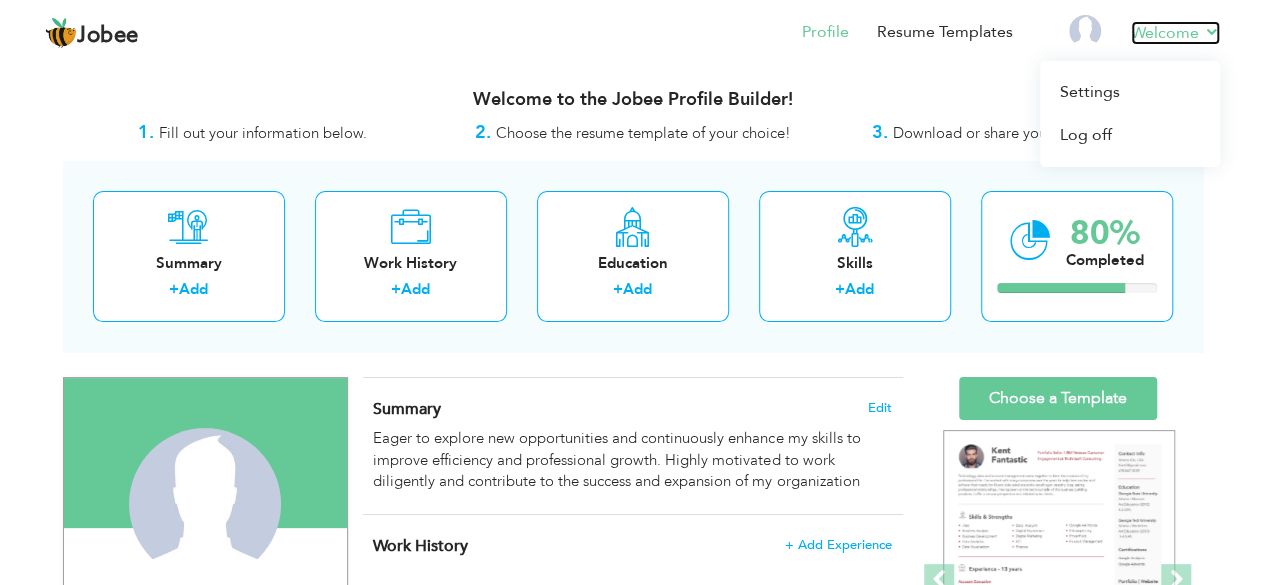 click on "Welcome" at bounding box center (1175, 33) 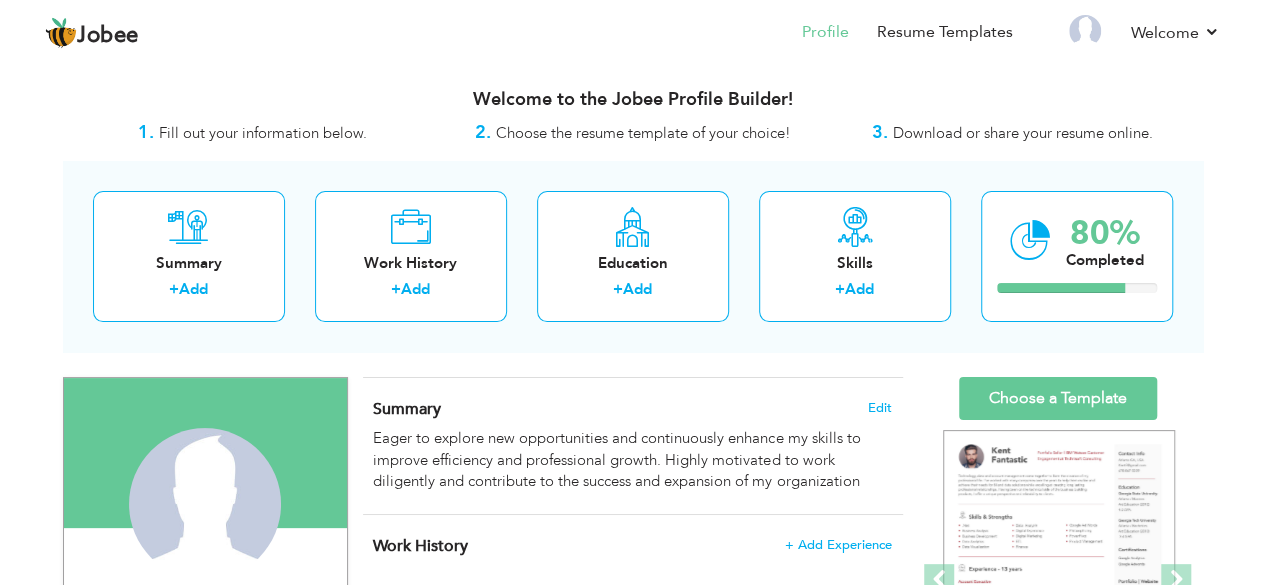 click on "View Resume
Export PDF
Profile
Summary
Public Link
Experience
Education
Awards
Work Histroy
Projects
Certifications
Skills
Preferred Job City" at bounding box center [632, 755] 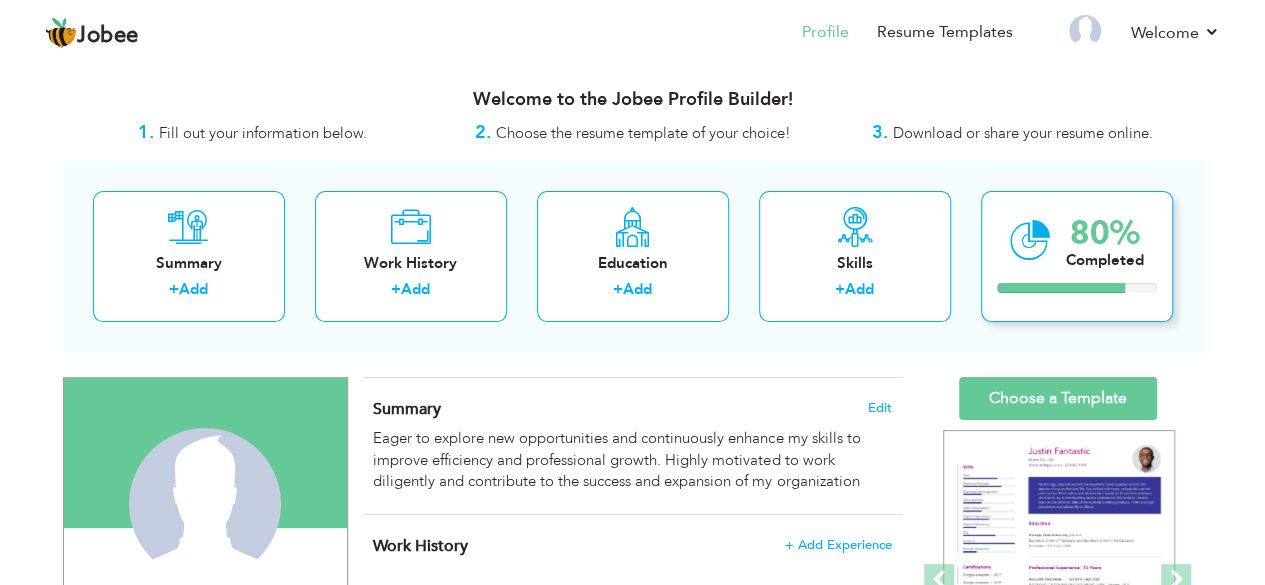 click on "80%" at bounding box center (1105, 233) 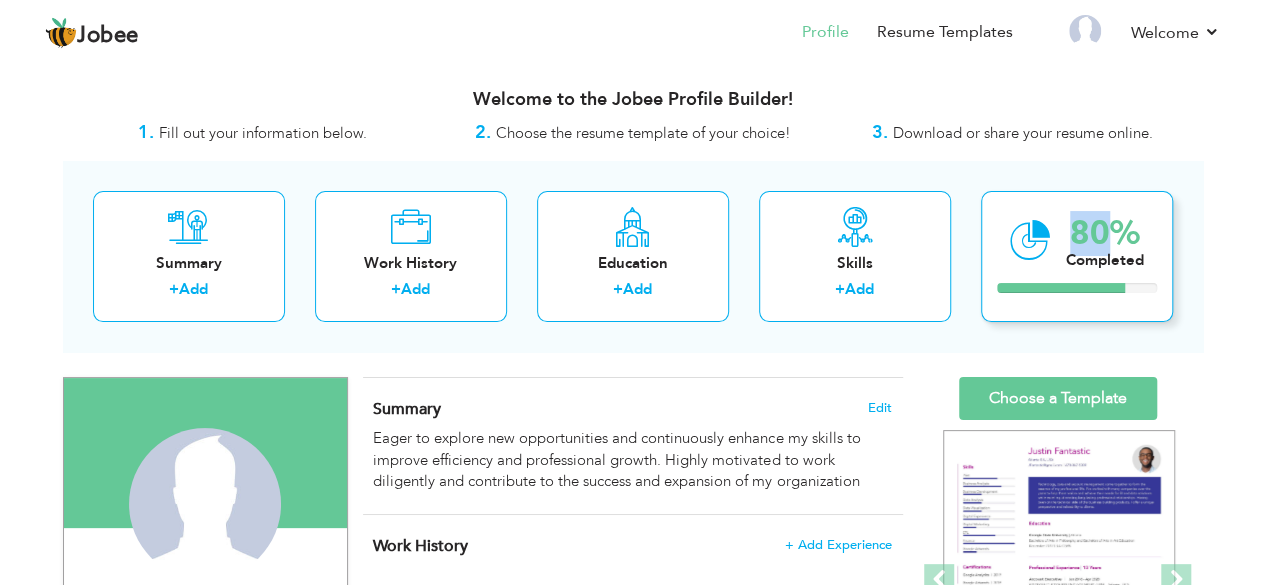 click on "80%" at bounding box center [1105, 233] 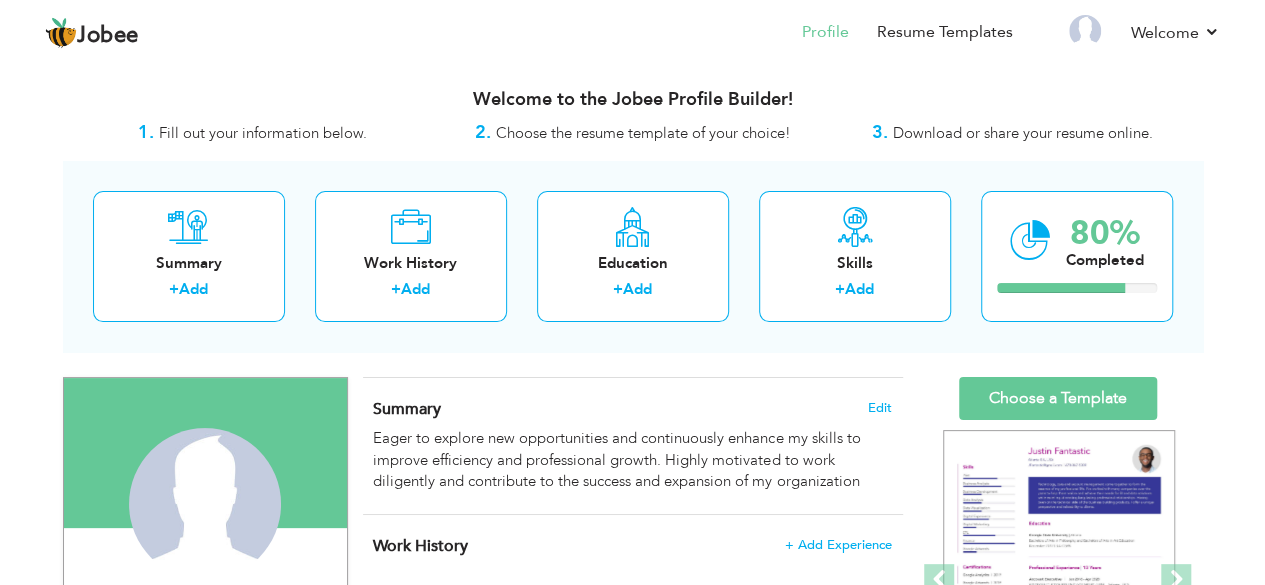 click on "View Resume
Export PDF
Profile
Summary
Public Link
Experience
Education
Awards
Work Histroy
Projects
Certifications
Skills
Preferred Job City" at bounding box center [632, 755] 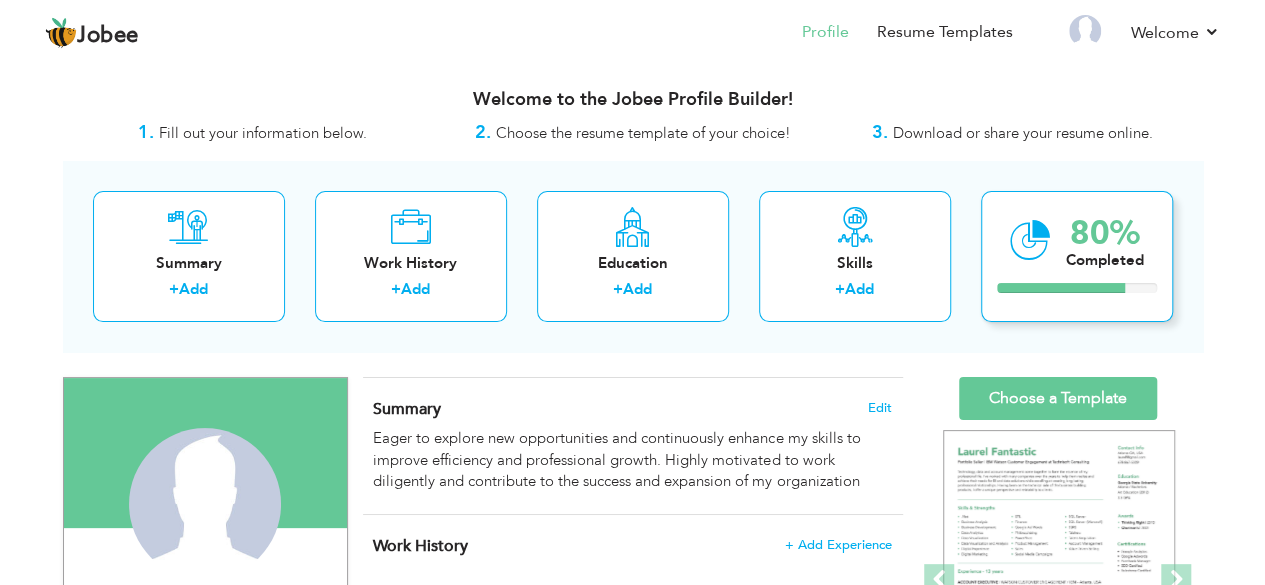 click on "80%
Completed" at bounding box center [1077, 256] 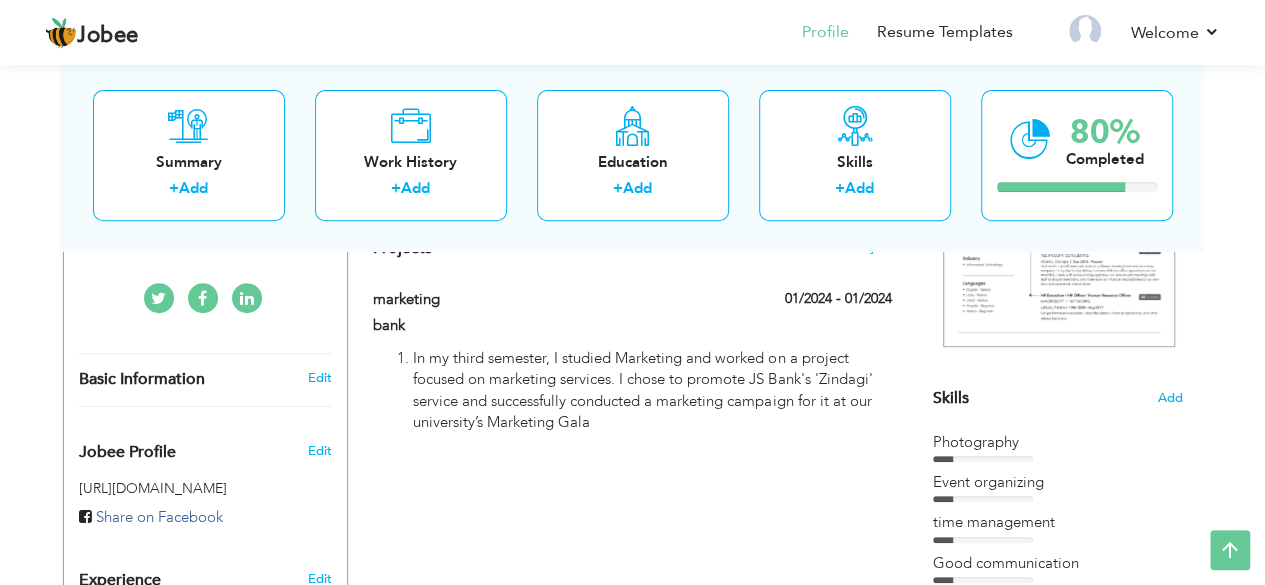 scroll, scrollTop: 0, scrollLeft: 0, axis: both 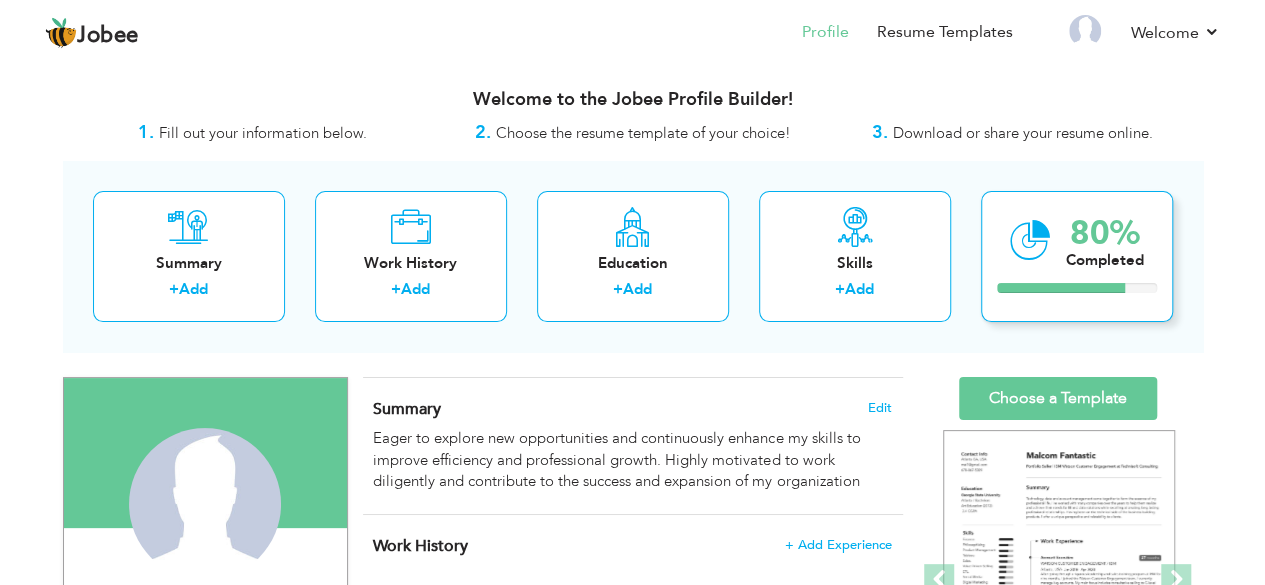 click on "80%" at bounding box center [1105, 233] 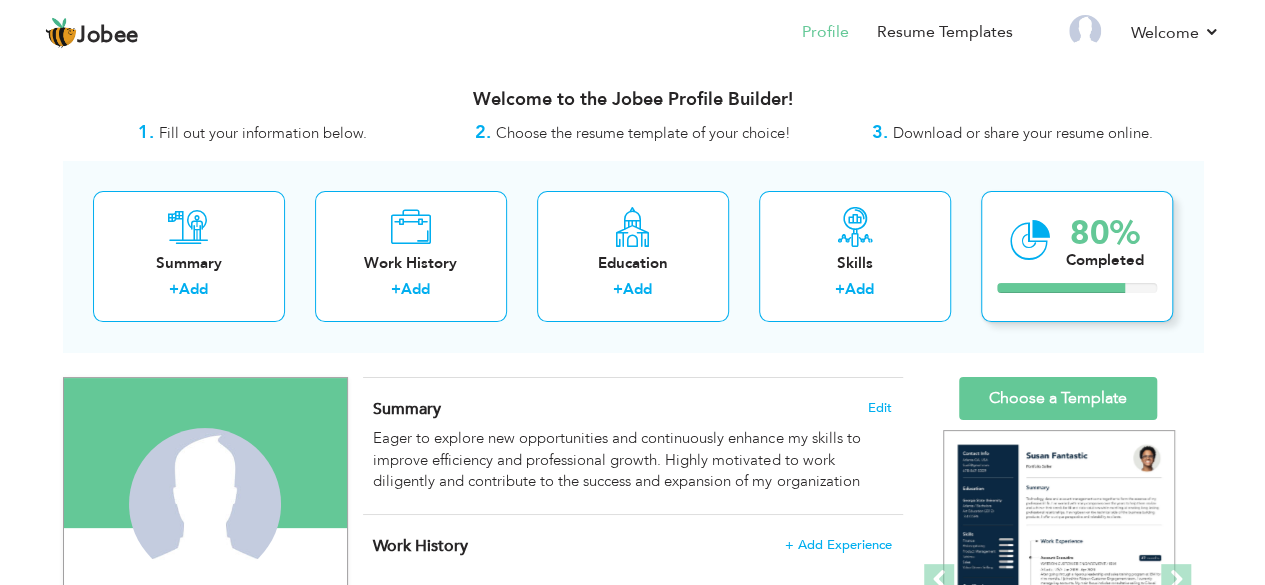 click on "80%" at bounding box center [1105, 233] 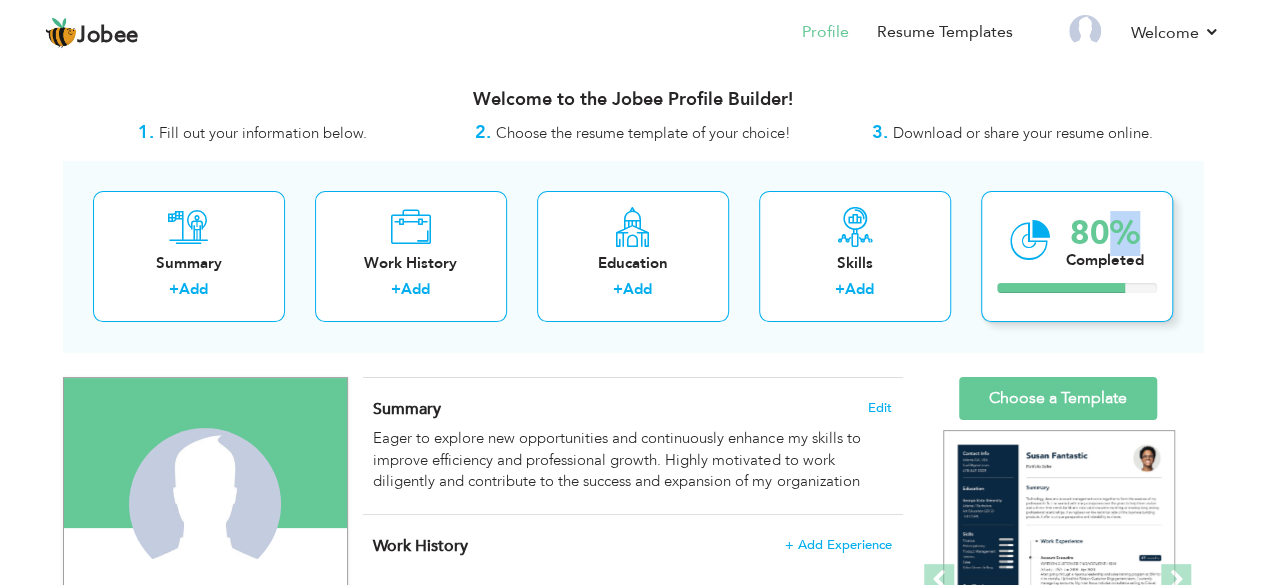 click on "80%" at bounding box center [1105, 233] 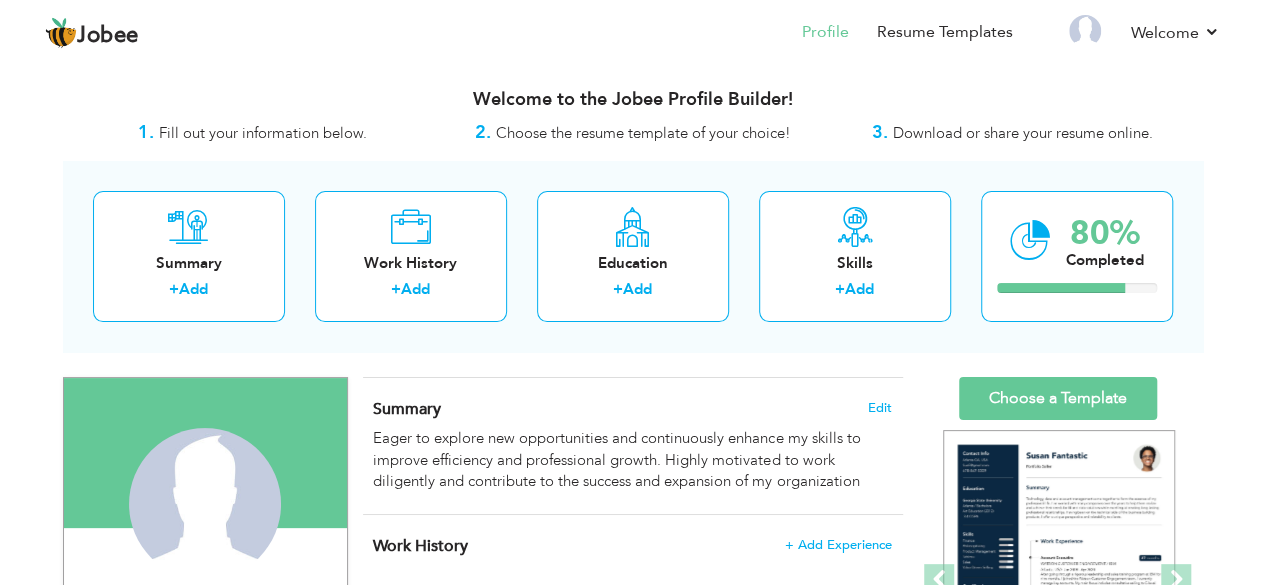 click on "Summary
+  Add
Work History
+  Add
Education
+  Add
Skills
+  Add
80%
Completed" at bounding box center (633, 256) 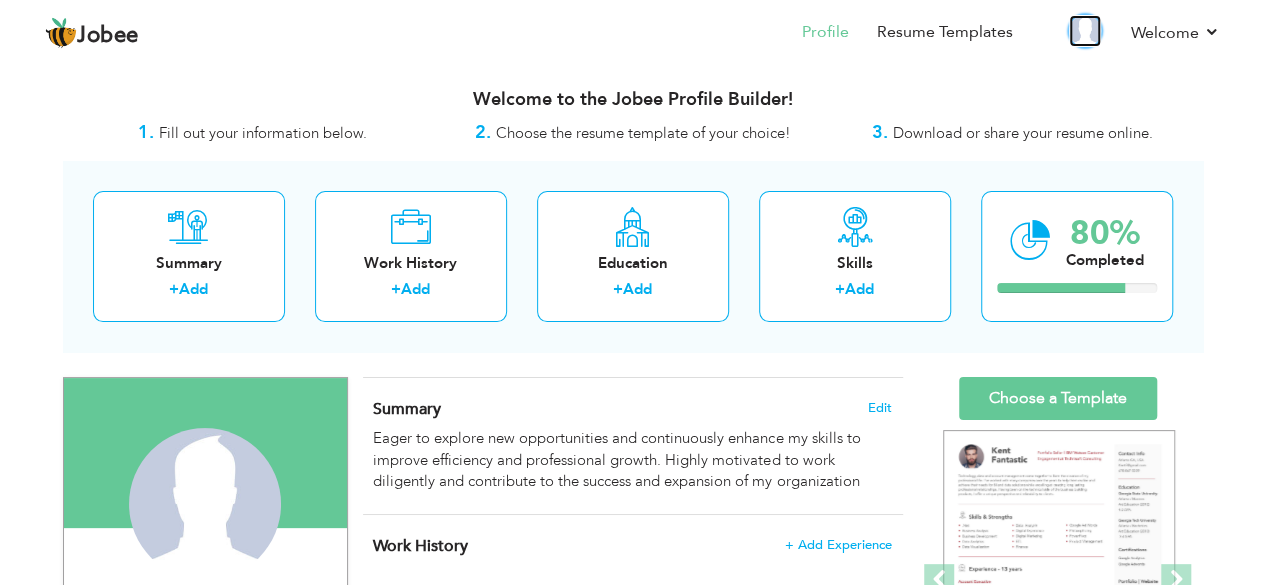 click at bounding box center [1085, 31] 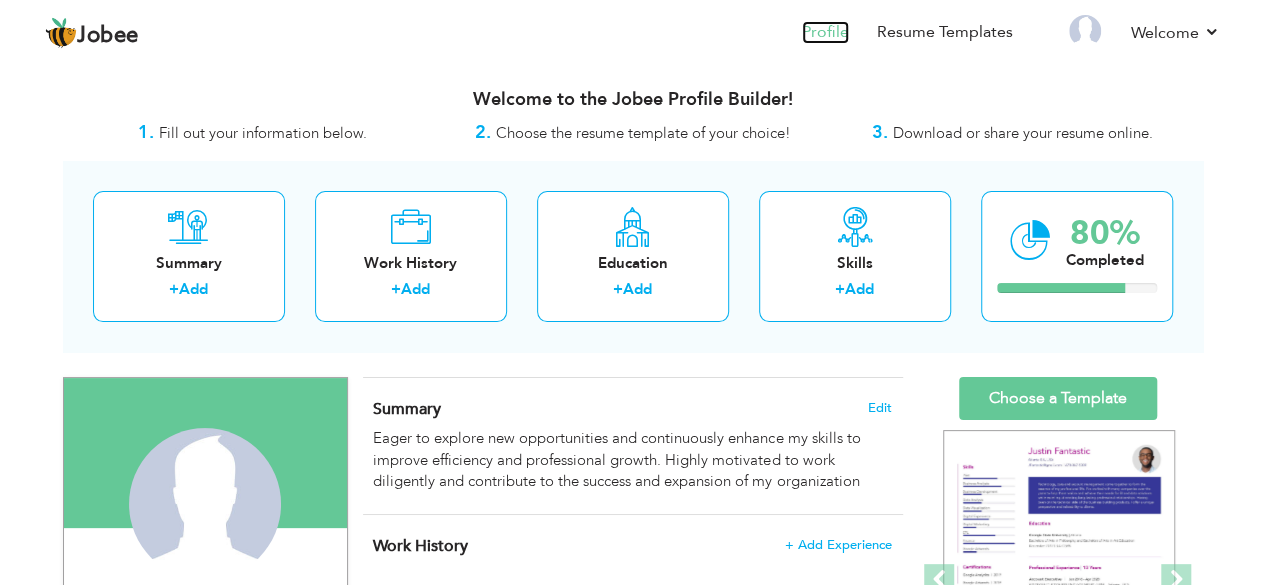 click on "Profile" at bounding box center (825, 32) 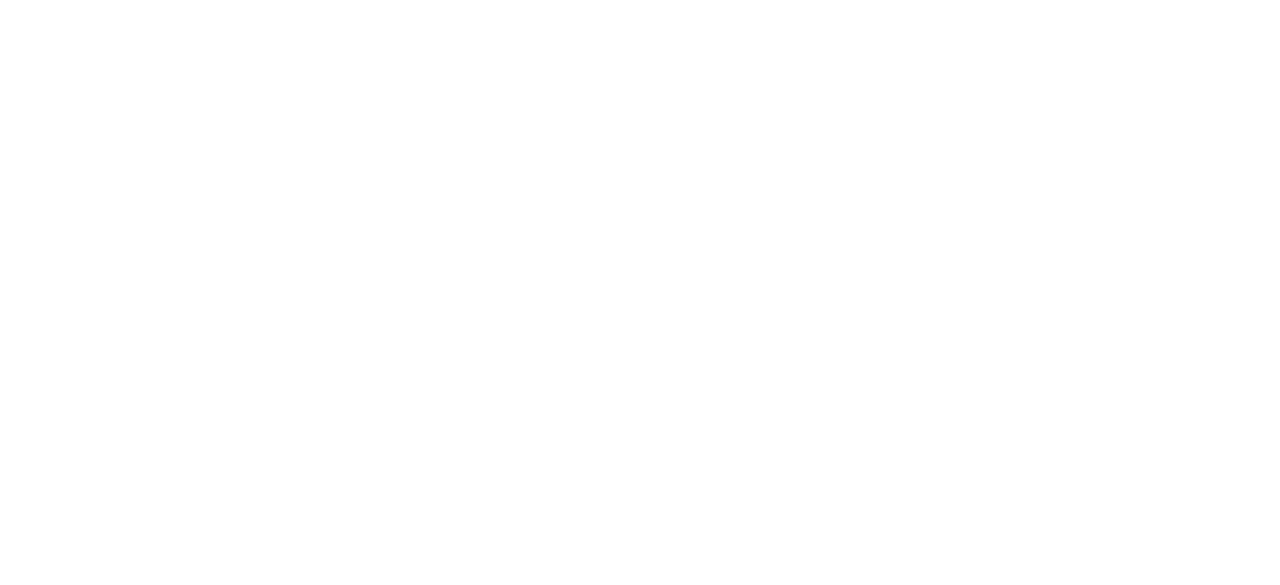 scroll, scrollTop: 0, scrollLeft: 0, axis: both 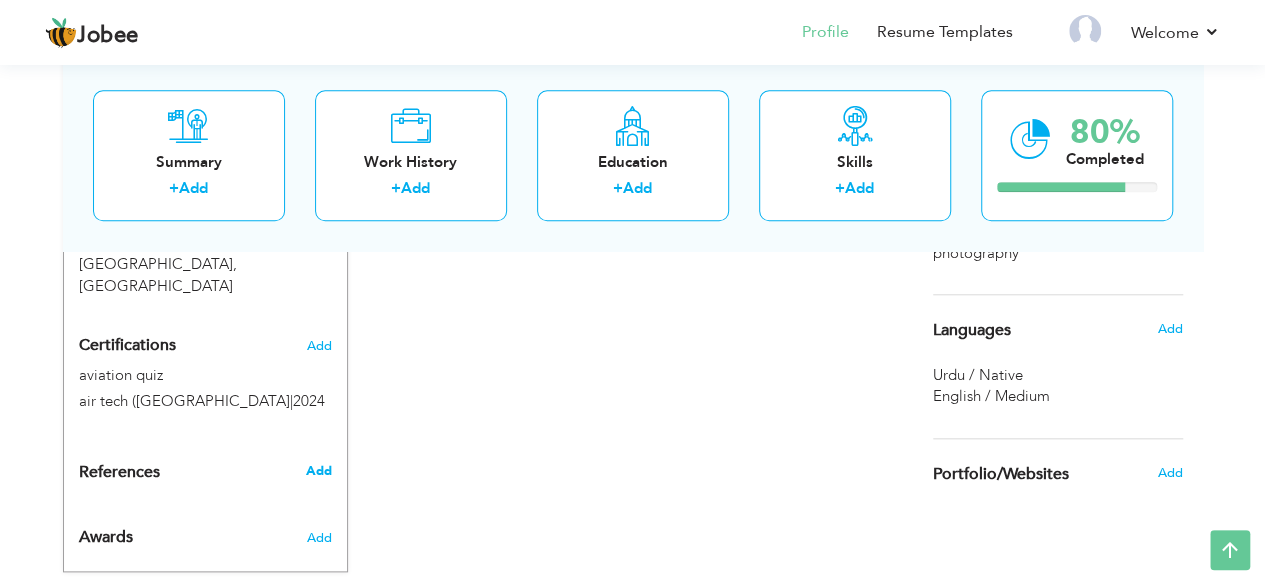 click on "Add" at bounding box center [318, 471] 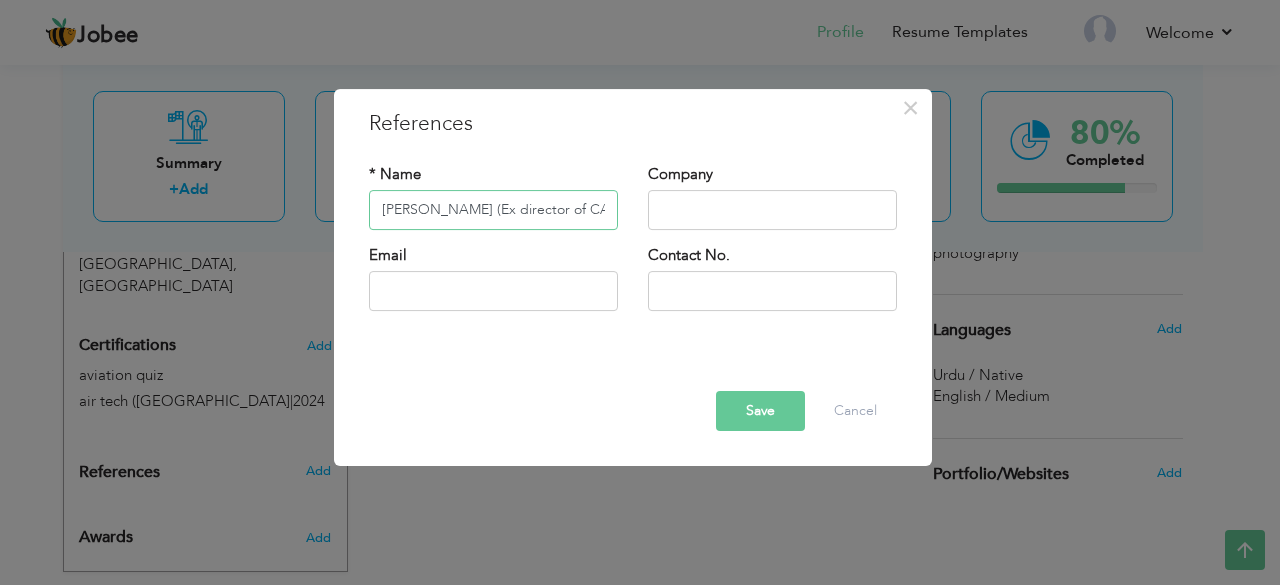click on "Salman ather (Ex director of CAA" at bounding box center [493, 210] 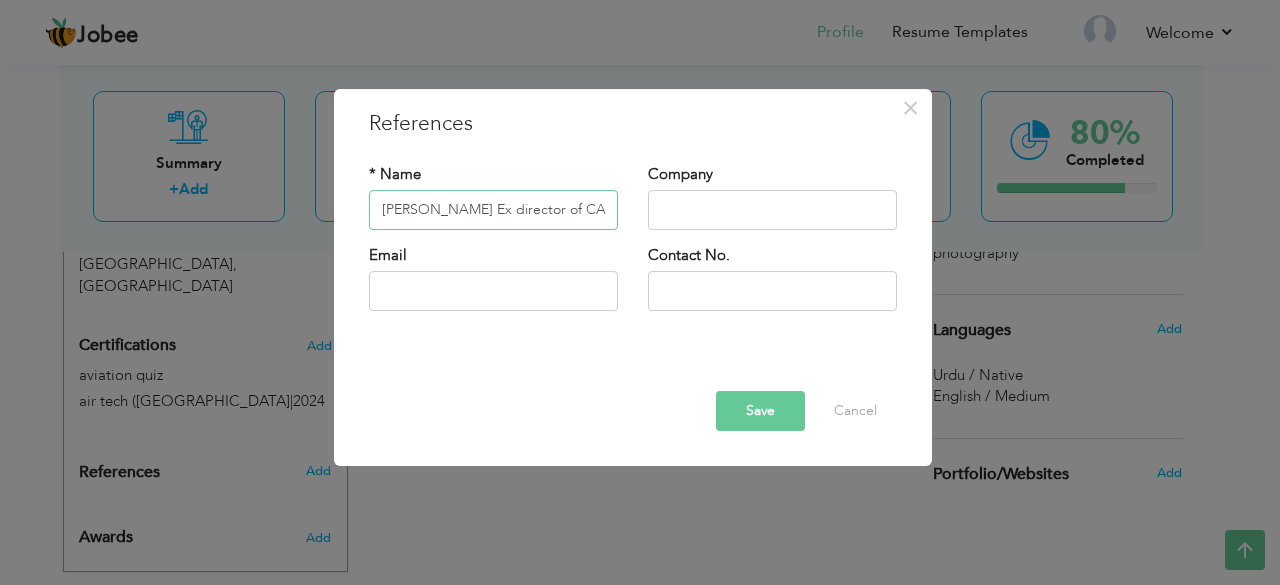 type on "[PERSON_NAME] Ex director of CAA" 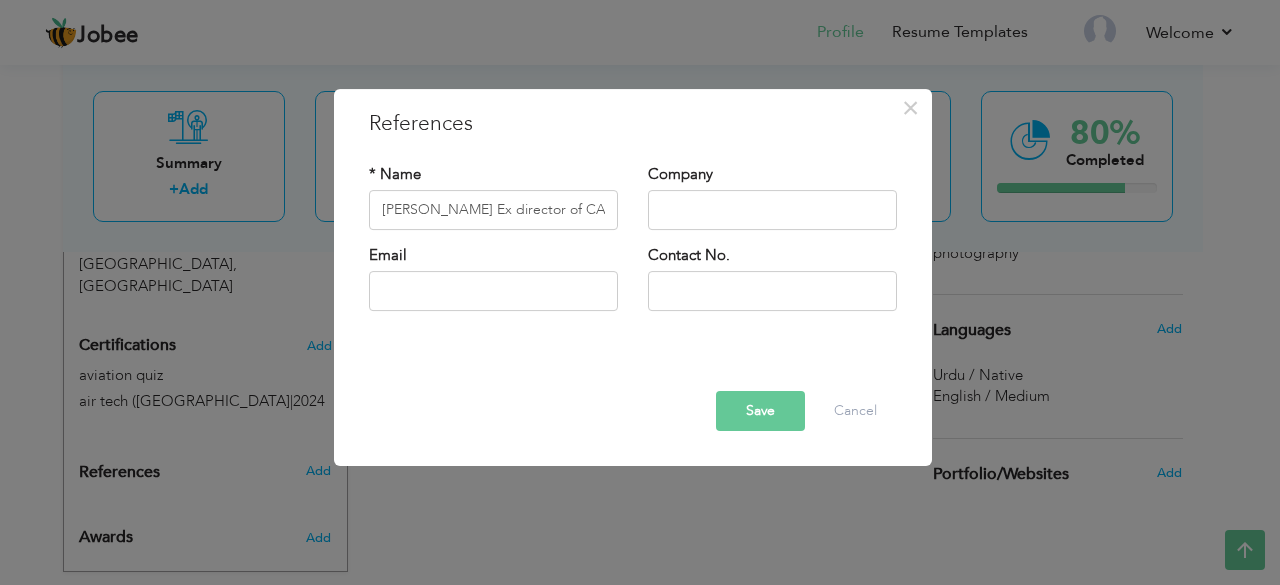 click on "Save" at bounding box center [760, 411] 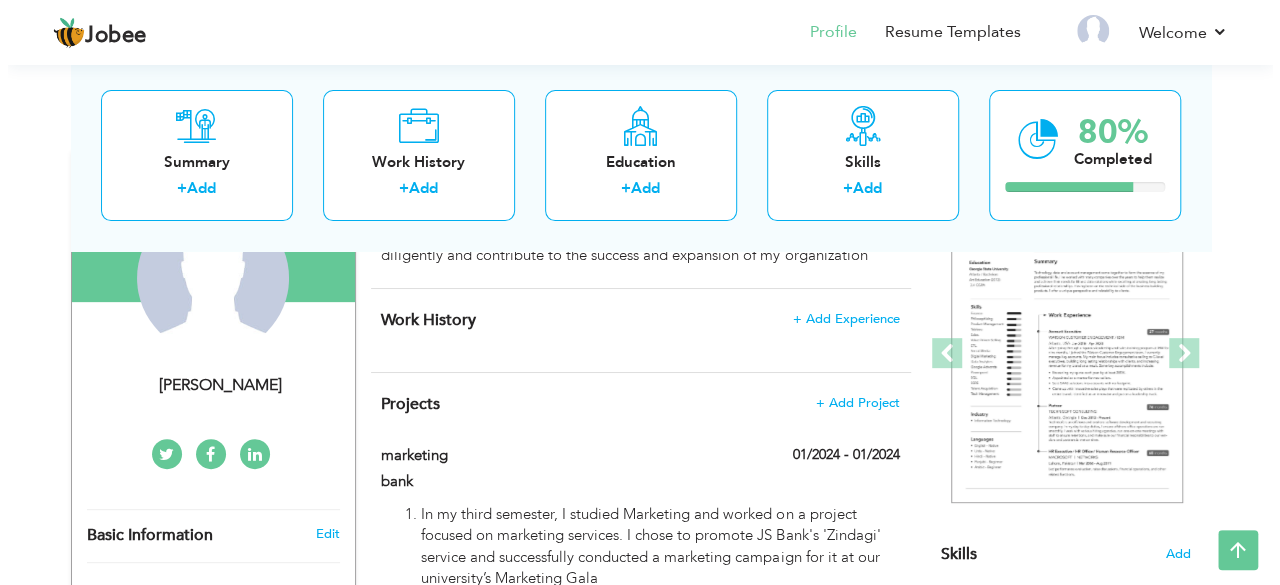 scroll, scrollTop: 224, scrollLeft: 0, axis: vertical 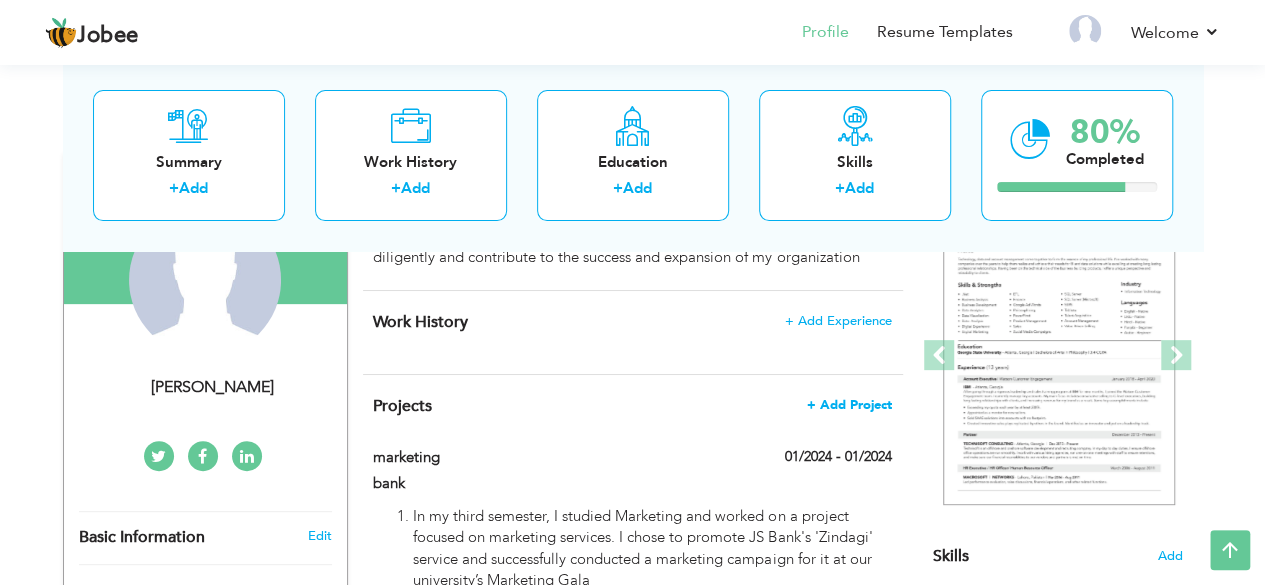 click on "+ Add Project" at bounding box center [849, 405] 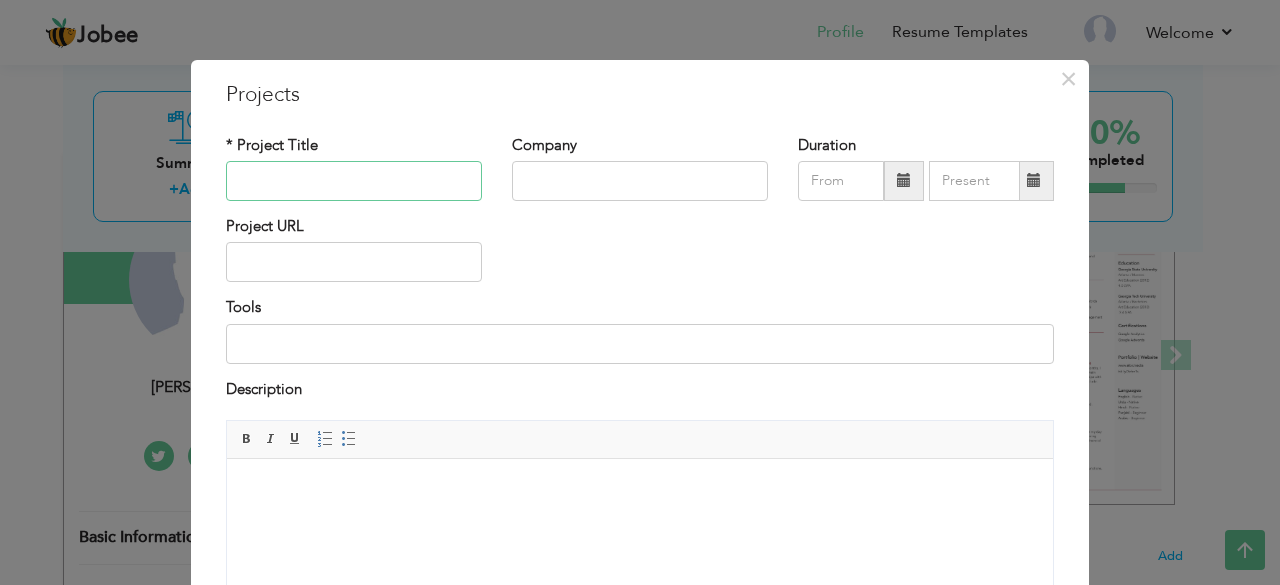 click at bounding box center [354, 181] 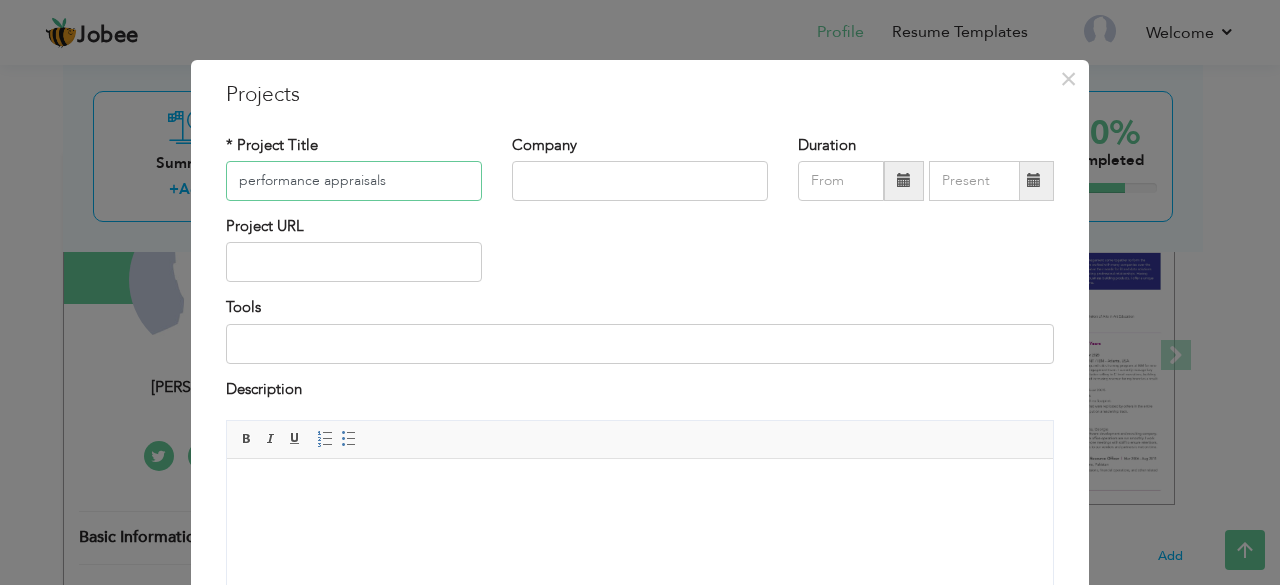 type on "performance appraisals" 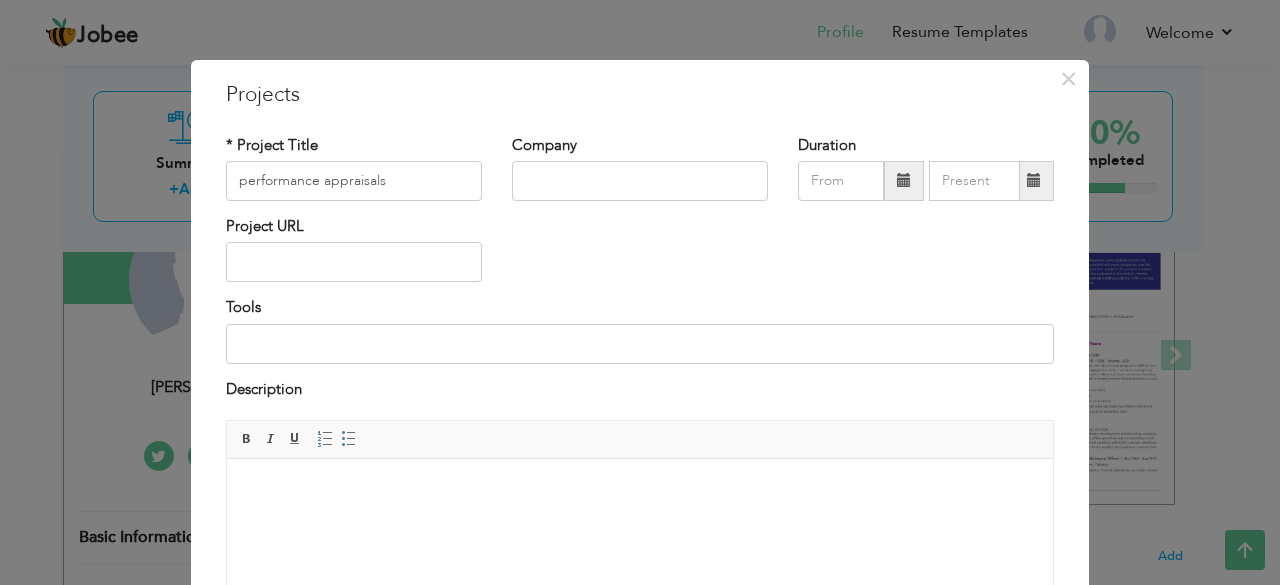 click at bounding box center (904, 180) 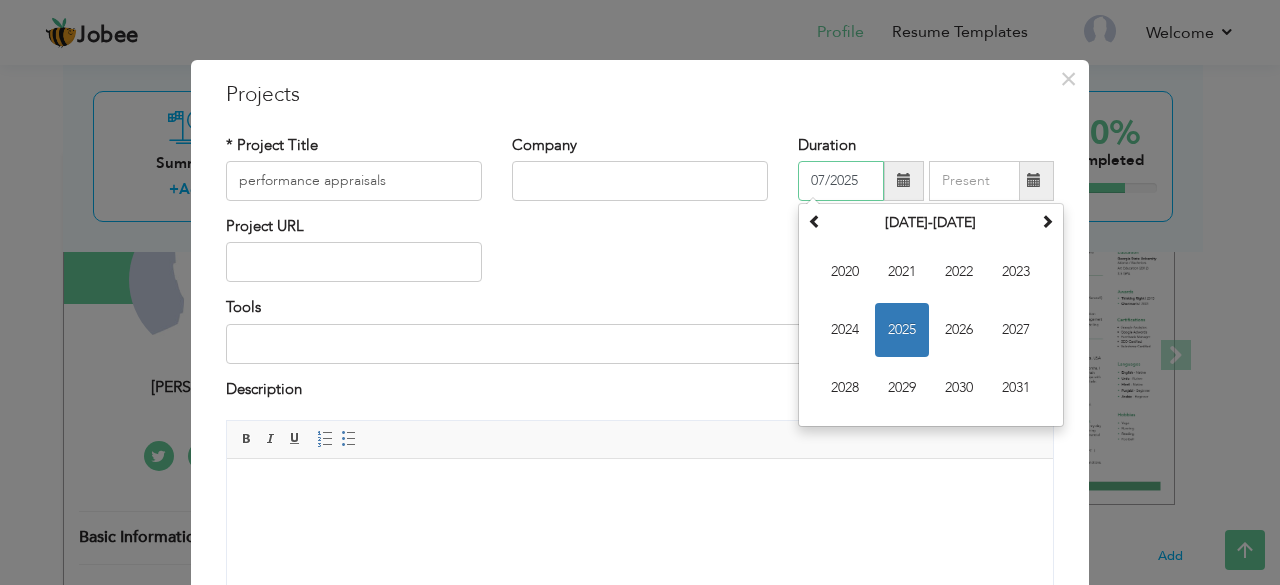 click on "07/2025" at bounding box center [841, 181] 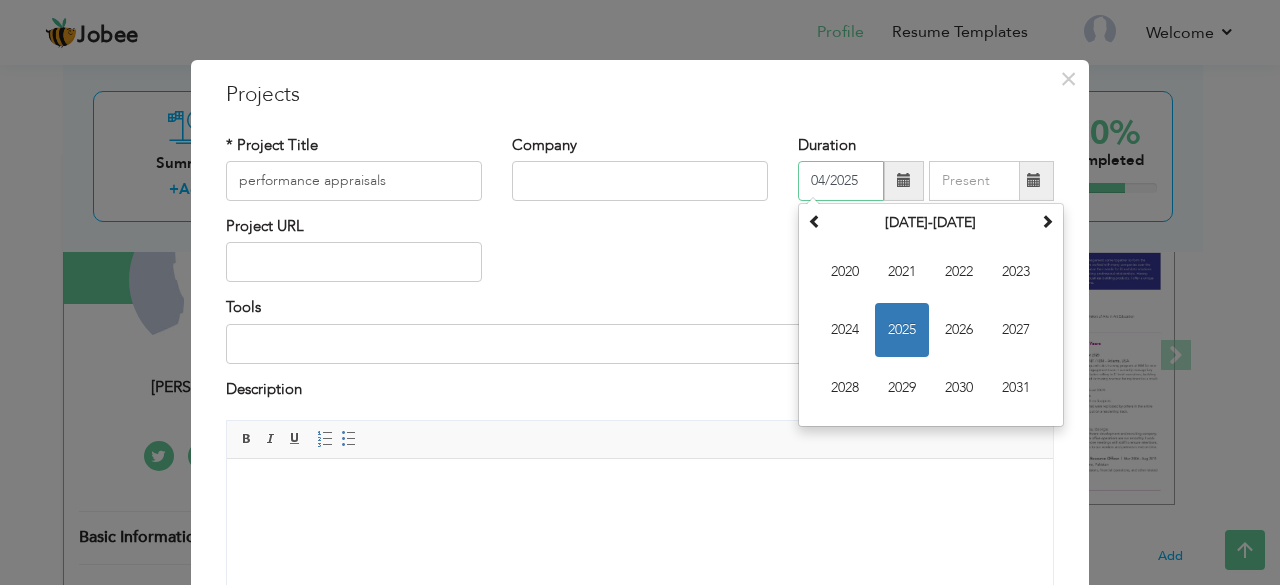 type on "04/2025" 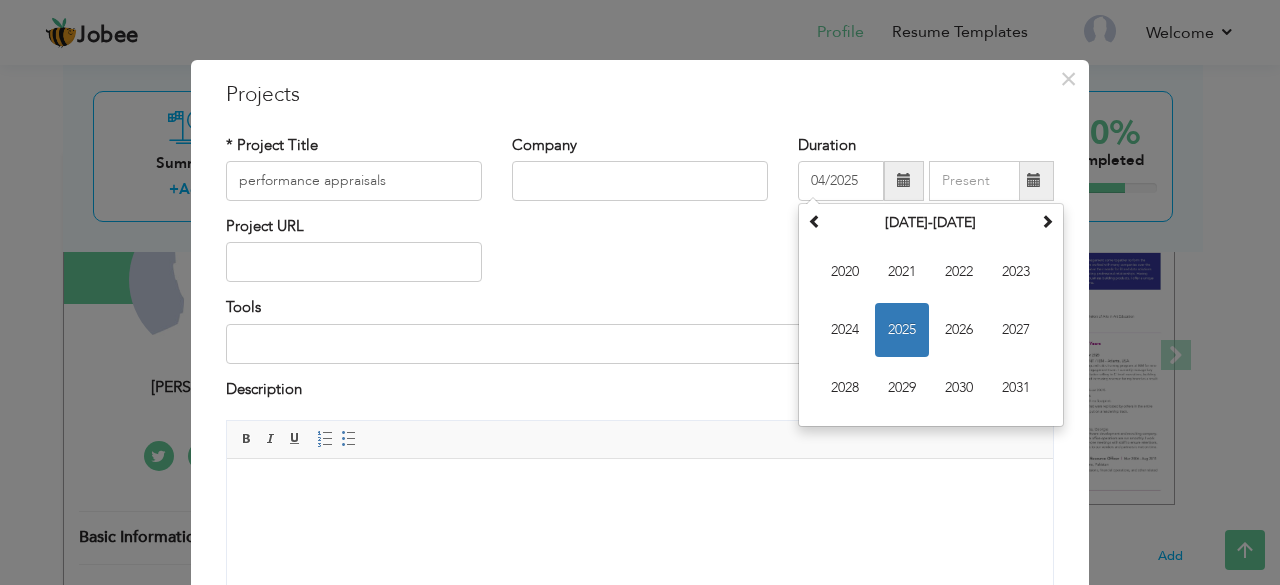 click at bounding box center (1034, 180) 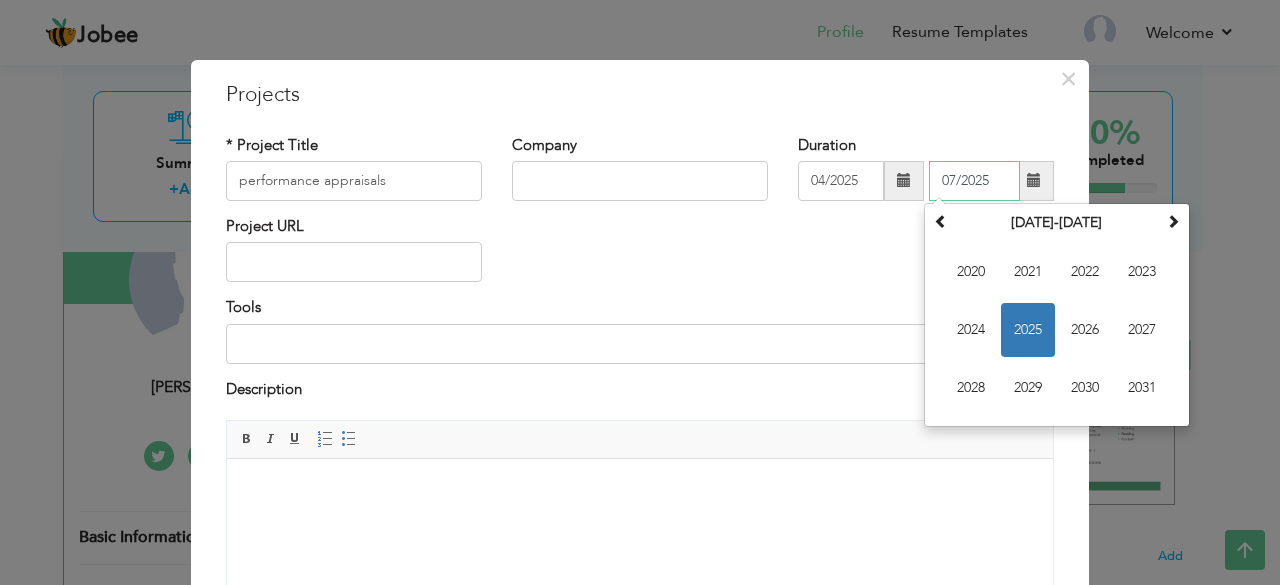 click on "07/2025" at bounding box center (974, 181) 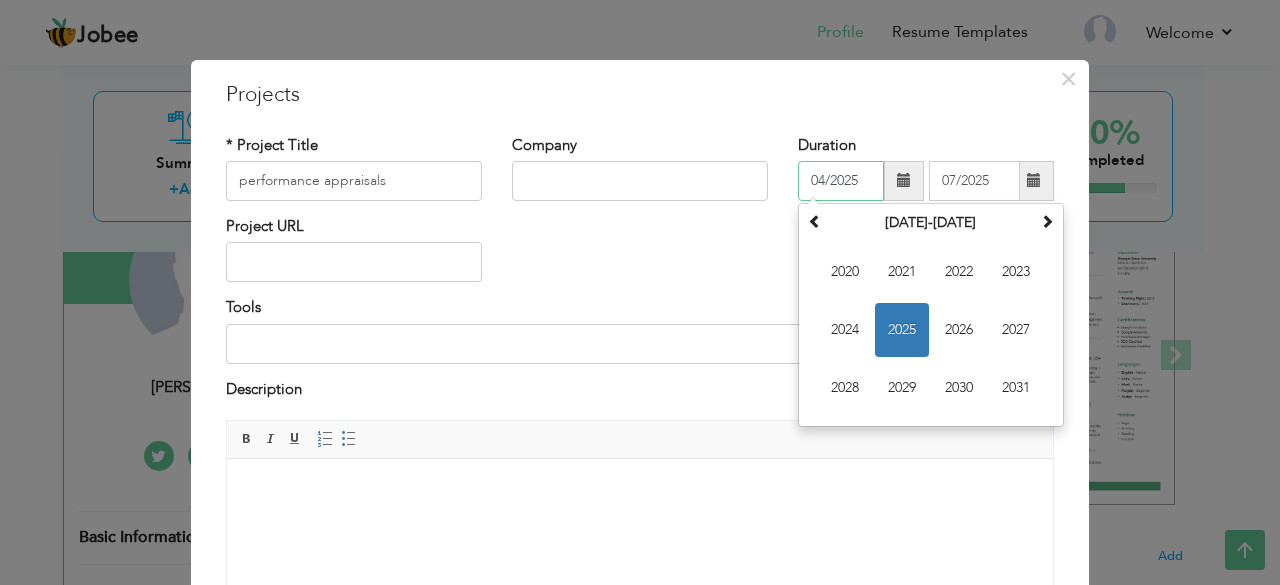 click on "04/2025" at bounding box center (841, 181) 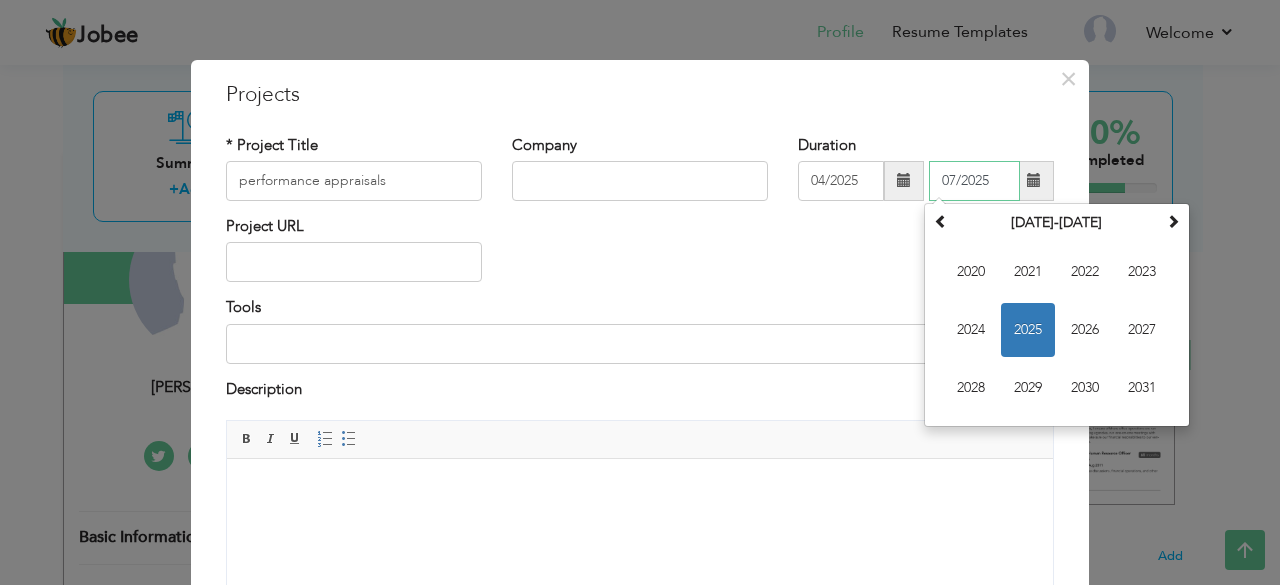 click on "07/2025" at bounding box center [974, 181] 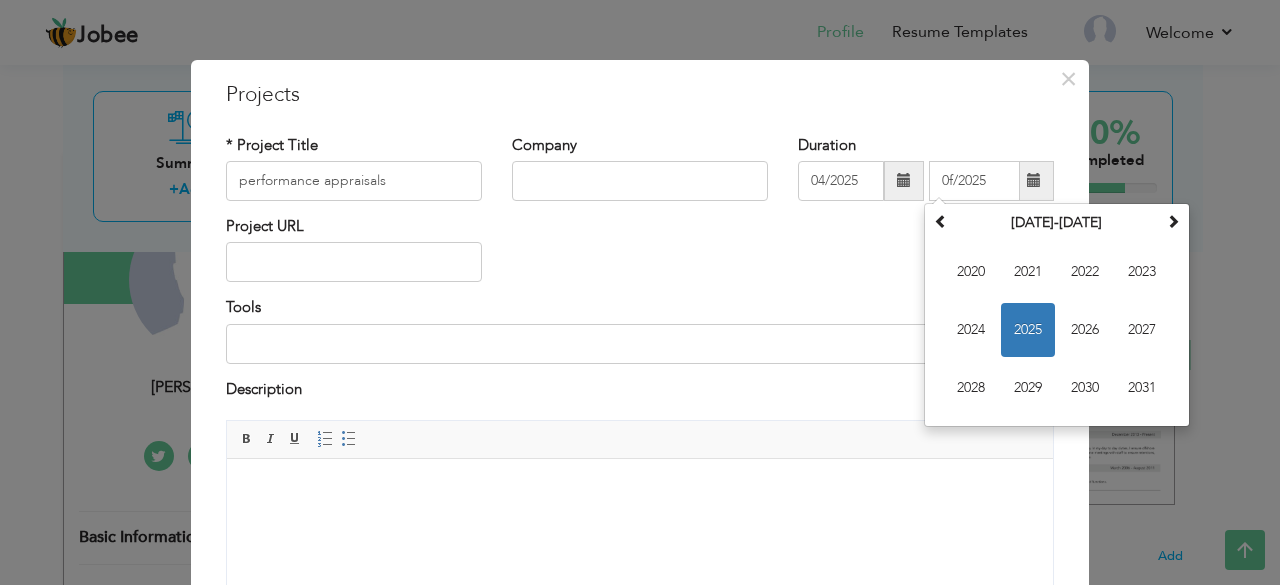 type on "07/2025" 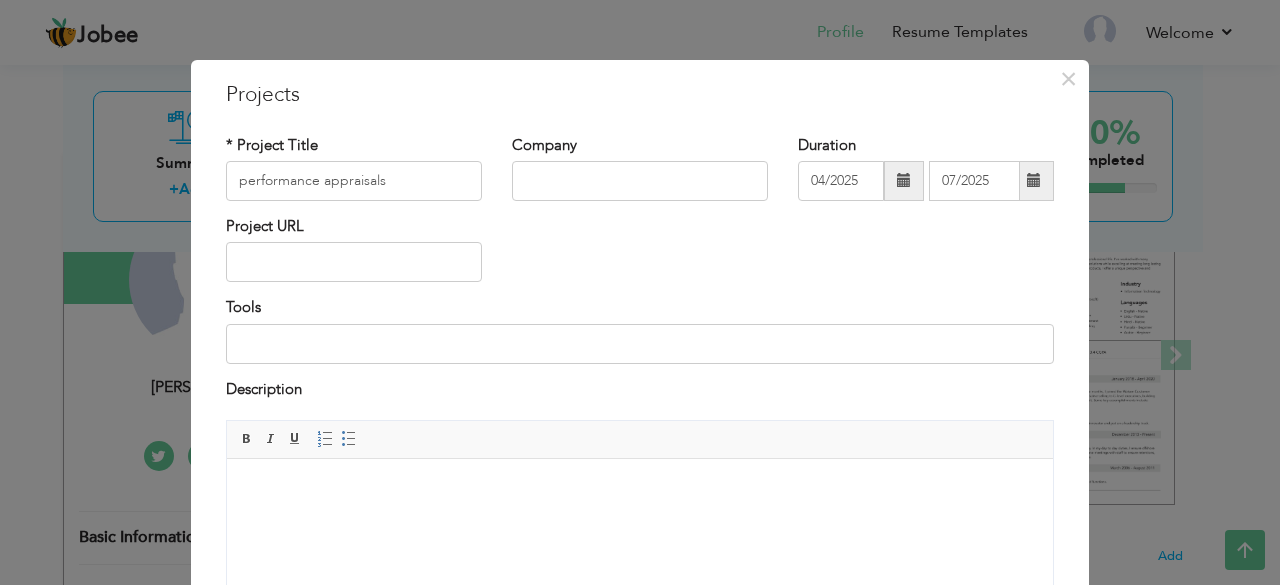 click on "Editor toolbars Basic Styles   Bold   Italic   Underline Paragraph   Insert/Remove Numbered List   Insert/Remove Bulleted List" at bounding box center [640, 440] 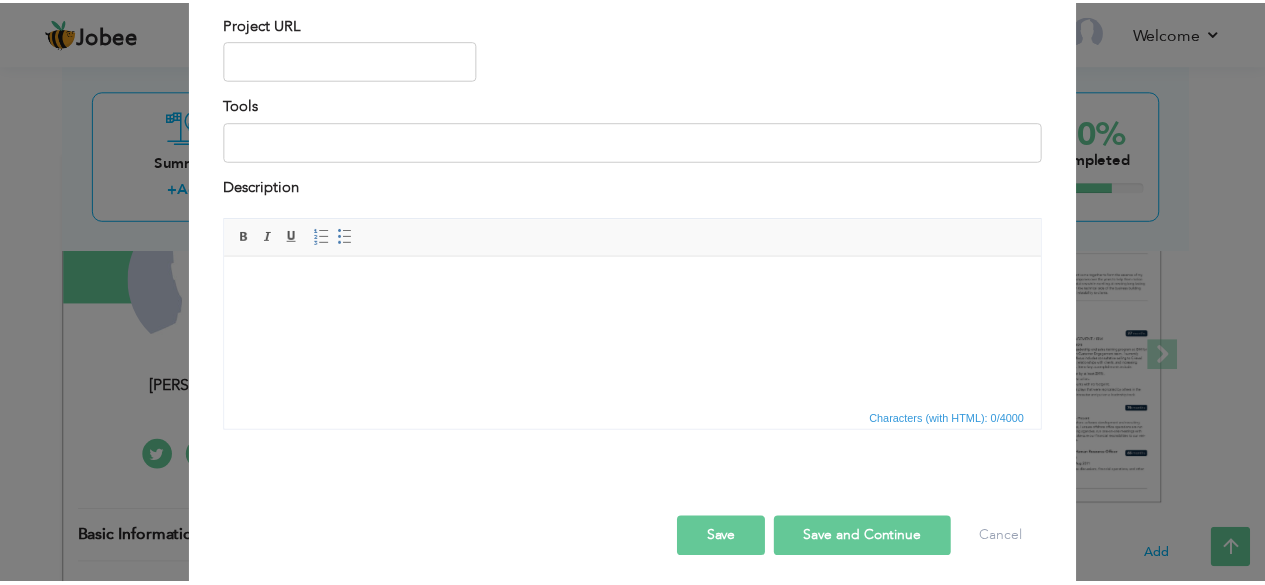 scroll, scrollTop: 209, scrollLeft: 0, axis: vertical 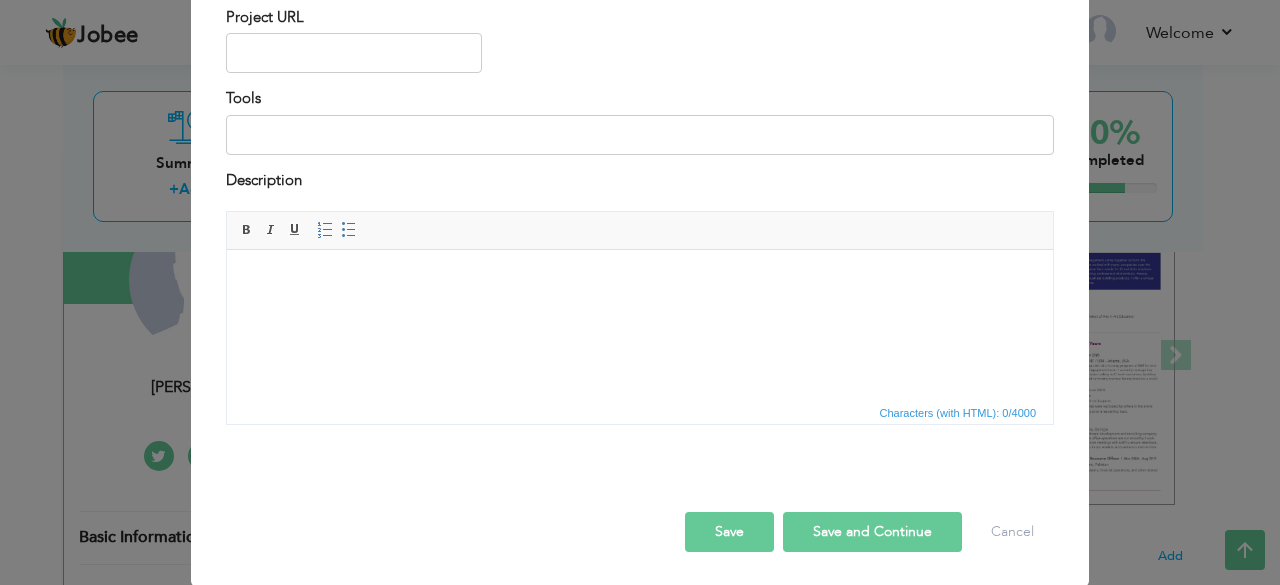 click at bounding box center [640, 280] 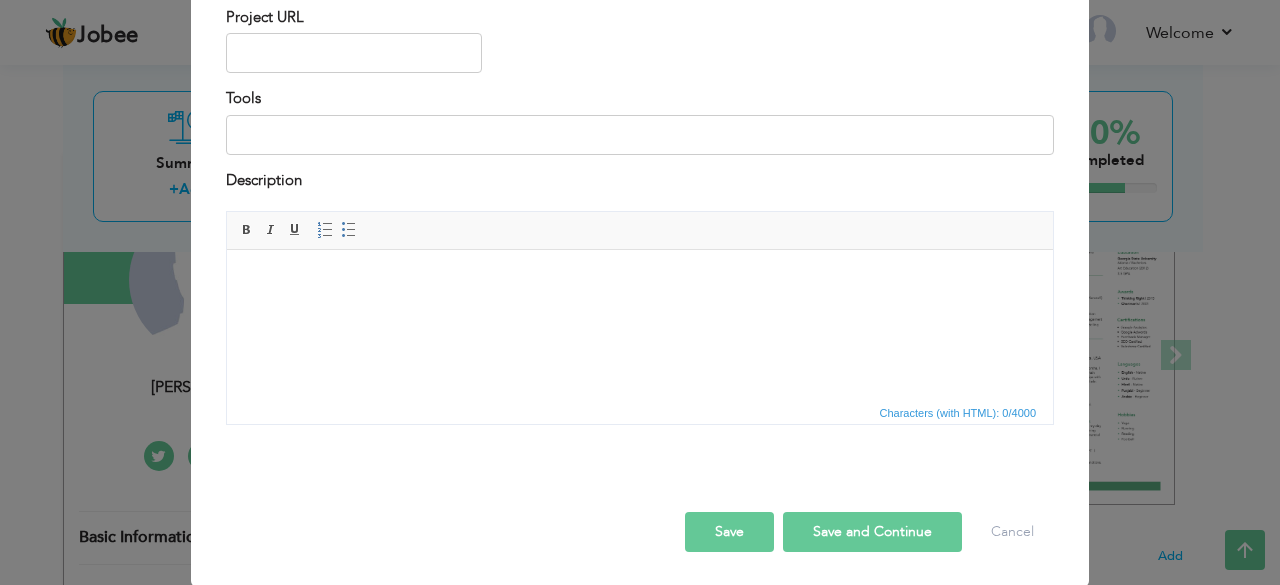 click at bounding box center (640, 280) 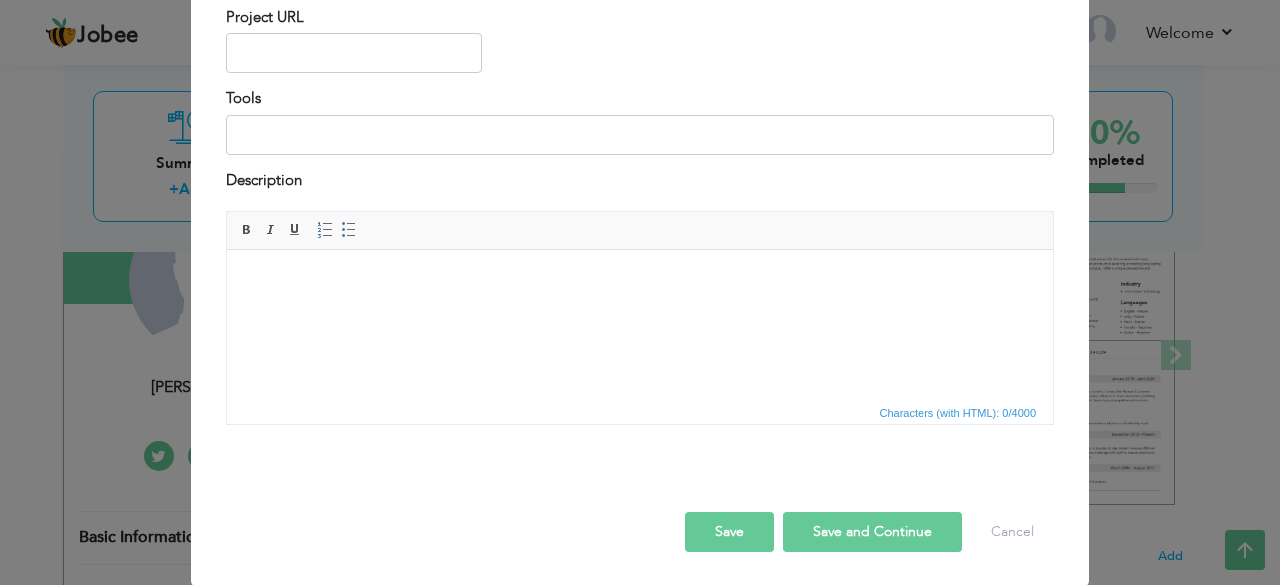 type 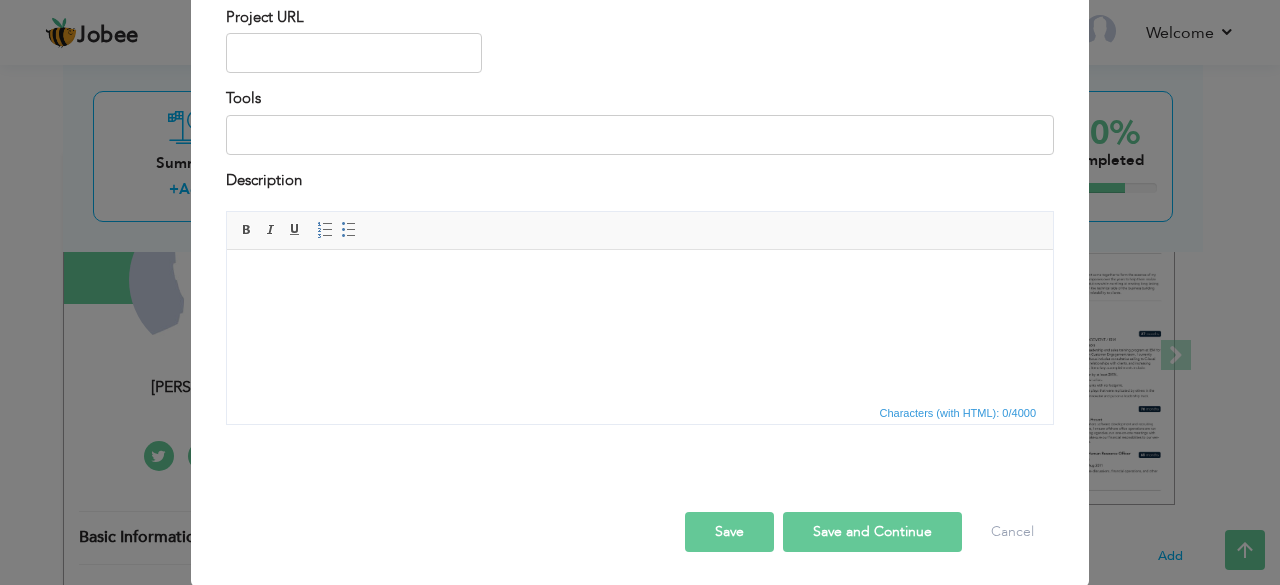 click at bounding box center [640, 280] 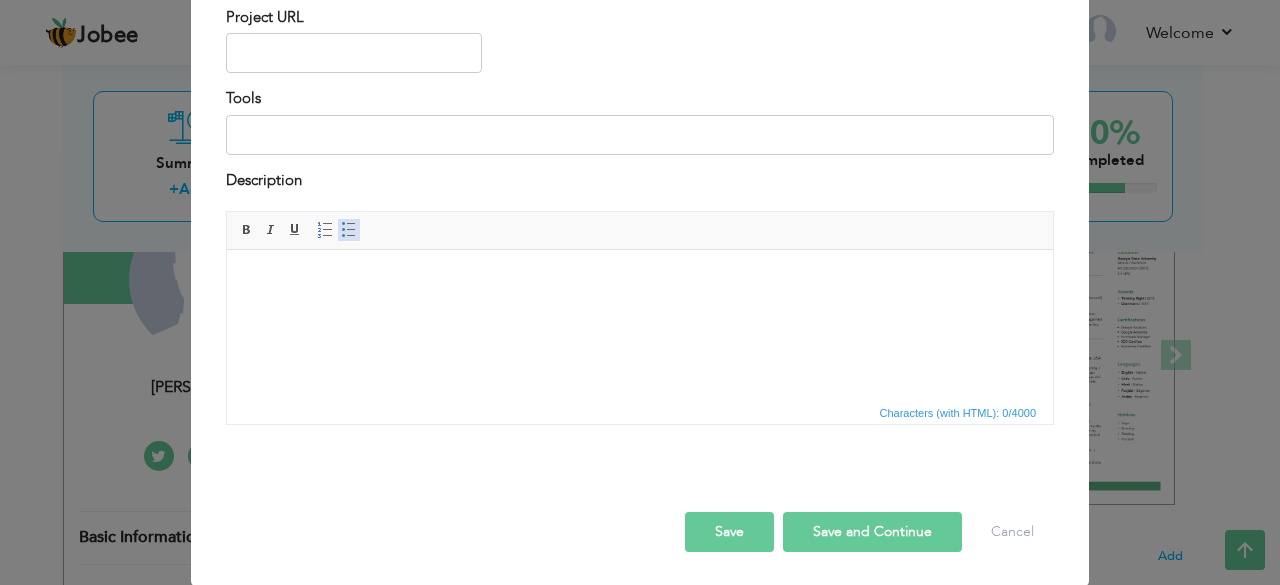 click on "Insert/Remove Bulleted List" at bounding box center [349, 230] 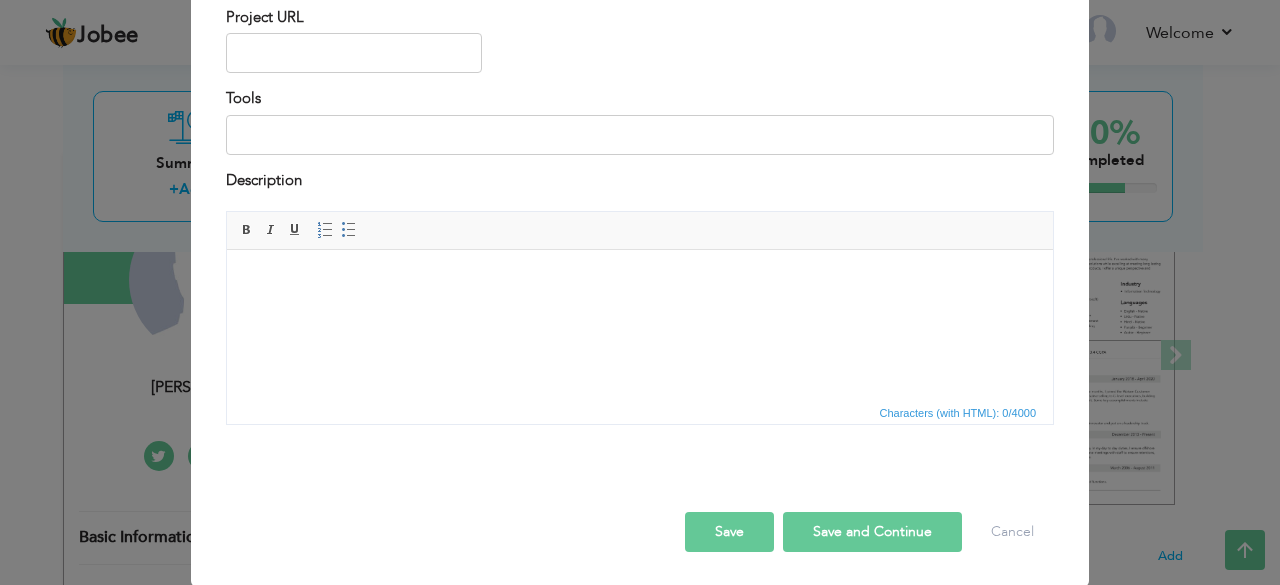 click at bounding box center (640, 280) 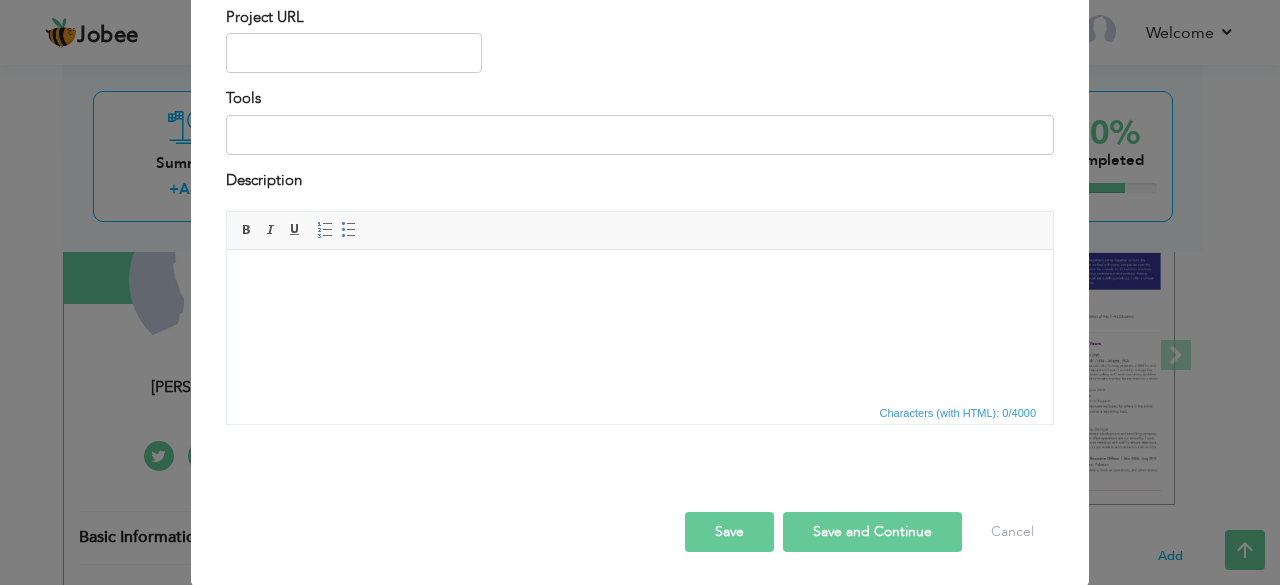 click on "Save" at bounding box center [729, 532] 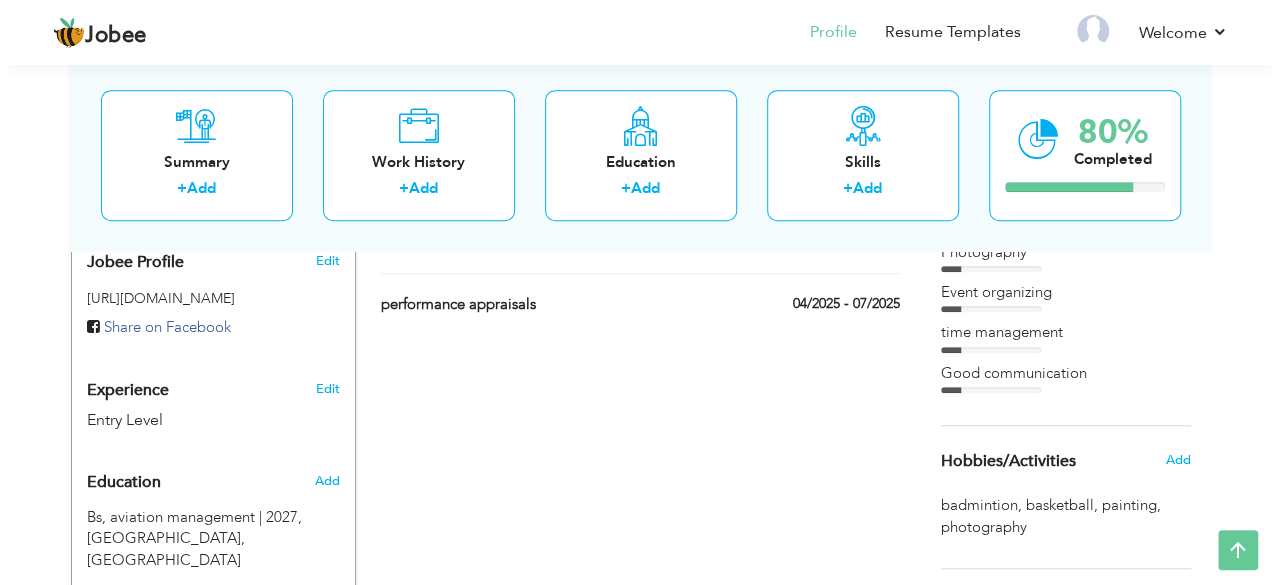 scroll, scrollTop: 574, scrollLeft: 0, axis: vertical 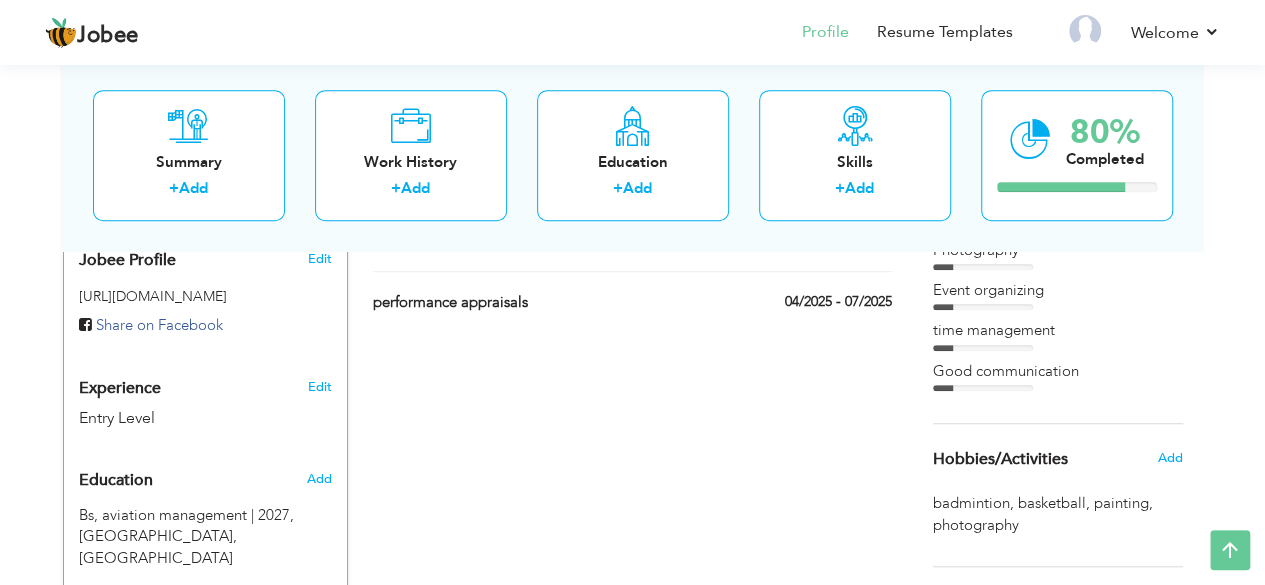 click on "04/2025 -  07/2025" at bounding box center (815, 304) 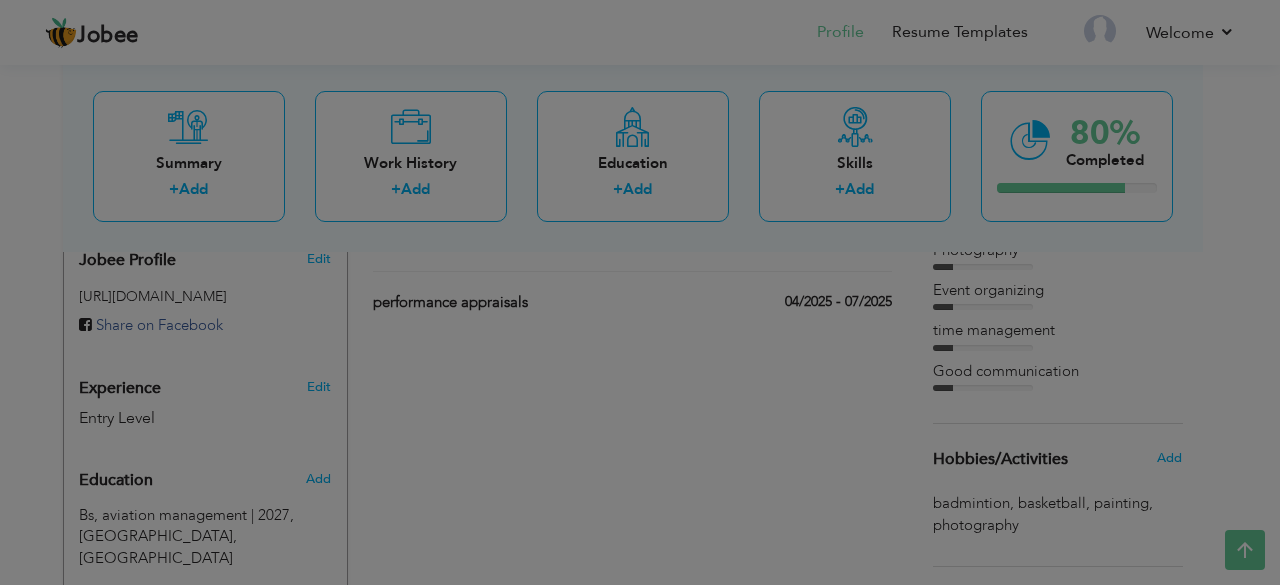 scroll, scrollTop: 0, scrollLeft: 0, axis: both 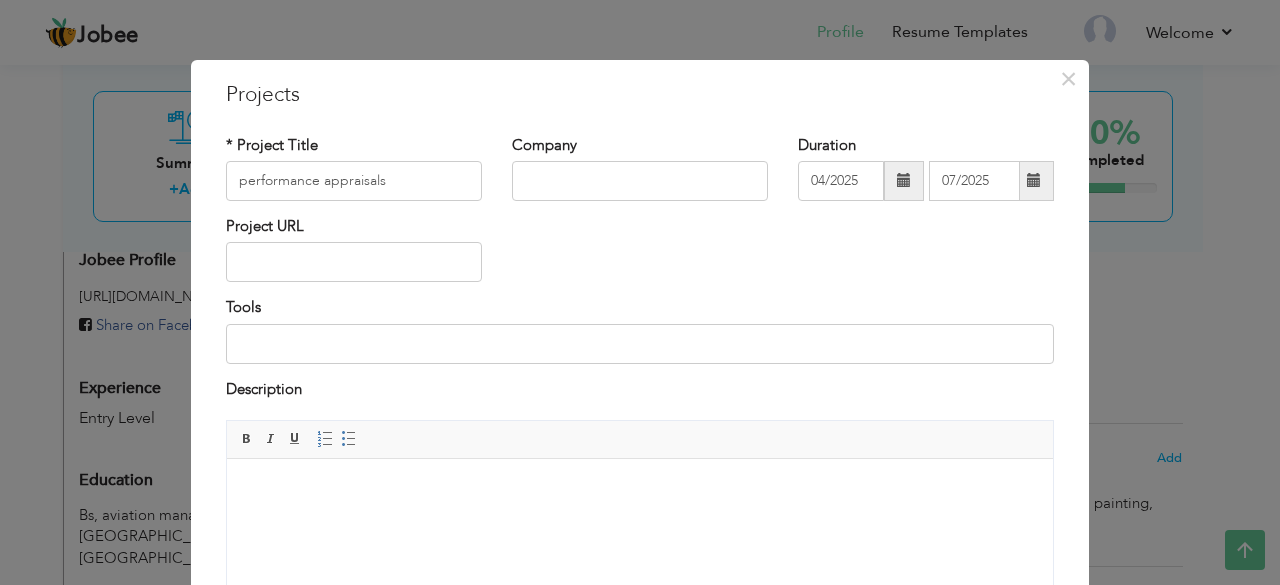 drag, startPoint x: 675, startPoint y: 900, endPoint x: 301, endPoint y: 499, distance: 548.3402 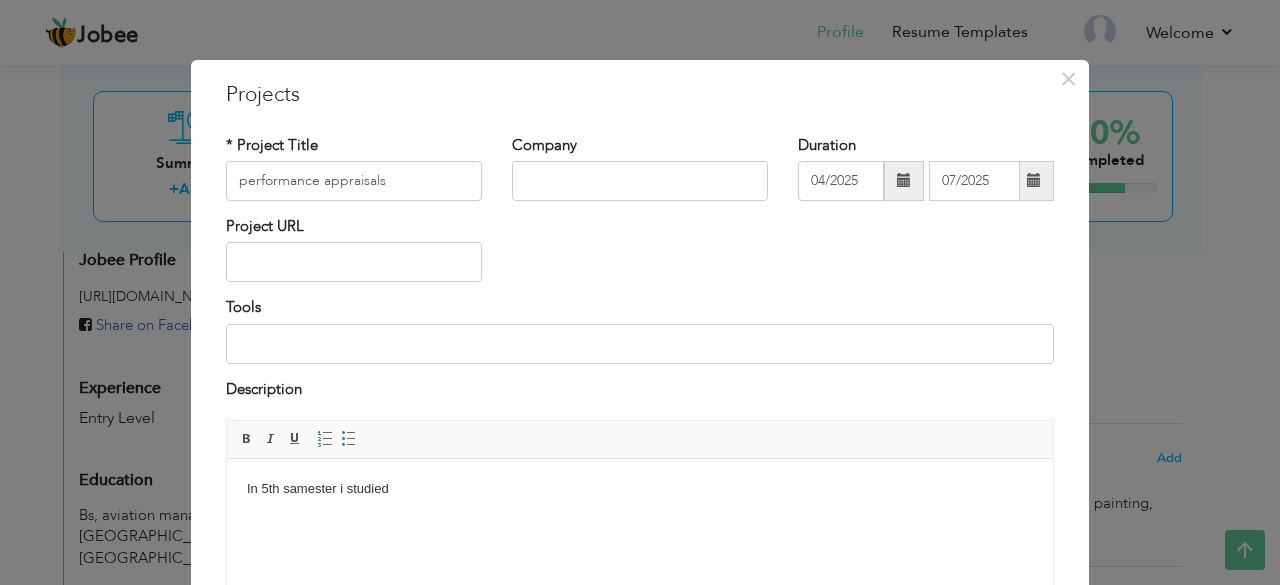 click on "In 5th samester i studied" at bounding box center (640, 489) 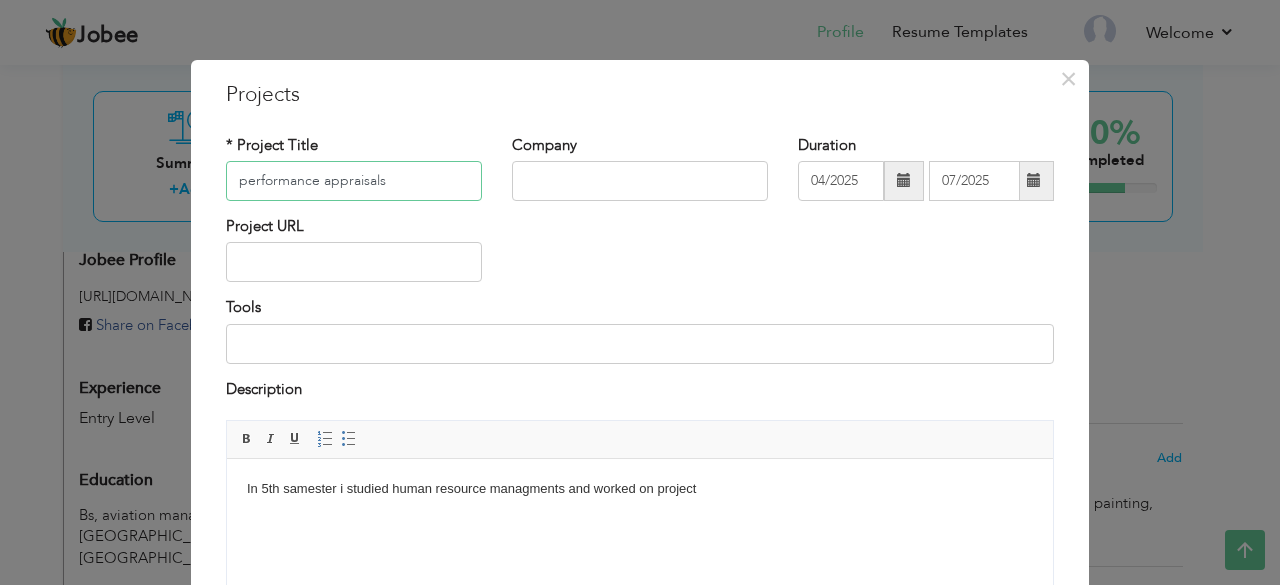 drag, startPoint x: 390, startPoint y: 179, endPoint x: 214, endPoint y: 173, distance: 176.10225 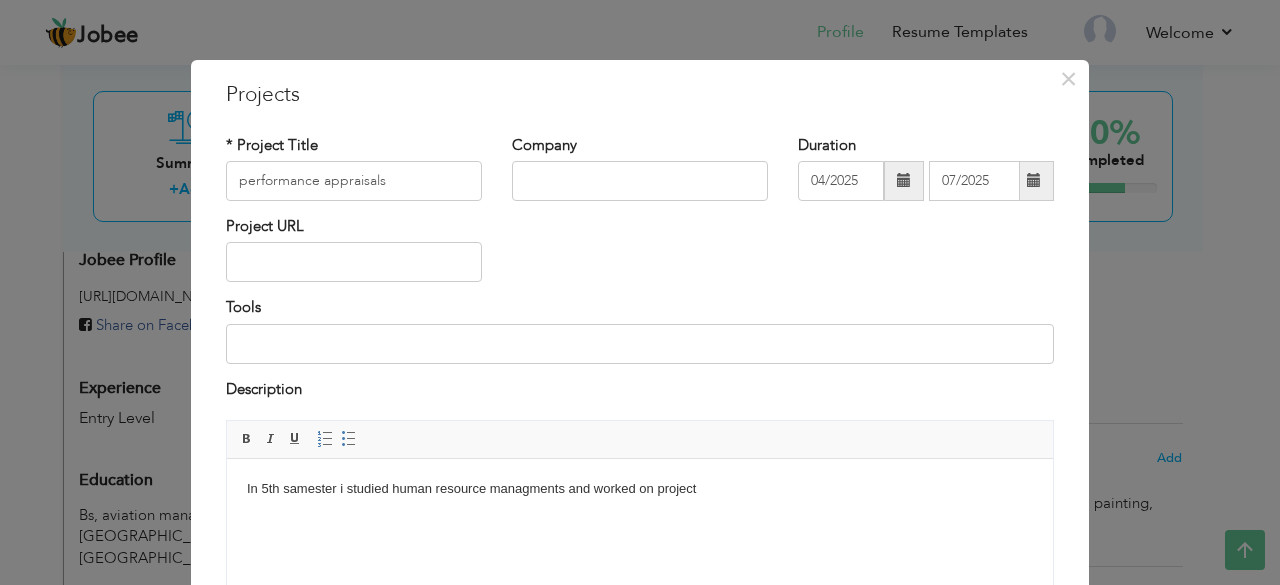 click on "In 5th samester i studied human resource managments and worked on project" at bounding box center [640, 489] 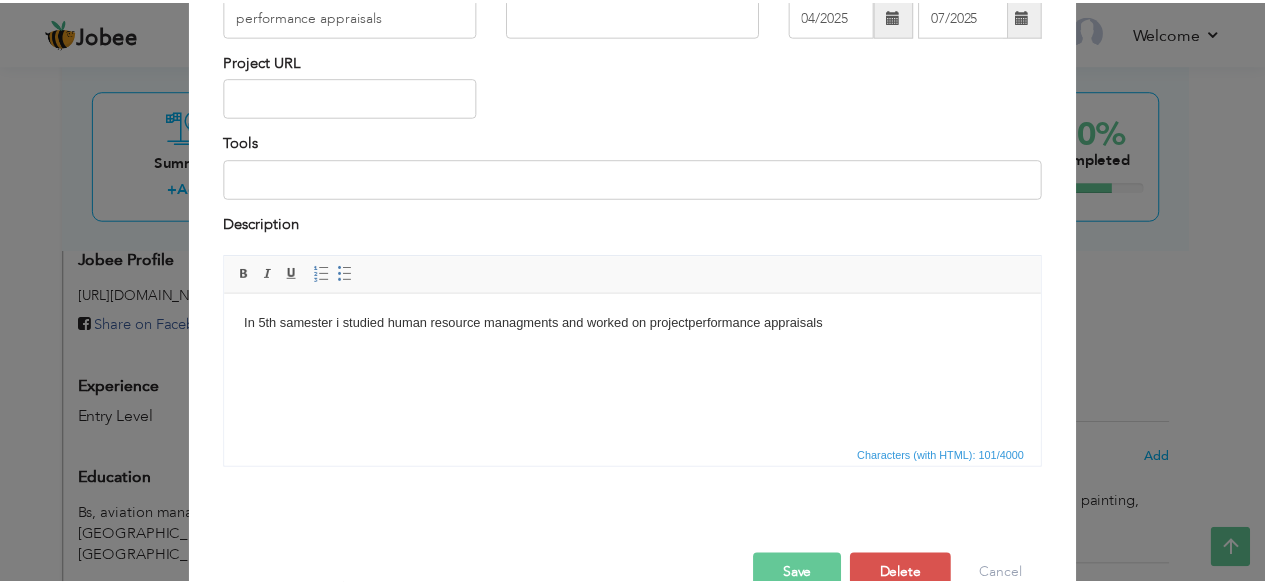 scroll, scrollTop: 170, scrollLeft: 0, axis: vertical 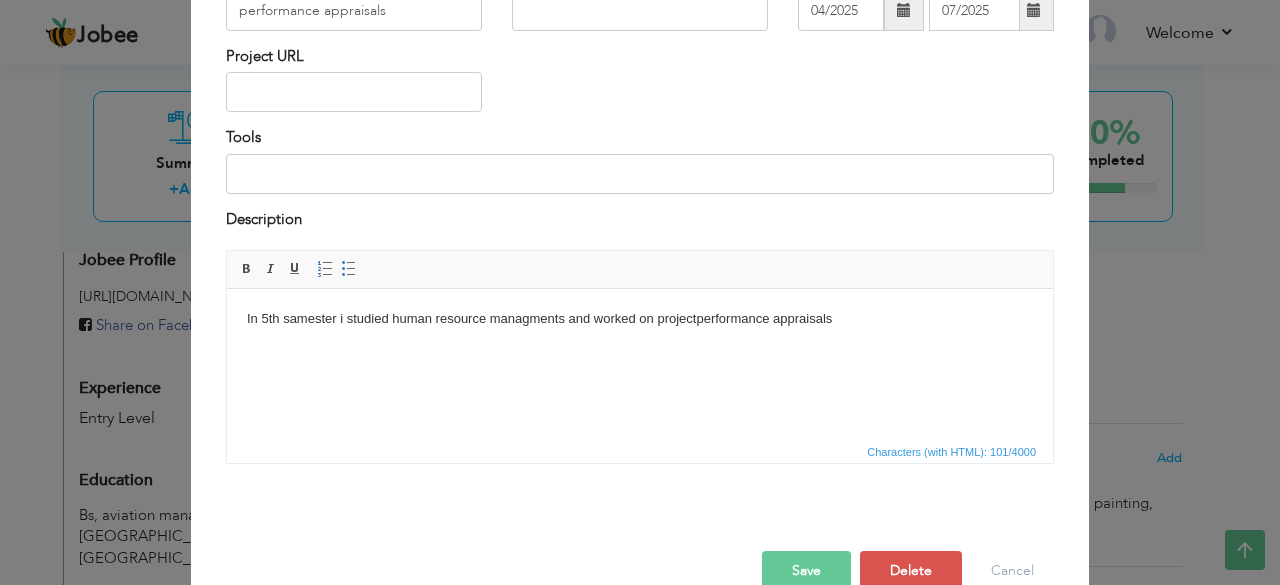click on "In 5th samester i studied human resource managments and worked on project  performance appraisals" at bounding box center (640, 319) 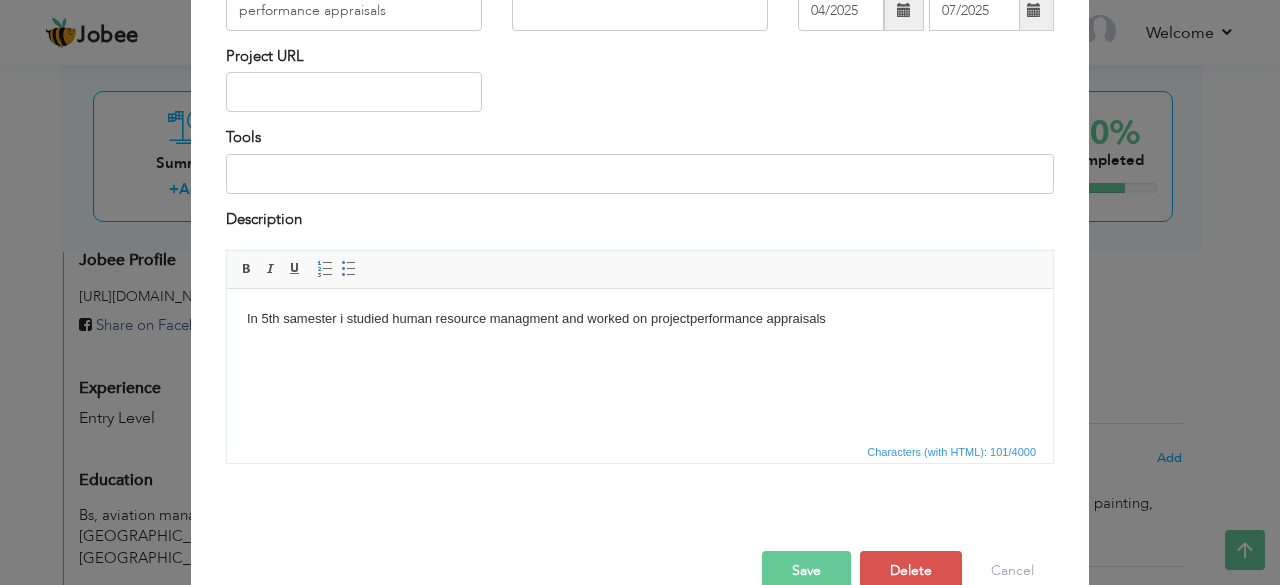 click on "In 5th samester i studied human resource managment and worked on project  performance appraisals" at bounding box center [640, 319] 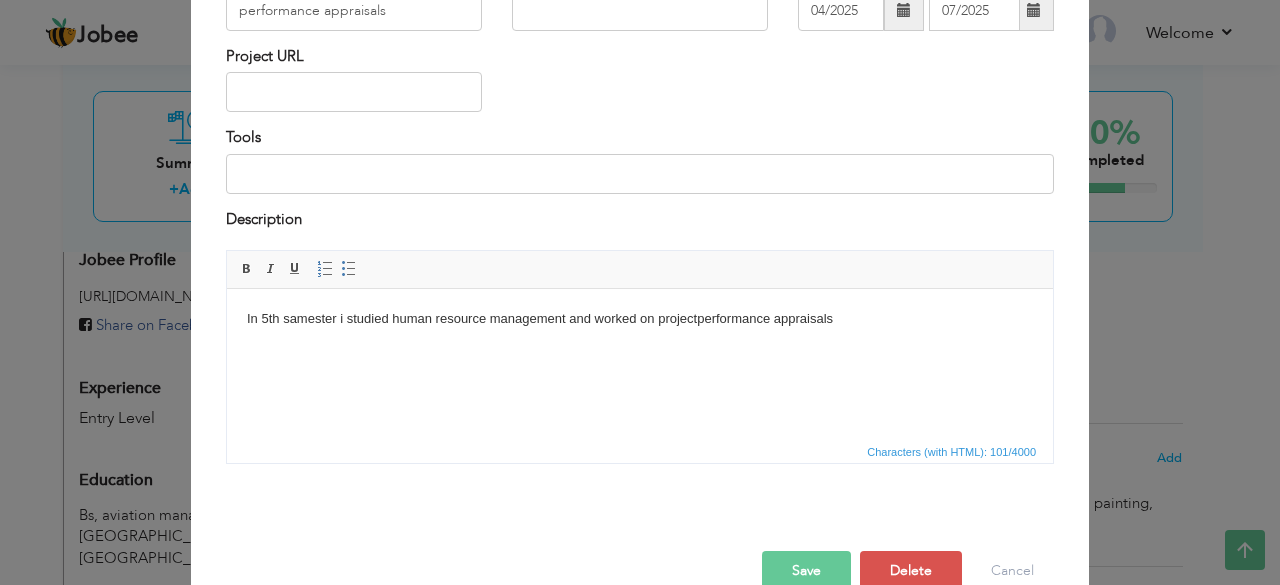 click on "Save" at bounding box center [806, 571] 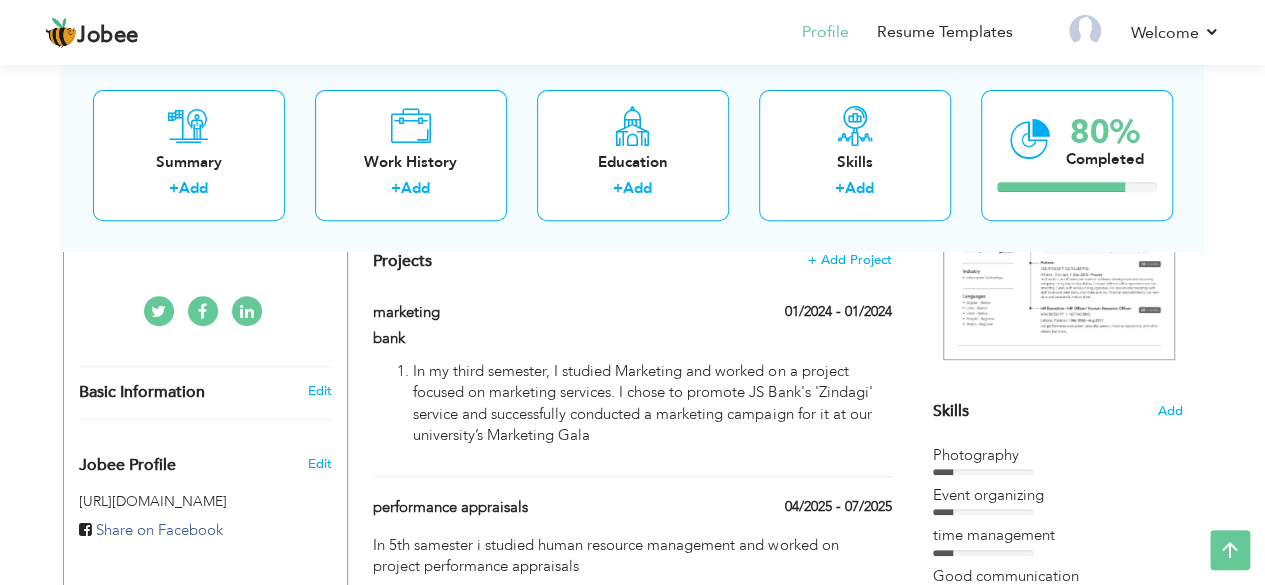 scroll, scrollTop: 364, scrollLeft: 0, axis: vertical 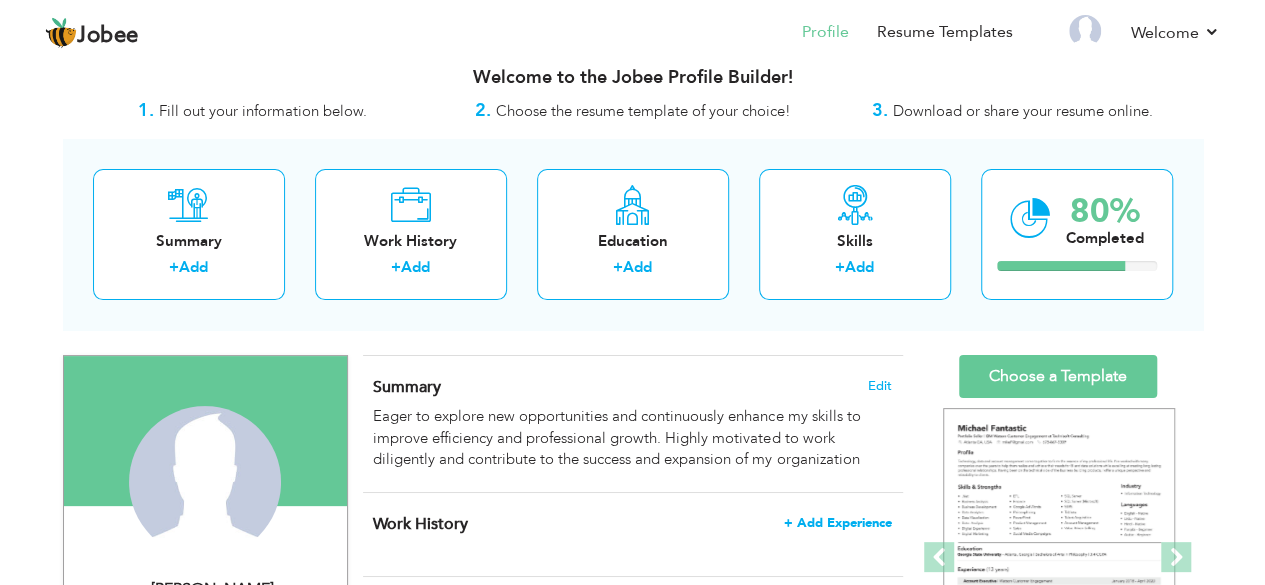 click on "+ Add Experience" at bounding box center (838, 523) 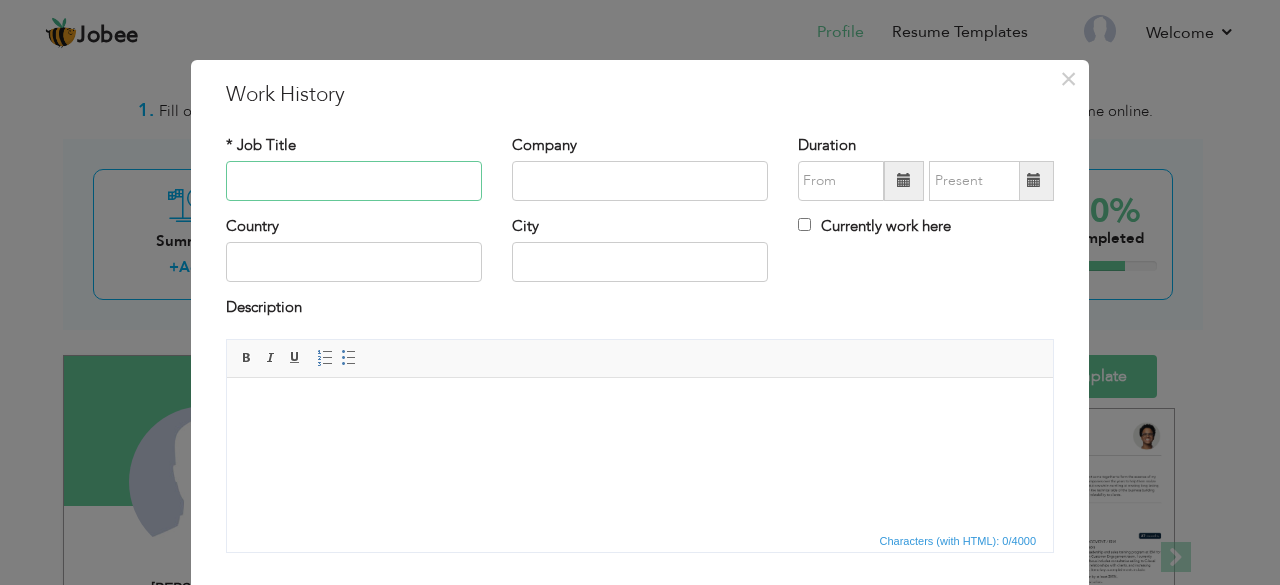 click at bounding box center (354, 181) 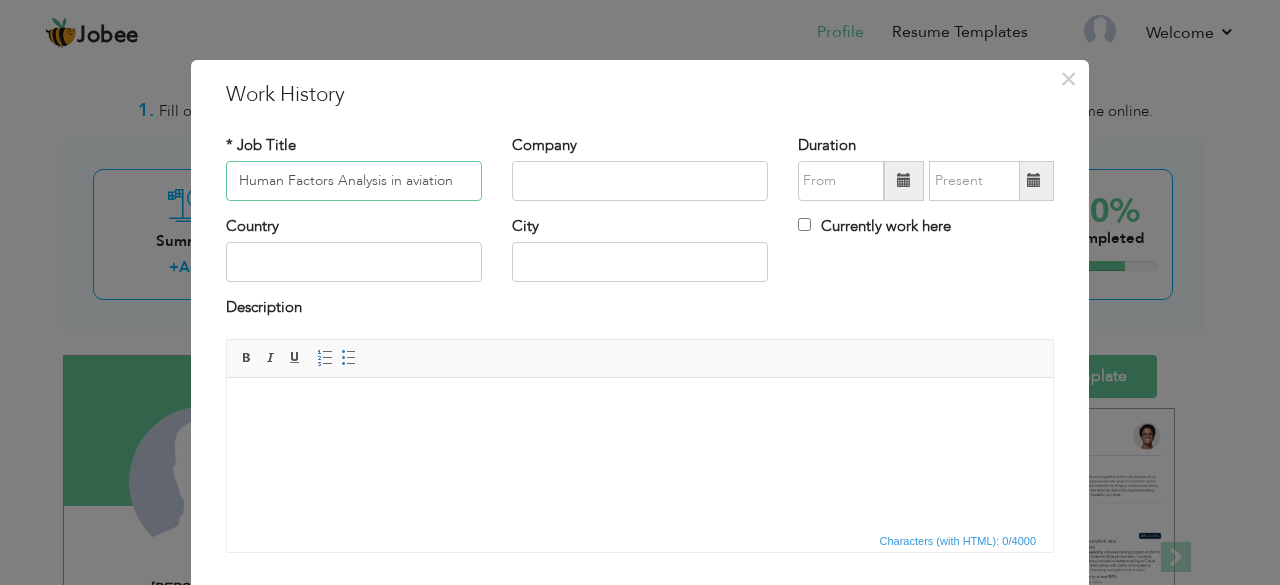 type on "Human Factors Analysis in aviation" 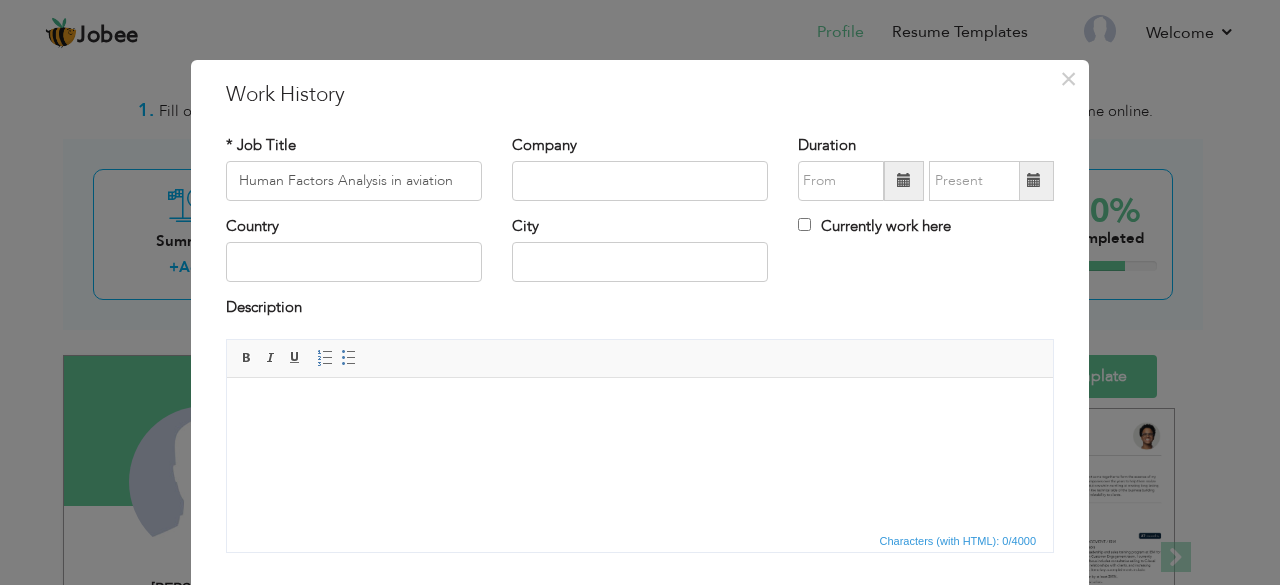 click at bounding box center (904, 180) 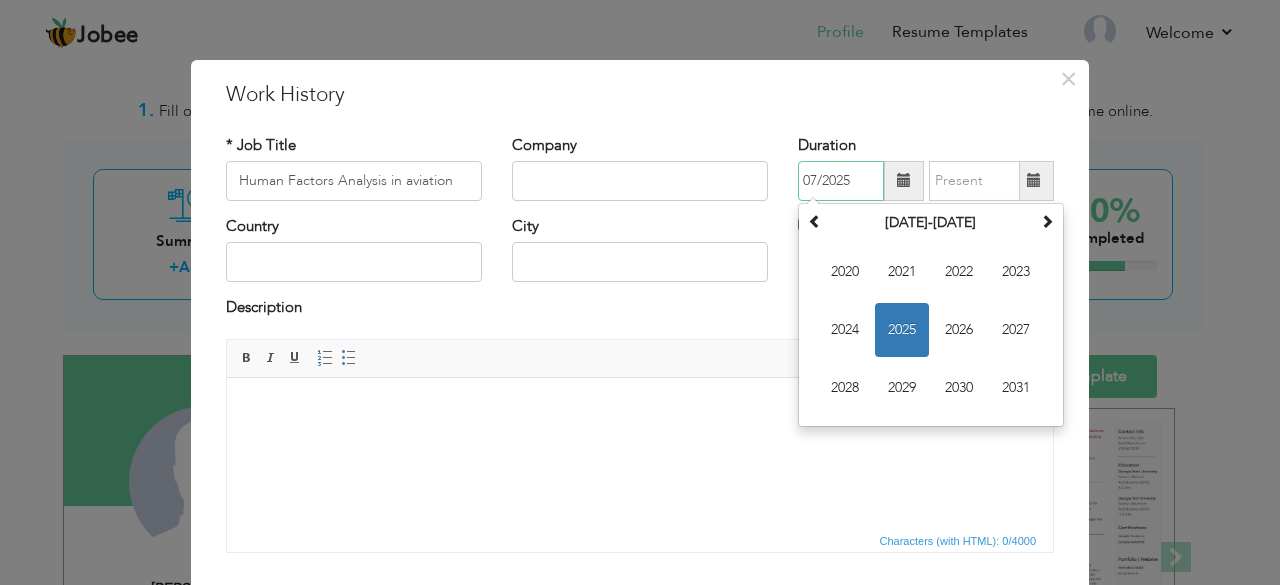 click on "07/2025" at bounding box center [841, 181] 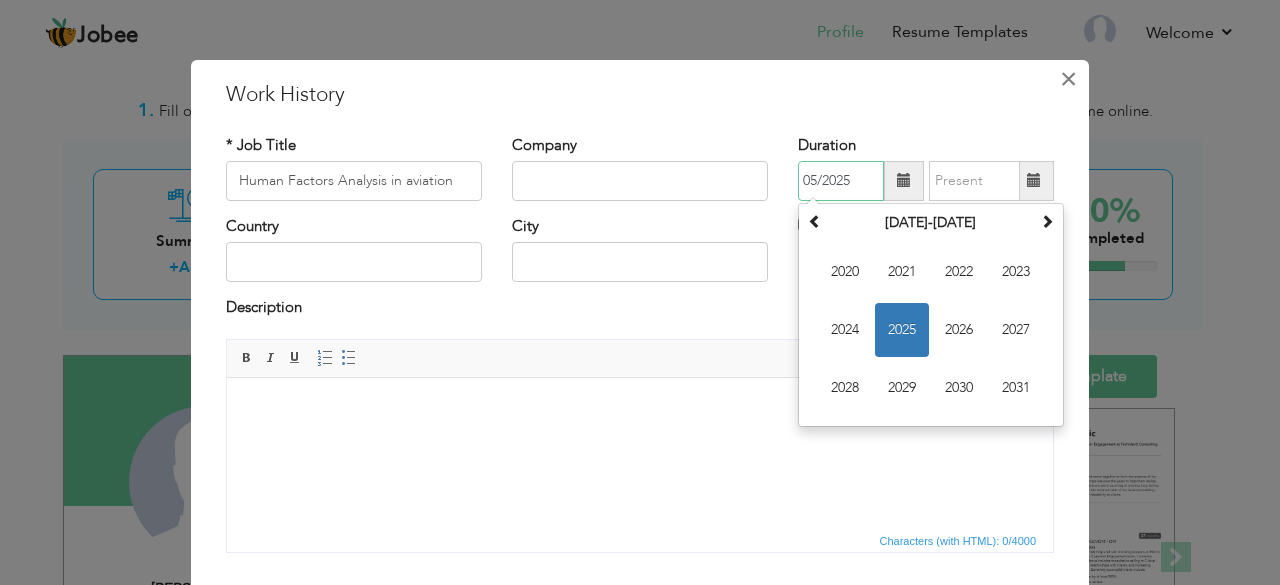 type on "05/2025" 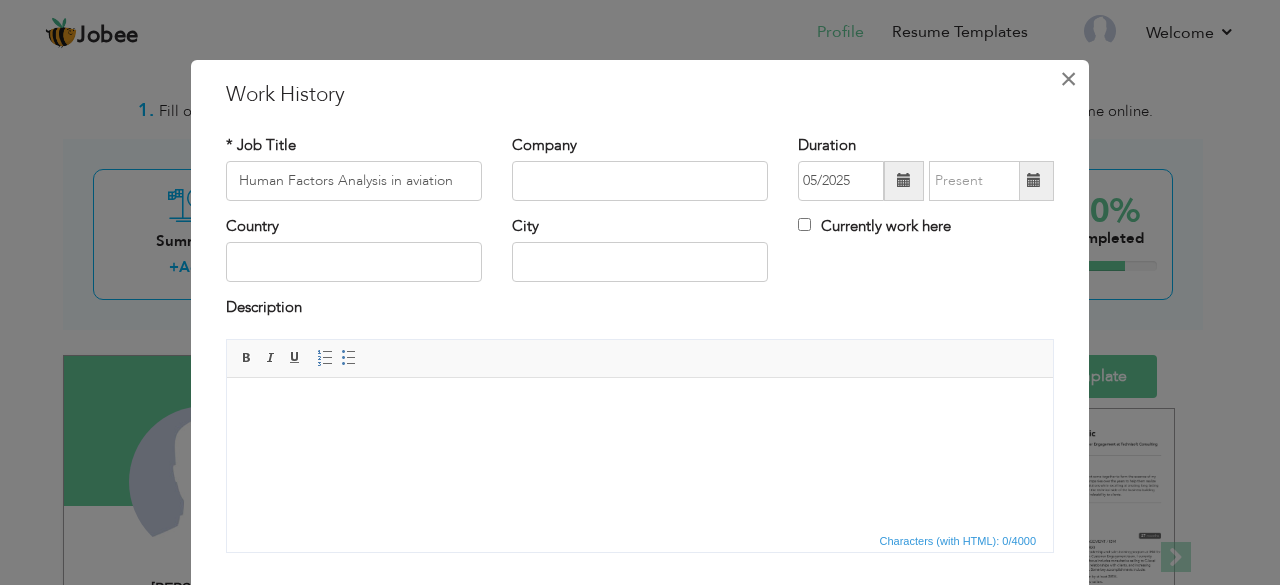 click on "×" at bounding box center [1068, 79] 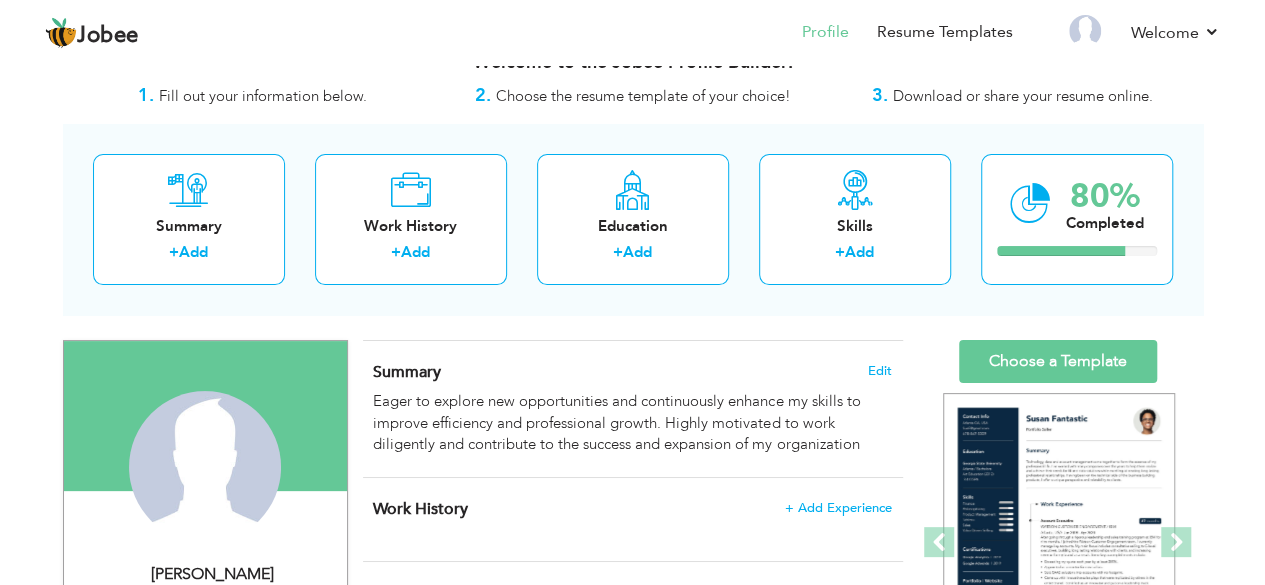 scroll, scrollTop: 38, scrollLeft: 0, axis: vertical 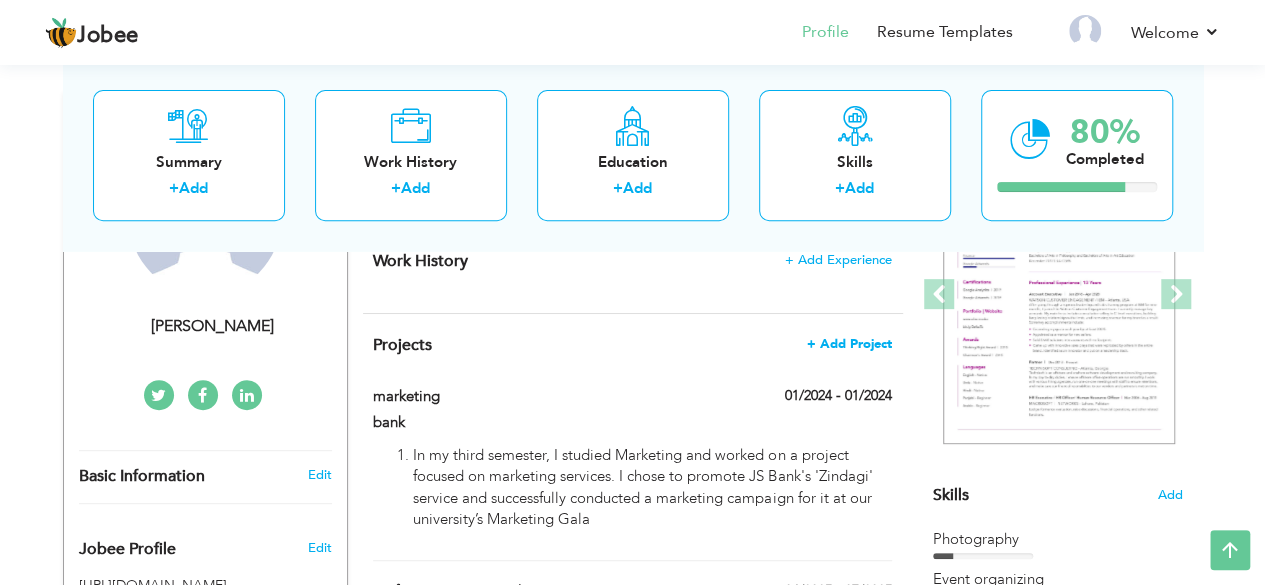 click on "+ Add Project" at bounding box center (849, 344) 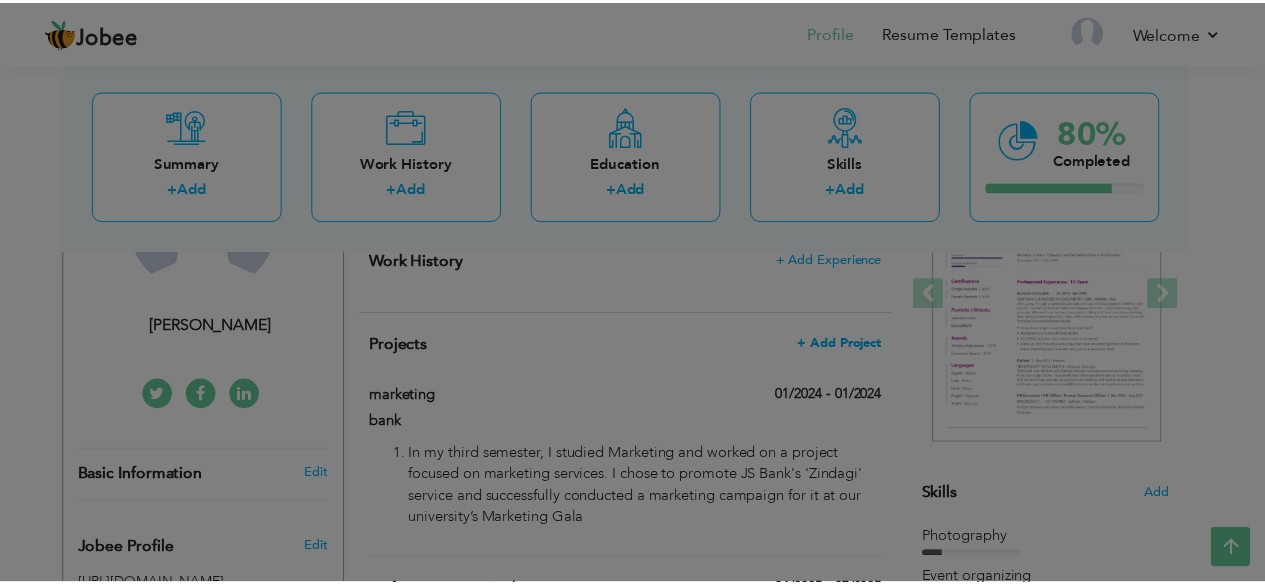 scroll, scrollTop: 0, scrollLeft: 0, axis: both 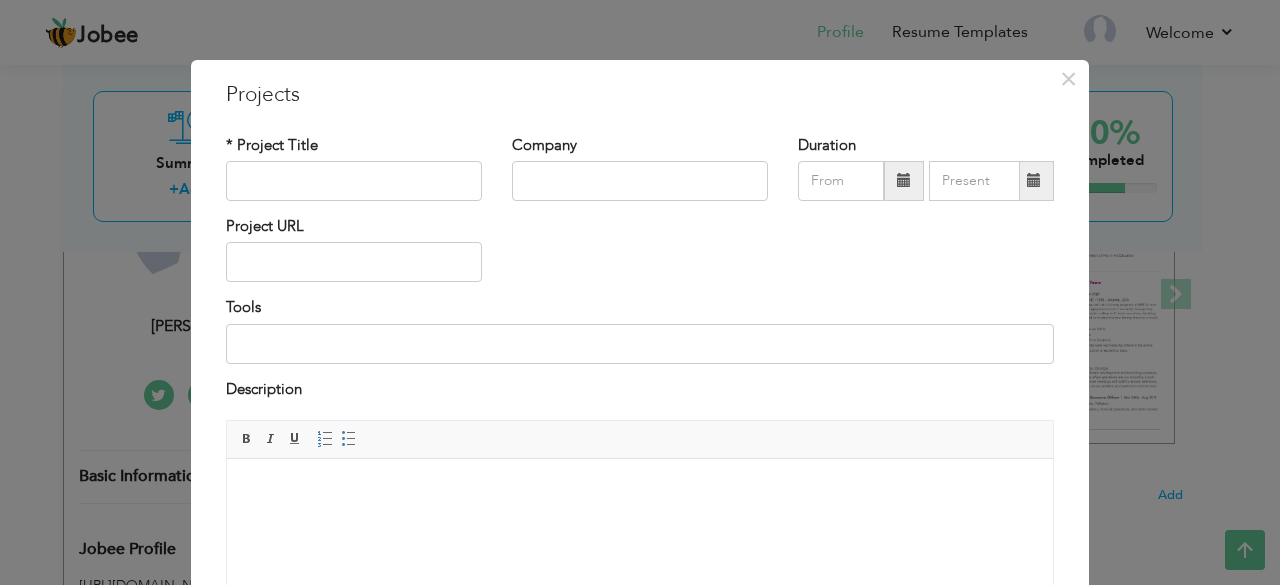click at bounding box center [904, 180] 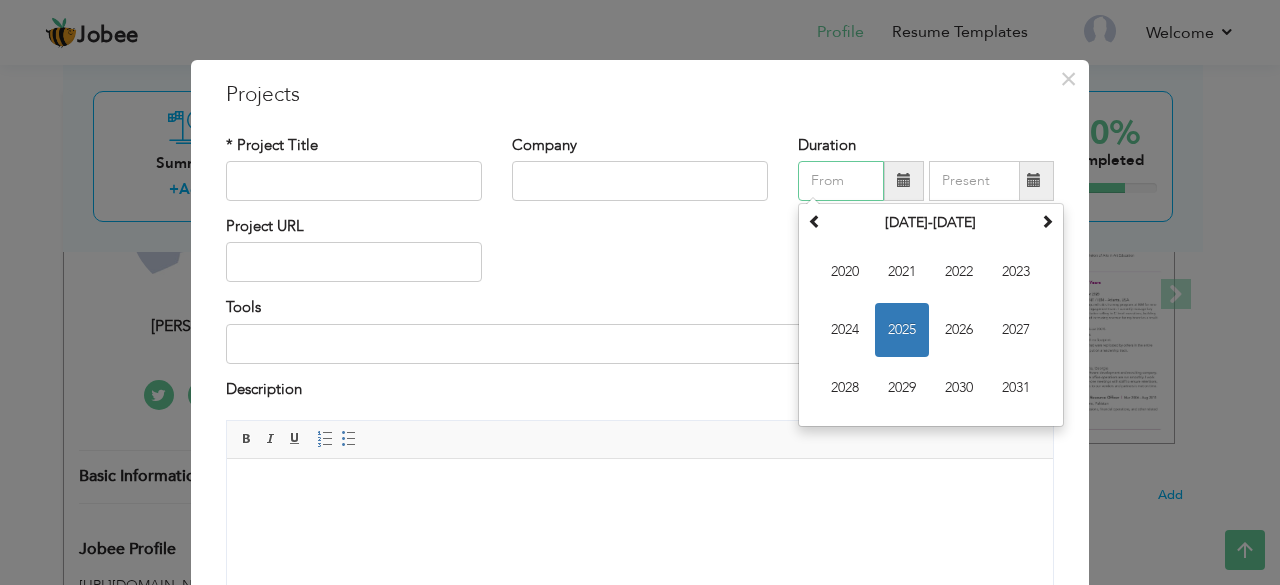 click at bounding box center [841, 181] 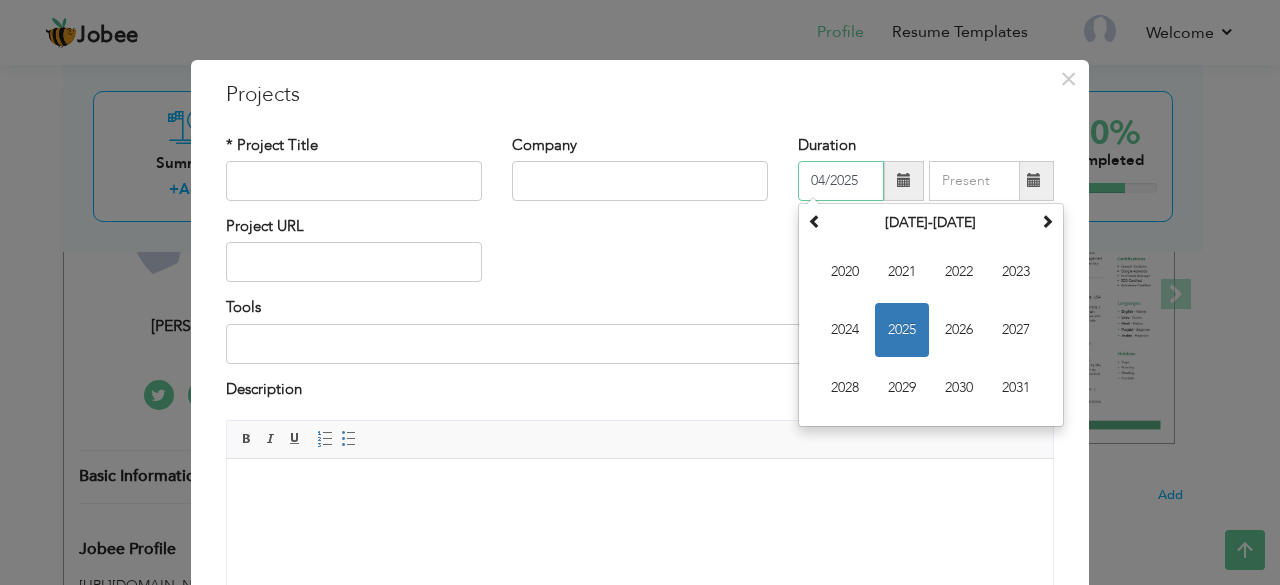 click on "04/2025" at bounding box center (841, 181) 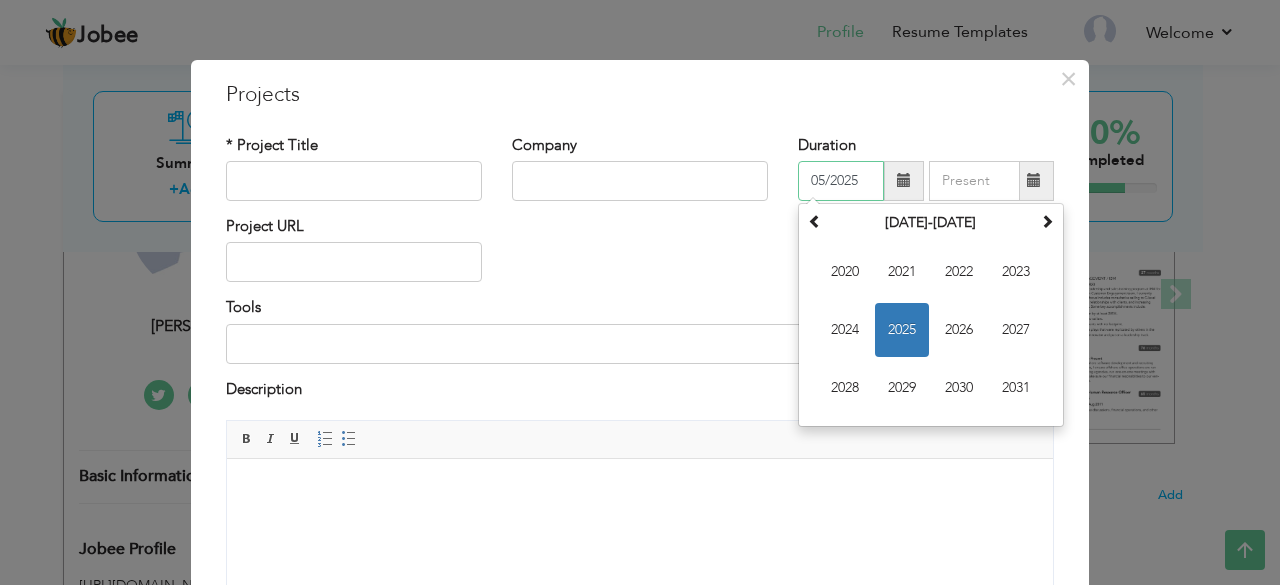 type on "05/2025" 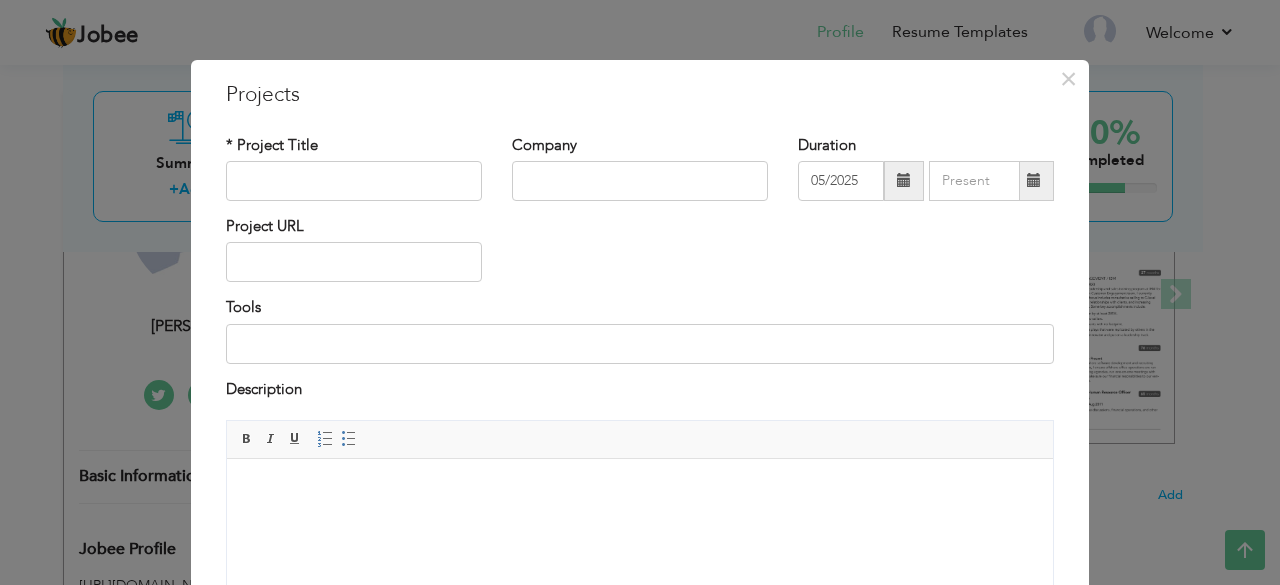 click at bounding box center (1034, 180) 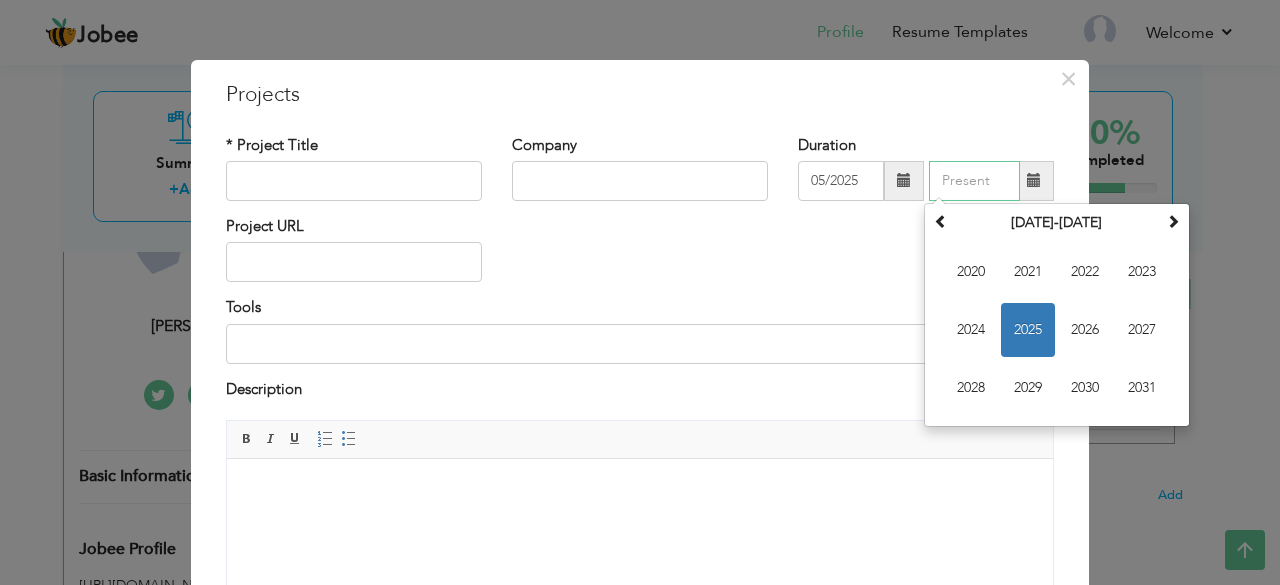 click at bounding box center (974, 181) 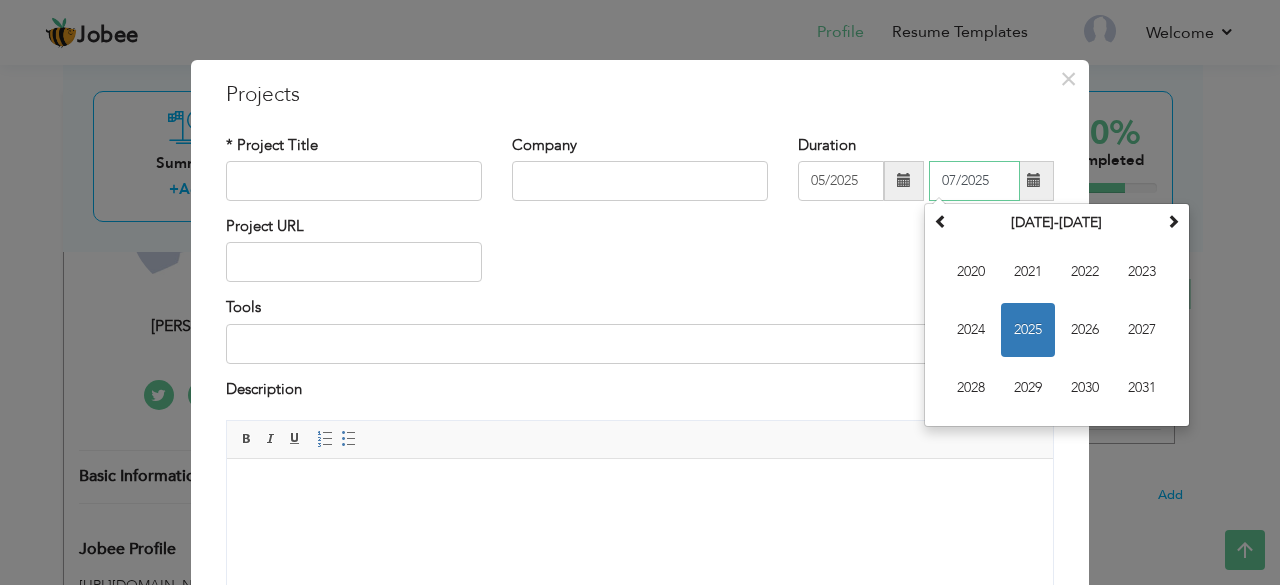 click on "07/2025" at bounding box center [974, 181] 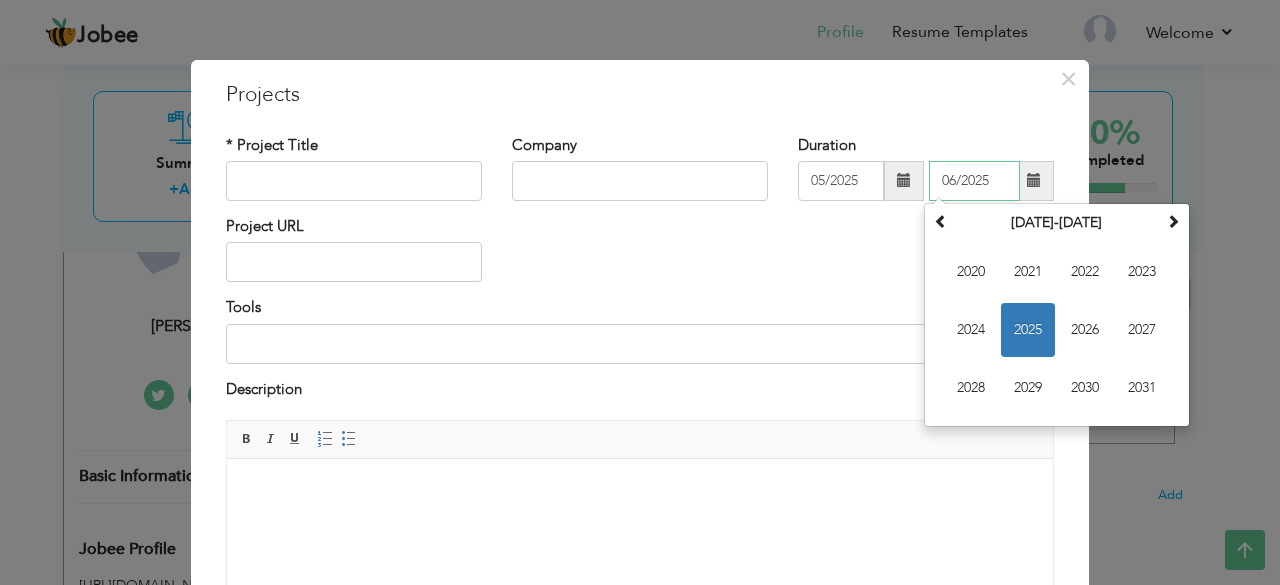 type on "06/2025" 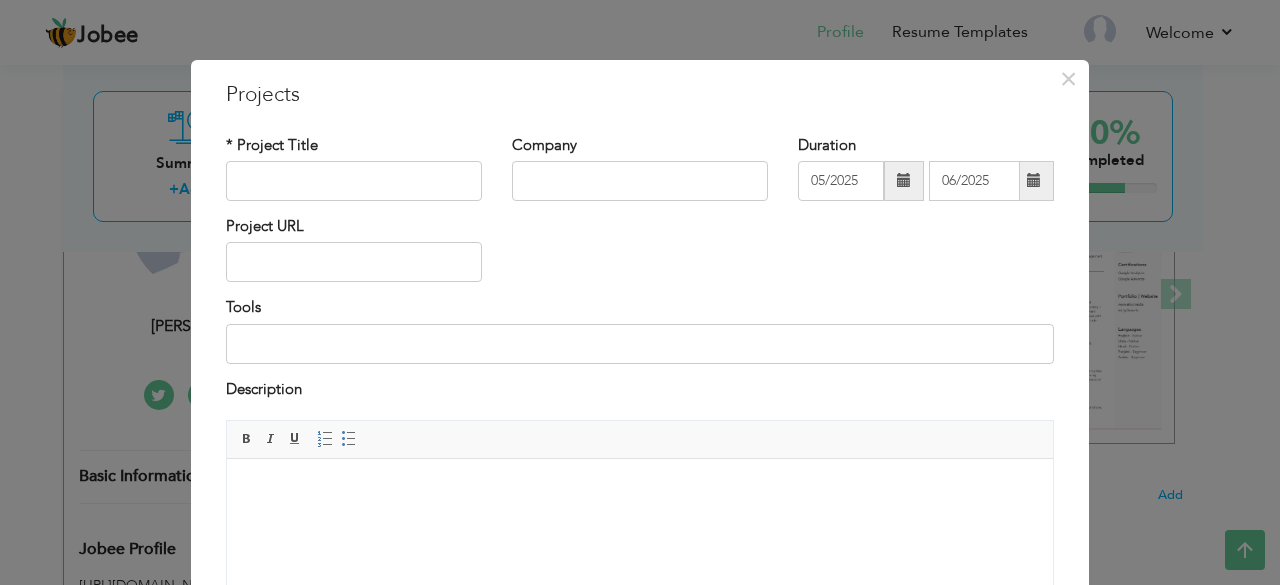 click on "×
Projects
* Project Title
Company
Duration 05/2025 06/2025 Project URL" at bounding box center [640, 292] 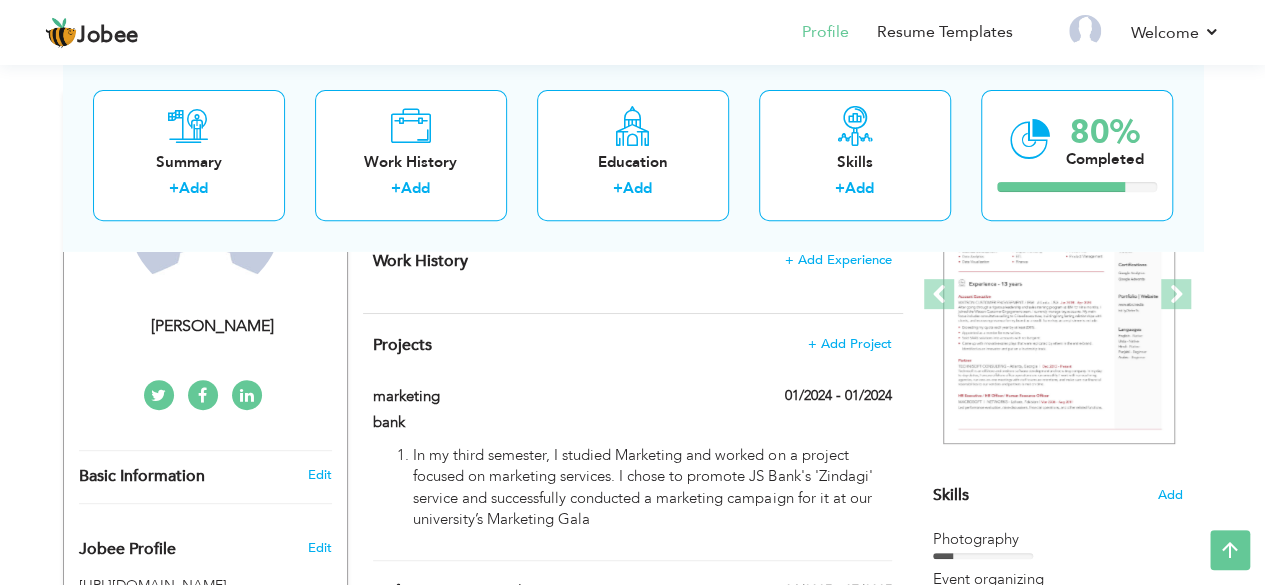 scroll, scrollTop: 797, scrollLeft: 0, axis: vertical 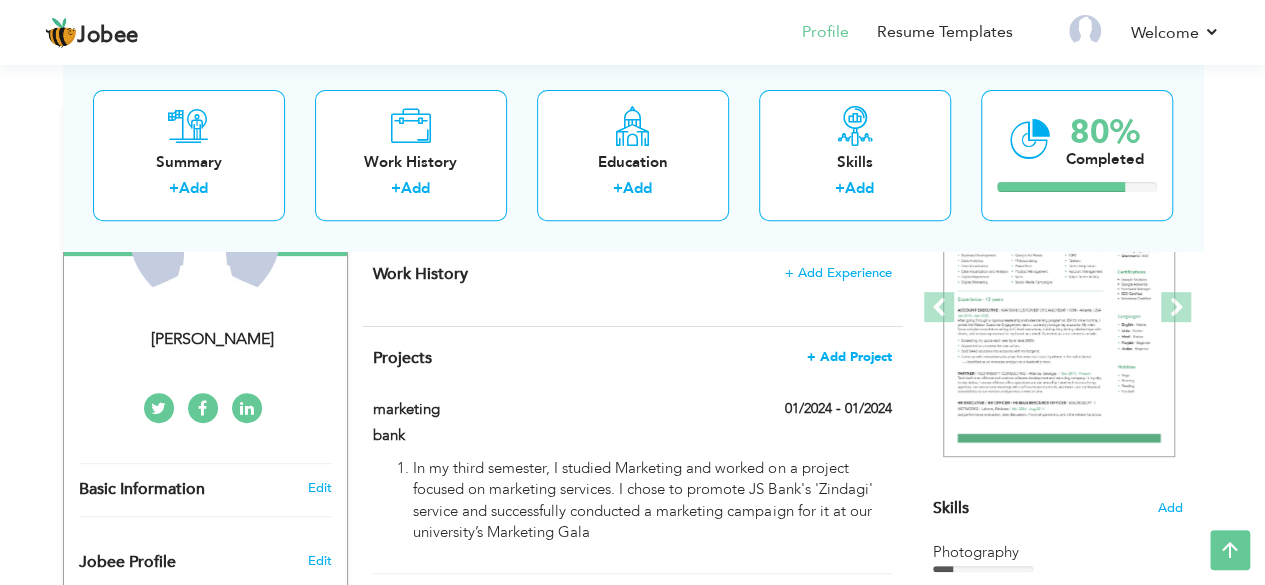 click on "+ Add Project" at bounding box center (849, 357) 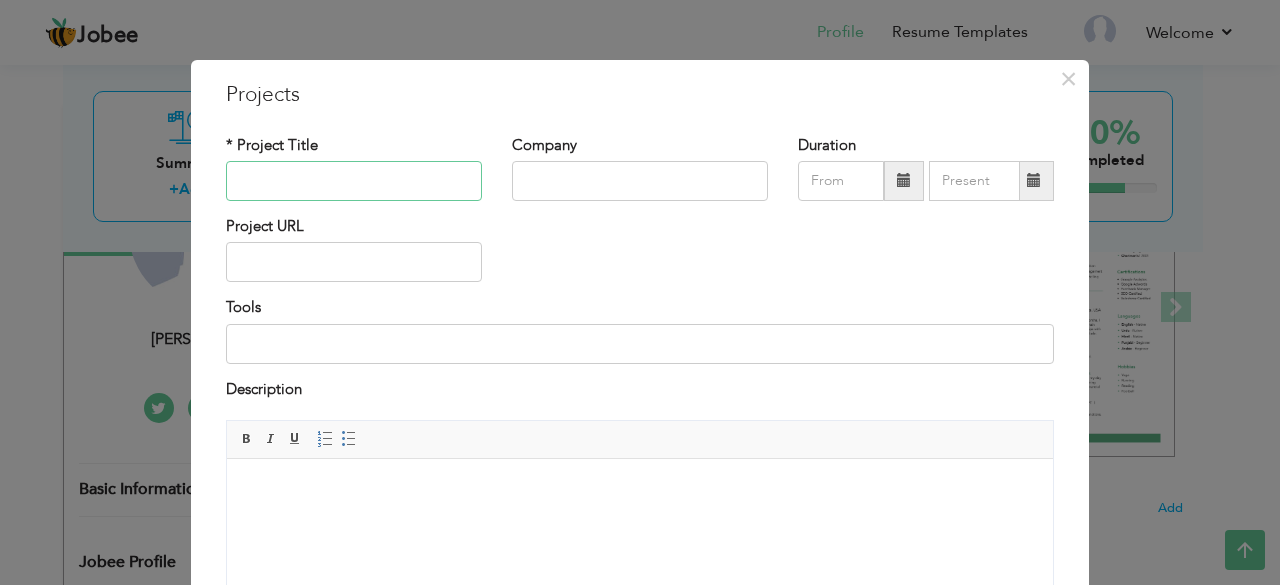 click at bounding box center [354, 181] 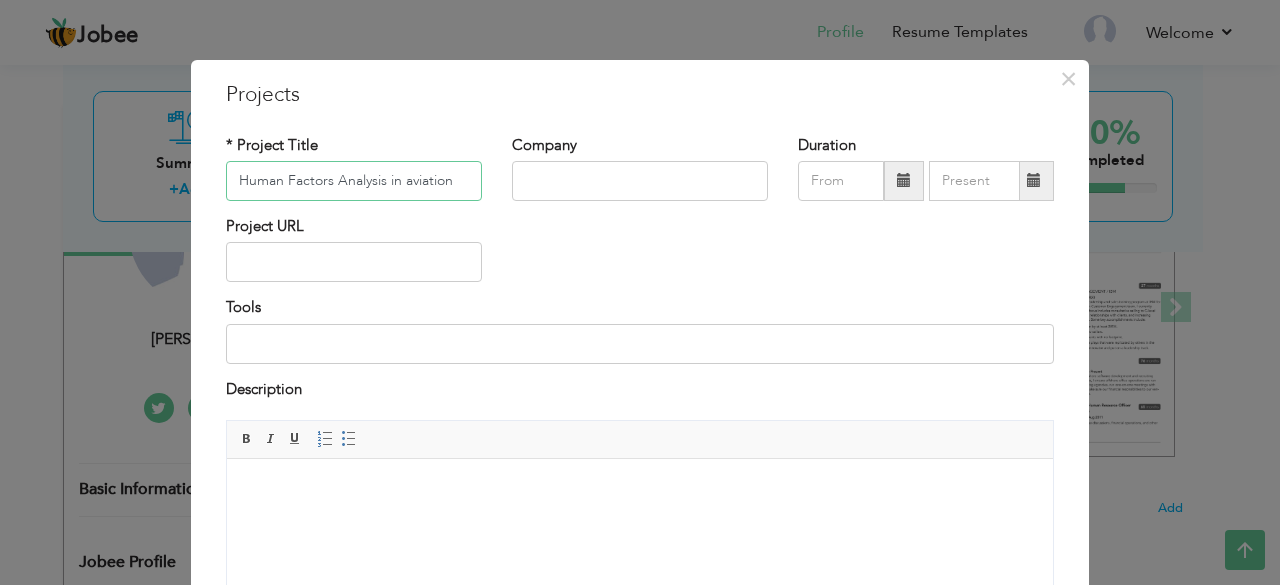 type on "Human Factors Analysis in aviation" 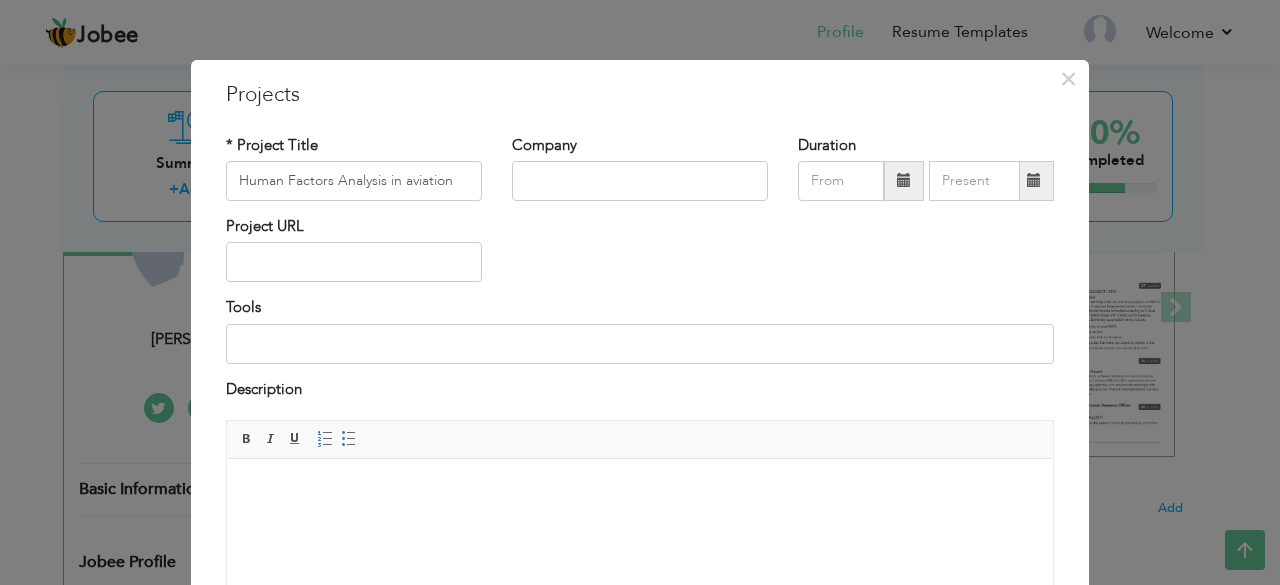 click at bounding box center (904, 181) 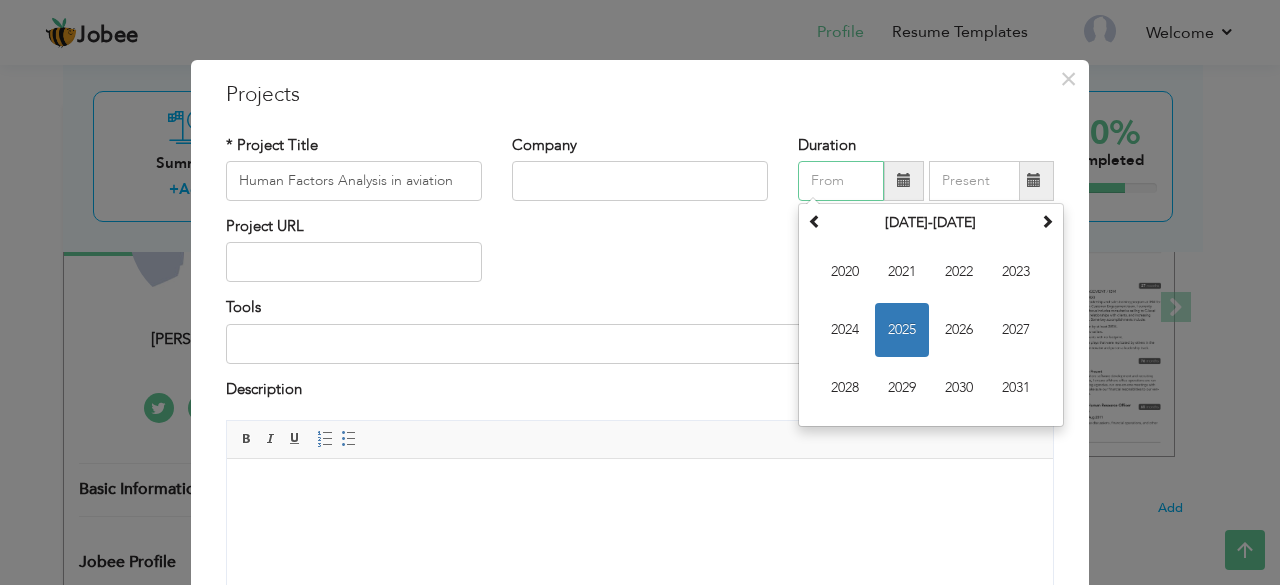 click on "2025" at bounding box center (902, 330) 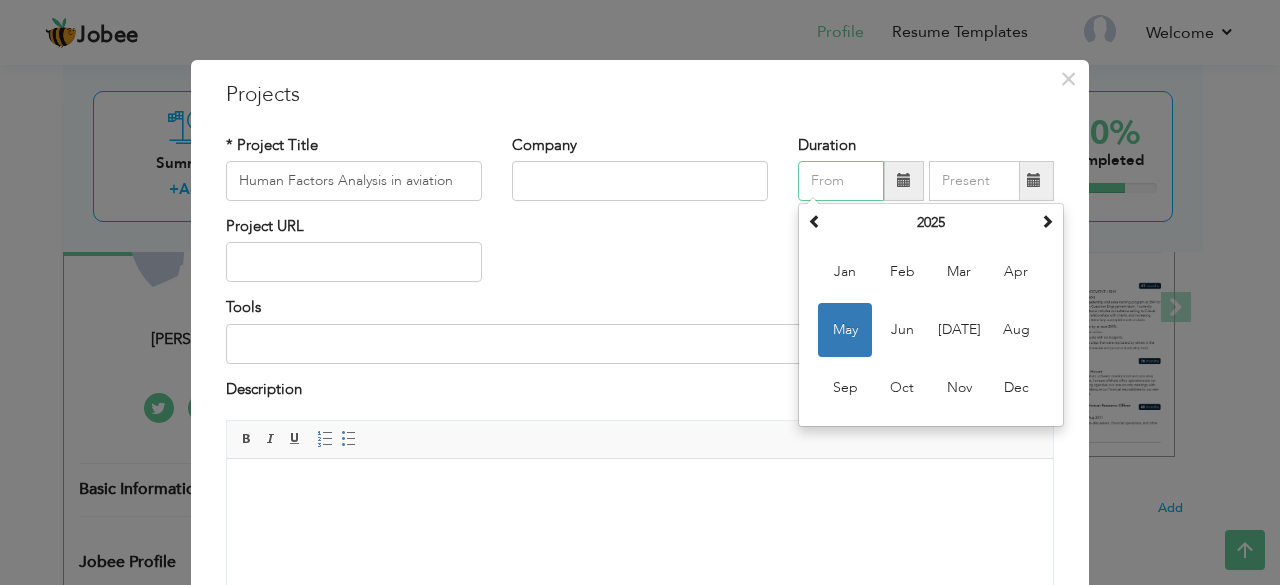 click on "May" at bounding box center [845, 330] 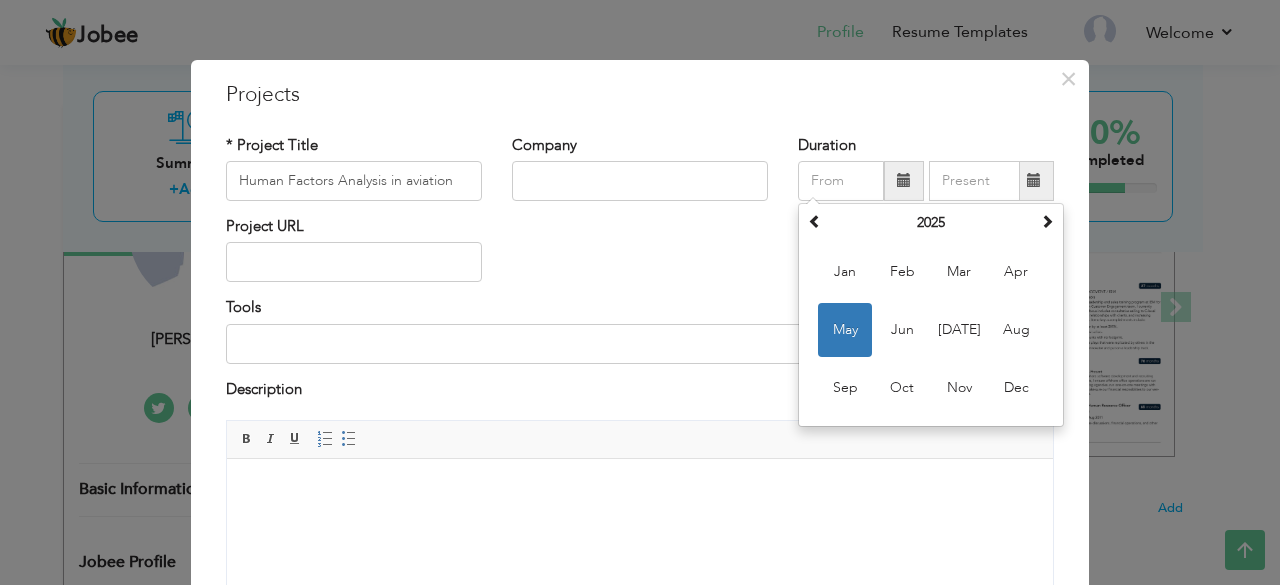 type on "05/2025" 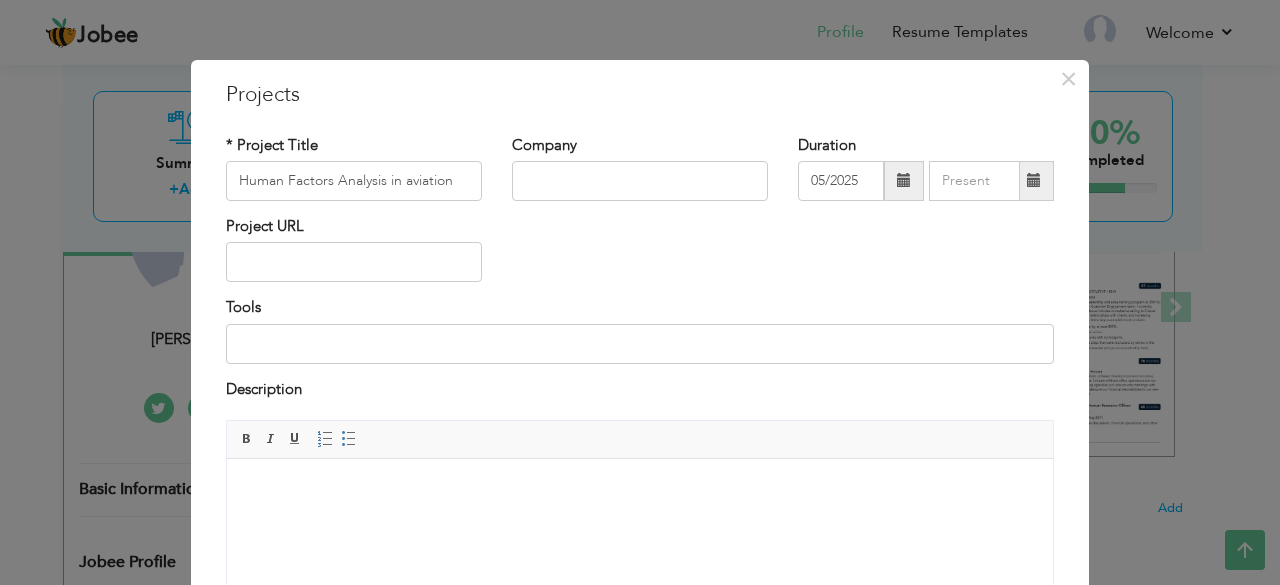 click at bounding box center (1034, 180) 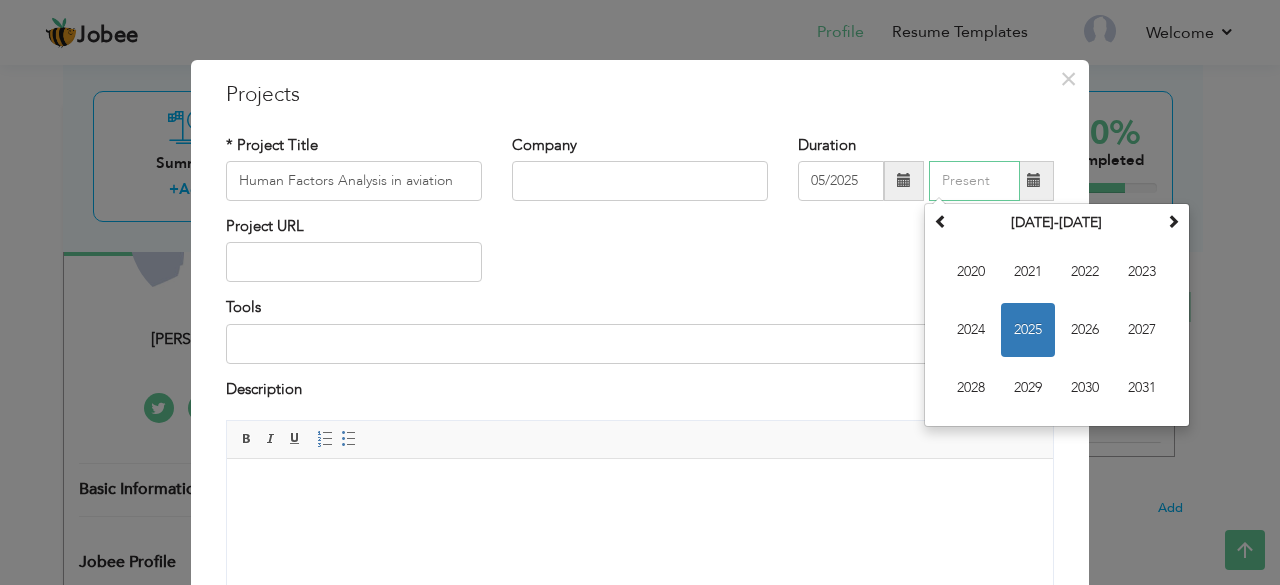 click on "2025" at bounding box center [1028, 330] 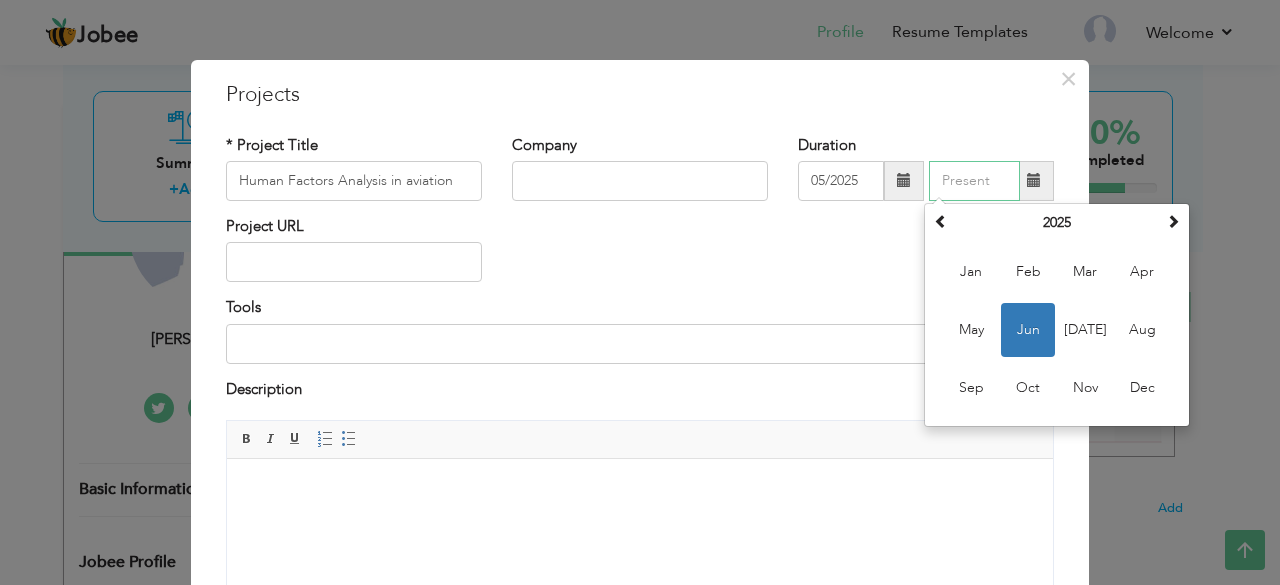 click on "Jun" at bounding box center (1028, 330) 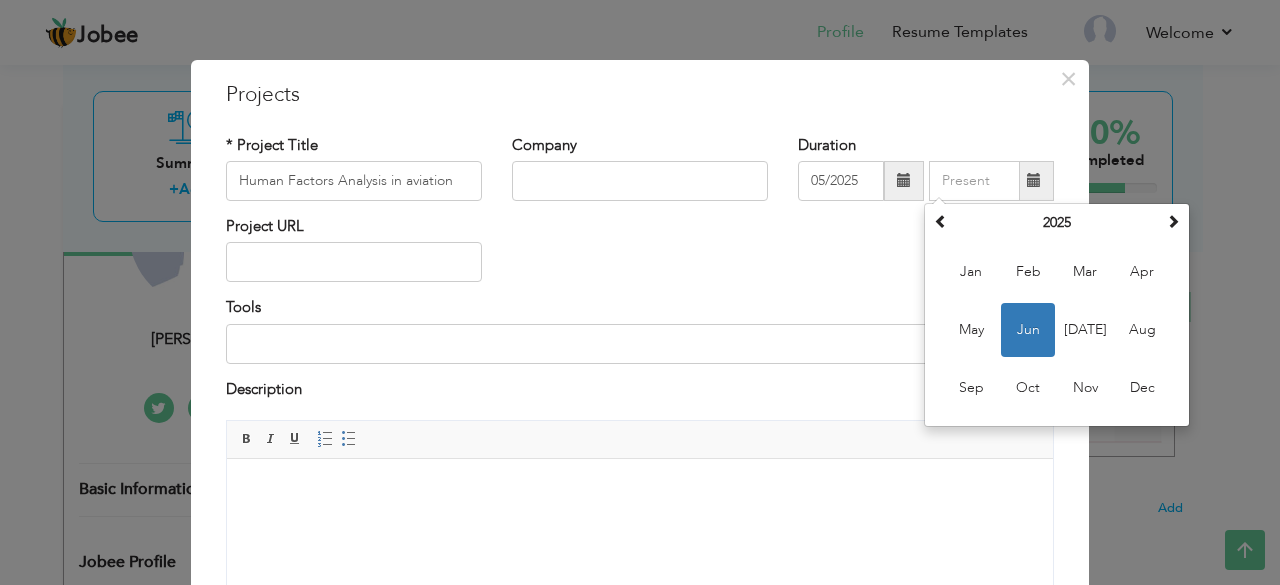 type on "06/2025" 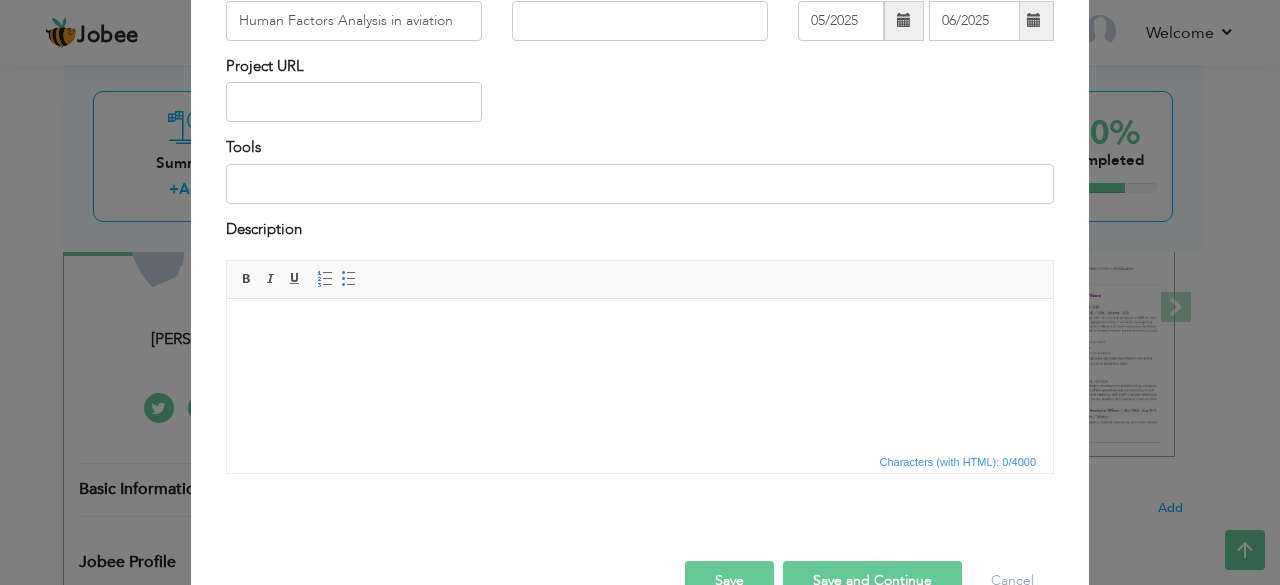scroll, scrollTop: 209, scrollLeft: 0, axis: vertical 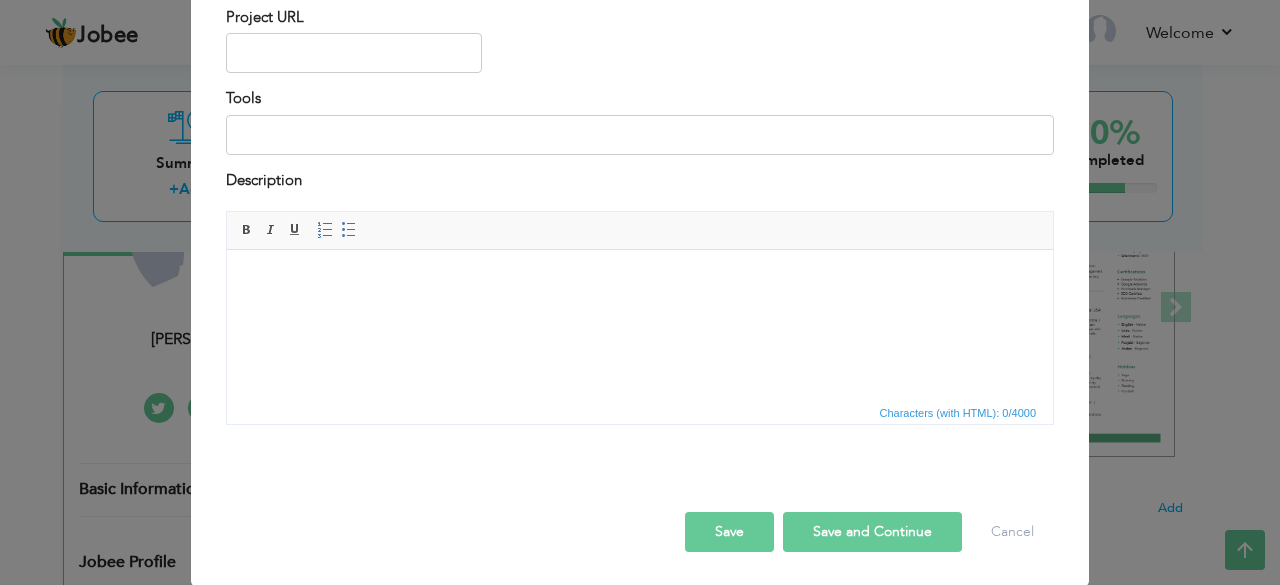 click at bounding box center [640, 280] 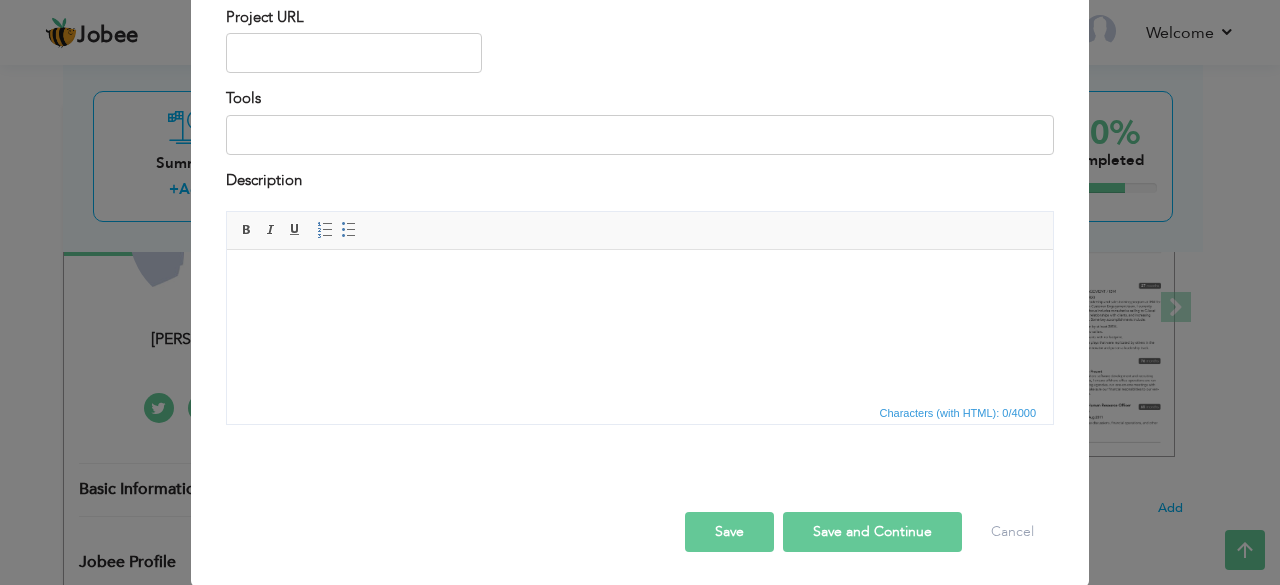 type 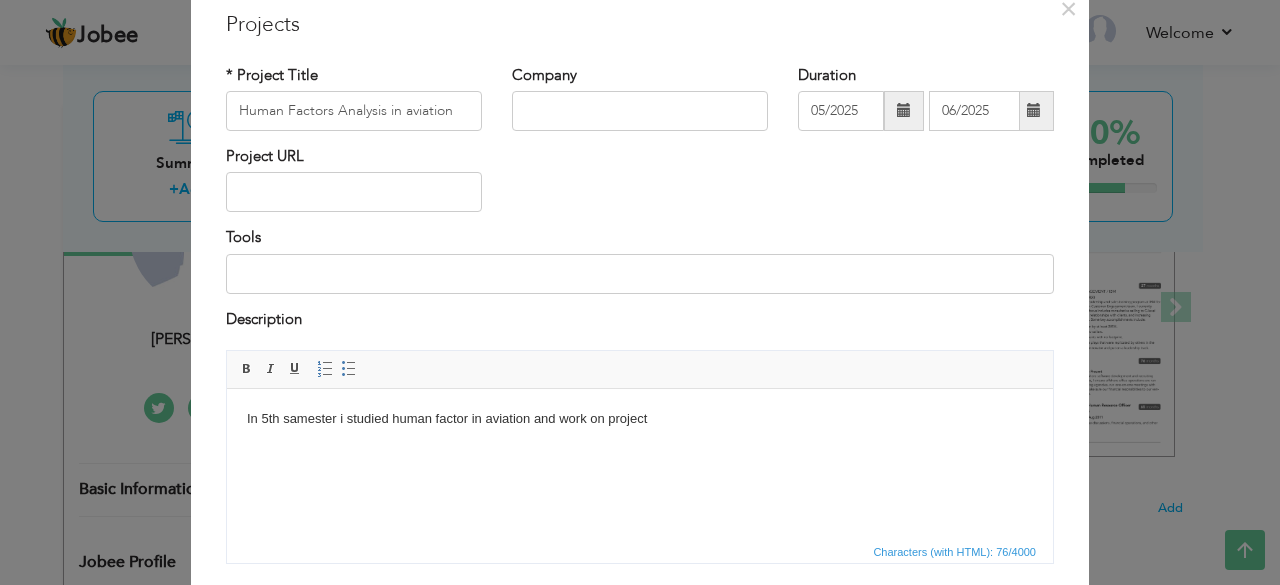 scroll, scrollTop: 0, scrollLeft: 0, axis: both 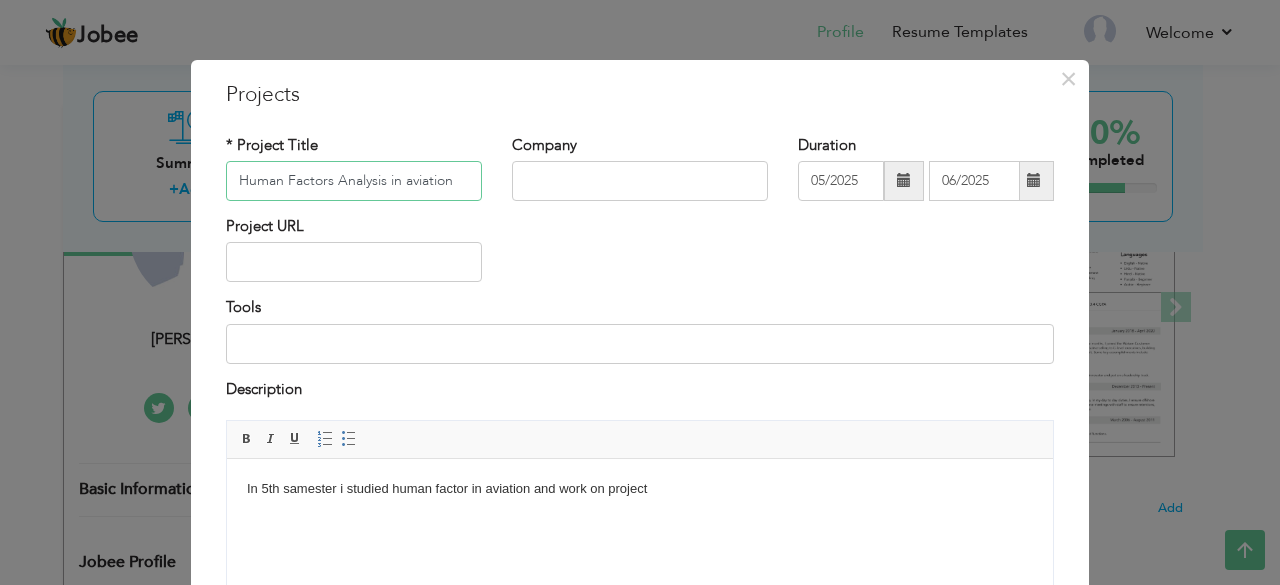 click on "Human Factors Analysis in aviation" at bounding box center [354, 181] 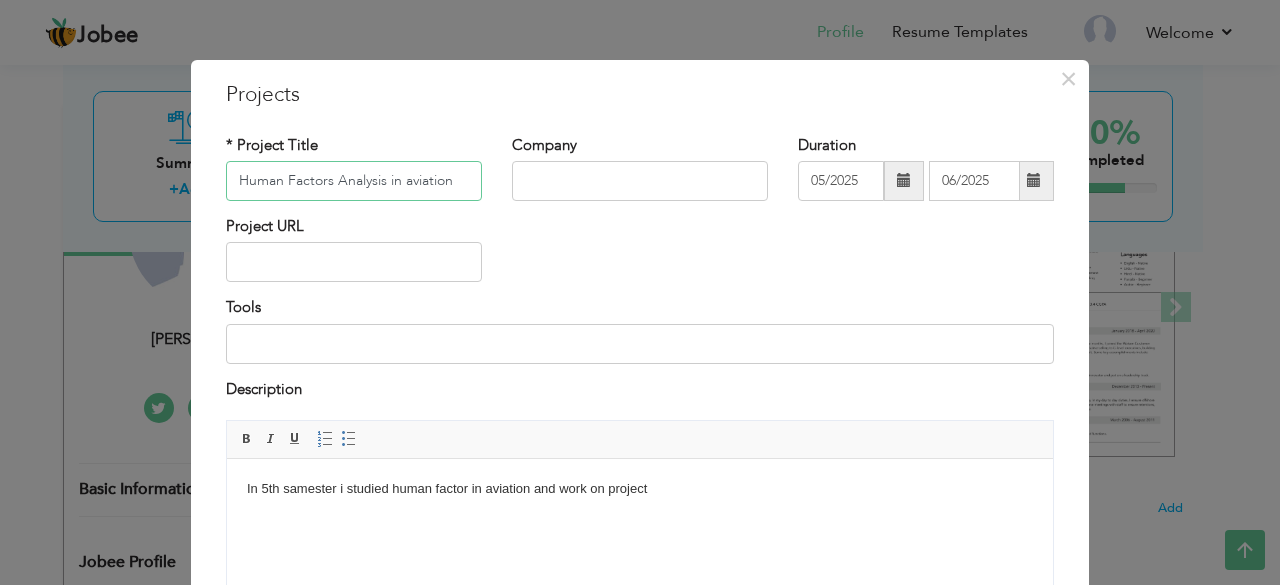 click on "Human Factors Analysis in aviation" at bounding box center [354, 181] 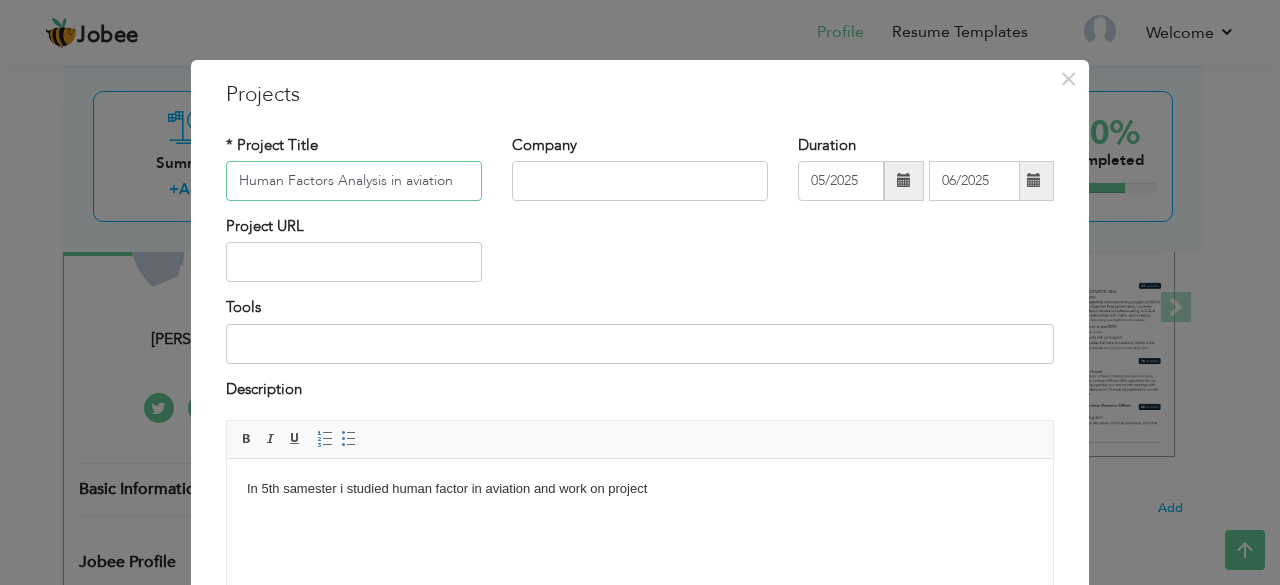 click on "Human Factors Analysis in aviation" at bounding box center [354, 181] 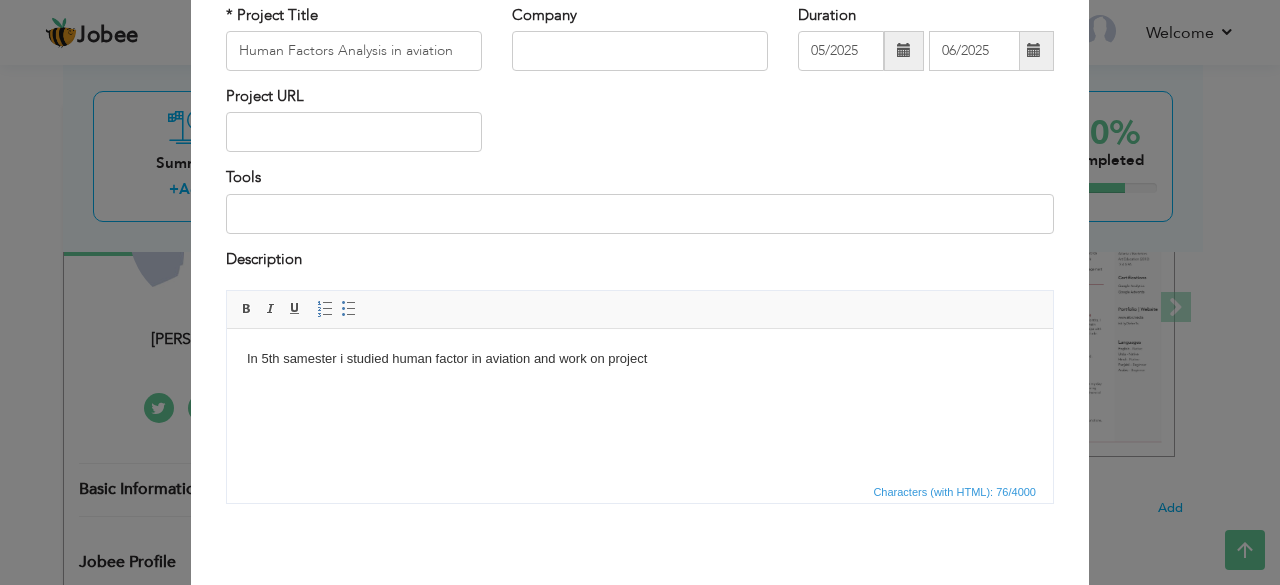 scroll, scrollTop: 209, scrollLeft: 0, axis: vertical 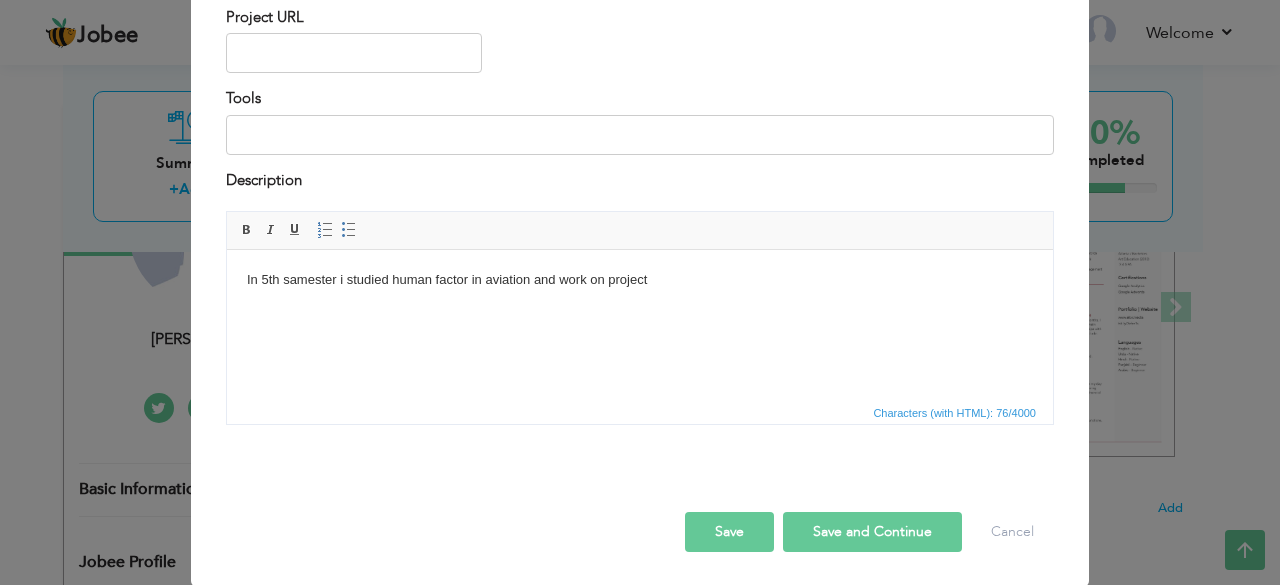 click on "In 5th samester i studied human factor in aviation and work on project" at bounding box center [640, 280] 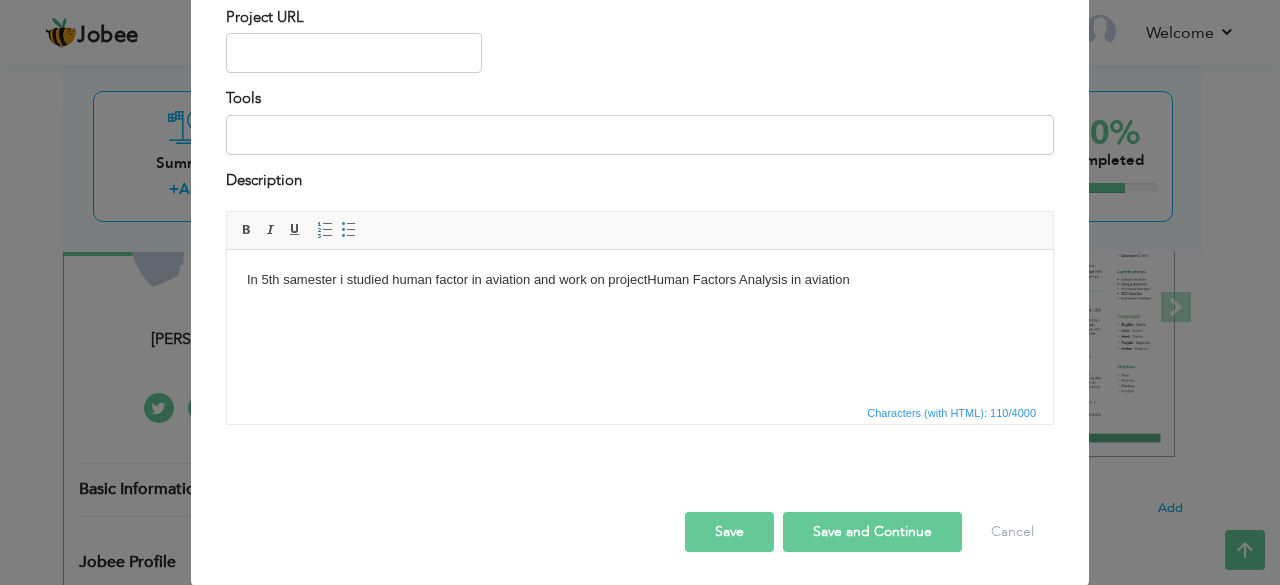 click on "Save and Continue" at bounding box center [872, 532] 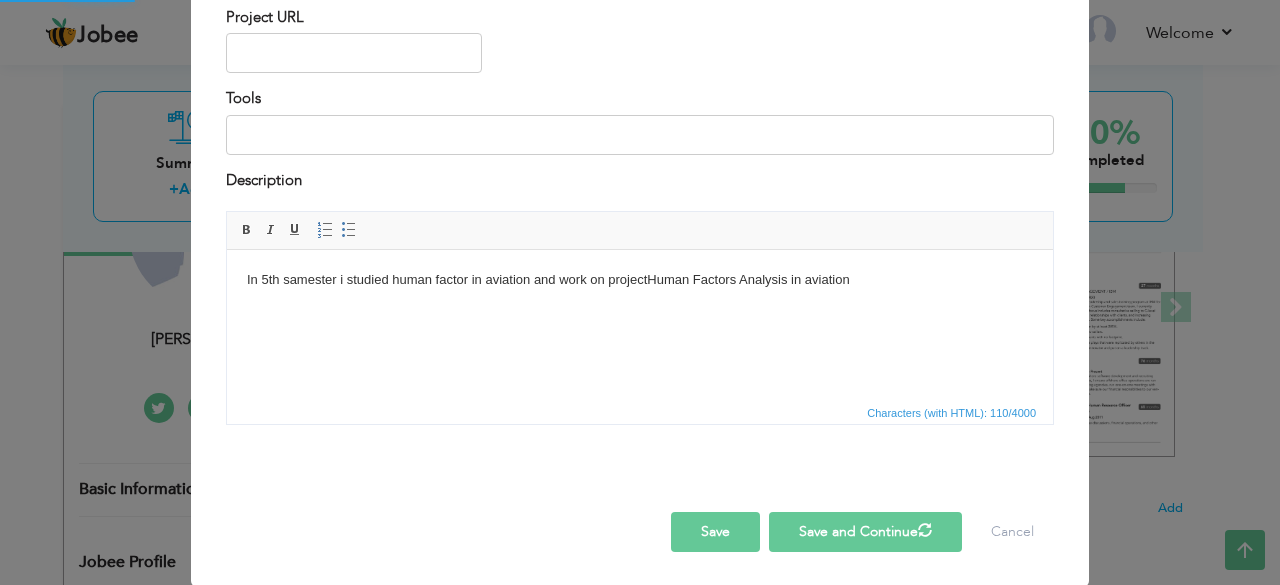 type 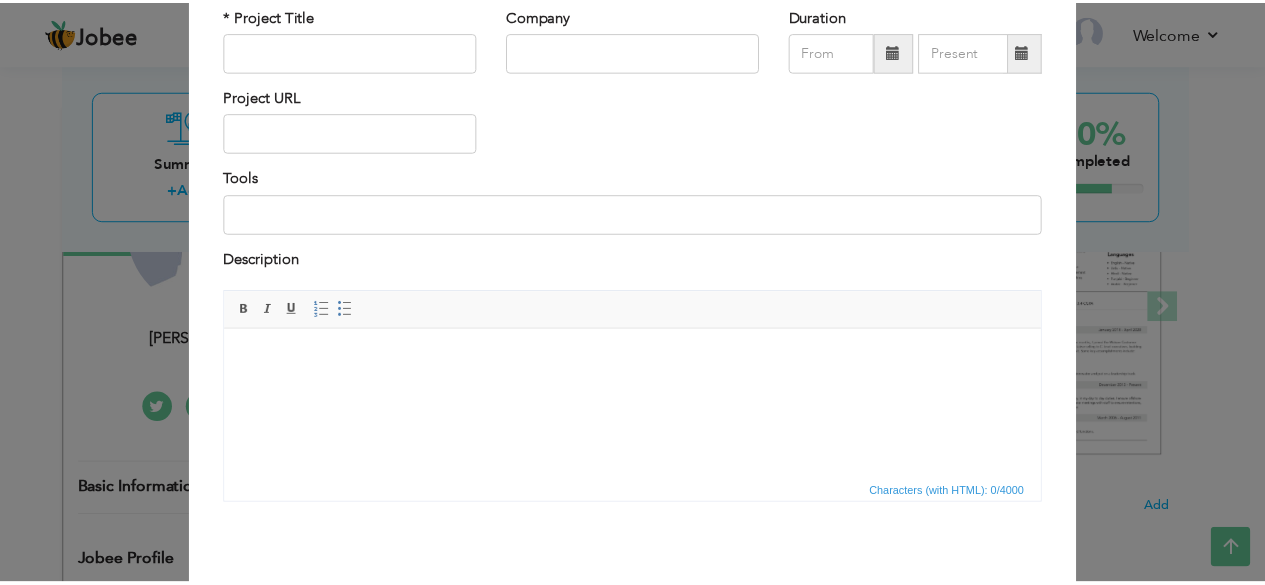 scroll, scrollTop: 0, scrollLeft: 0, axis: both 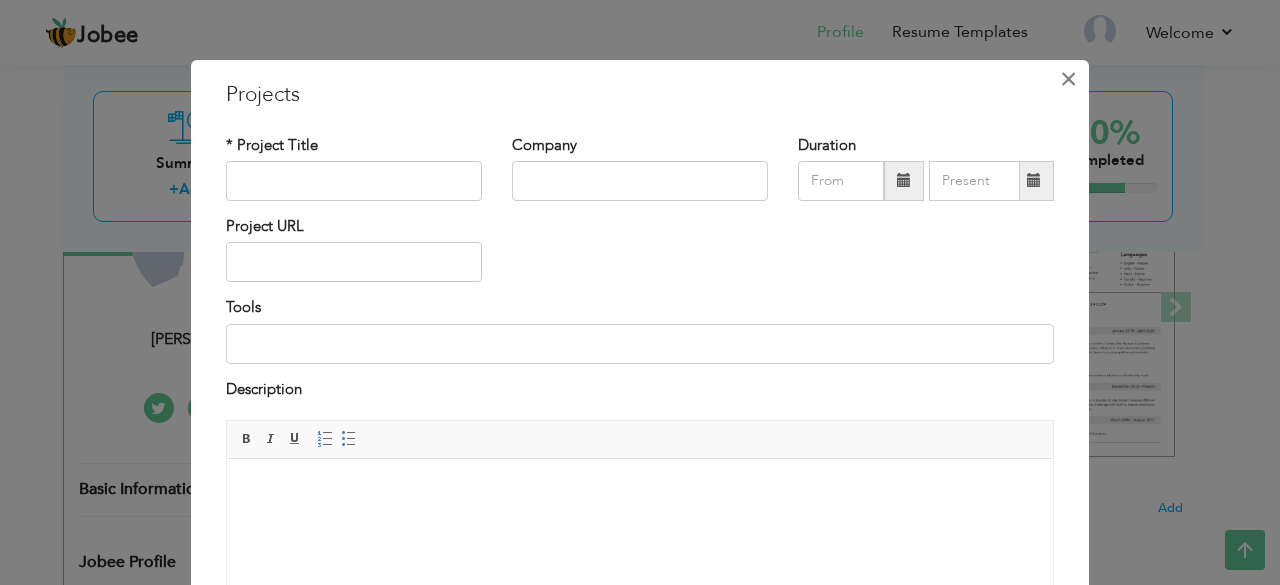 click on "×" at bounding box center (1068, 79) 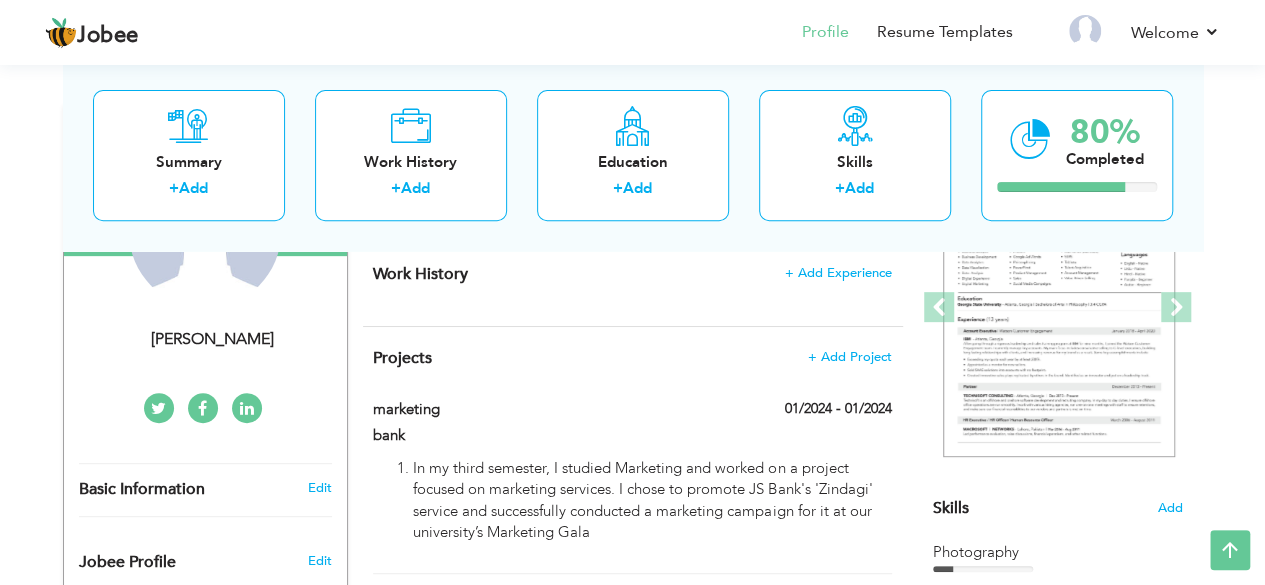 click on "View Resume
Export PDF
Profile
Summary
Public Link
Experience
Education
Awards
Work Histroy
Projects
Certifications
Skills
Preferred Job City" at bounding box center (632, 514) 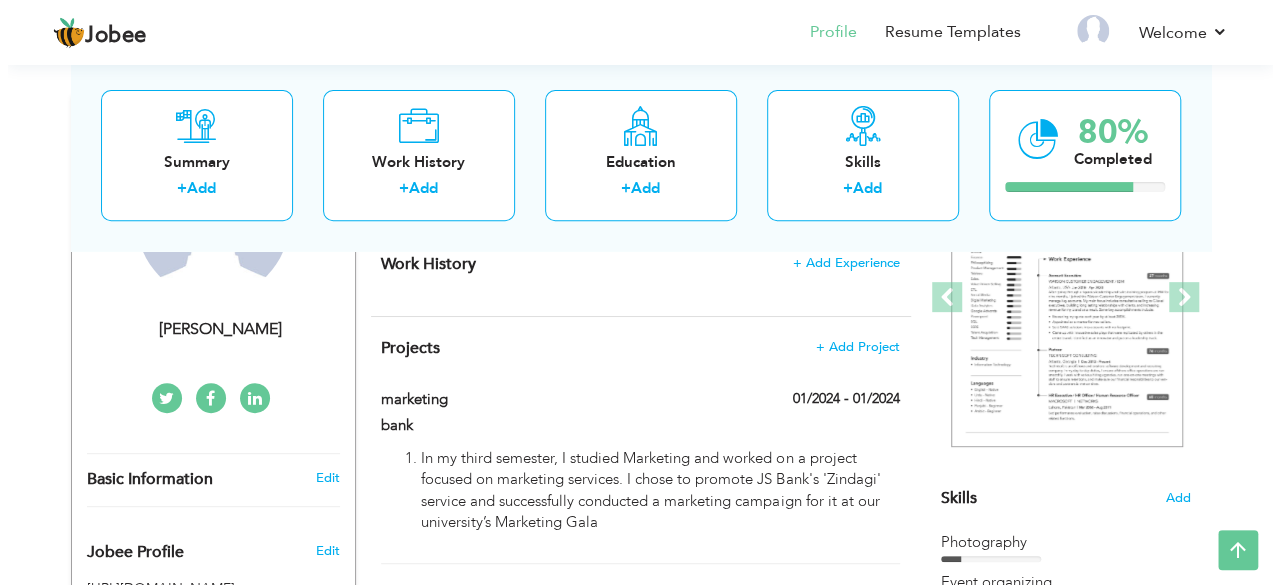 scroll, scrollTop: 260, scrollLeft: 0, axis: vertical 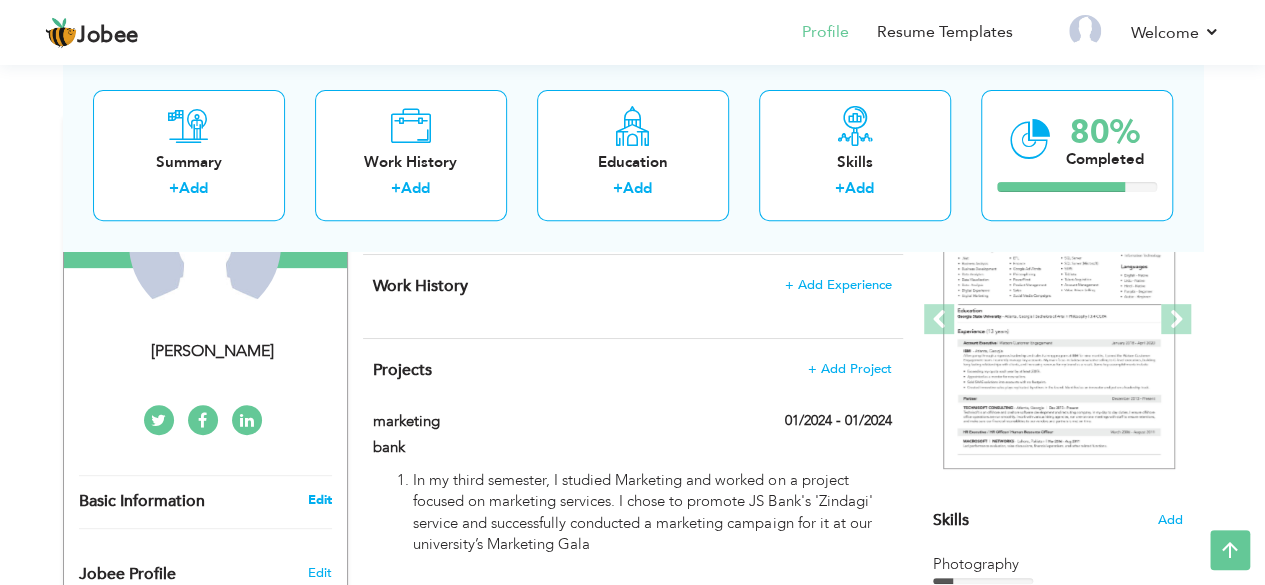 click on "Edit" at bounding box center [319, 500] 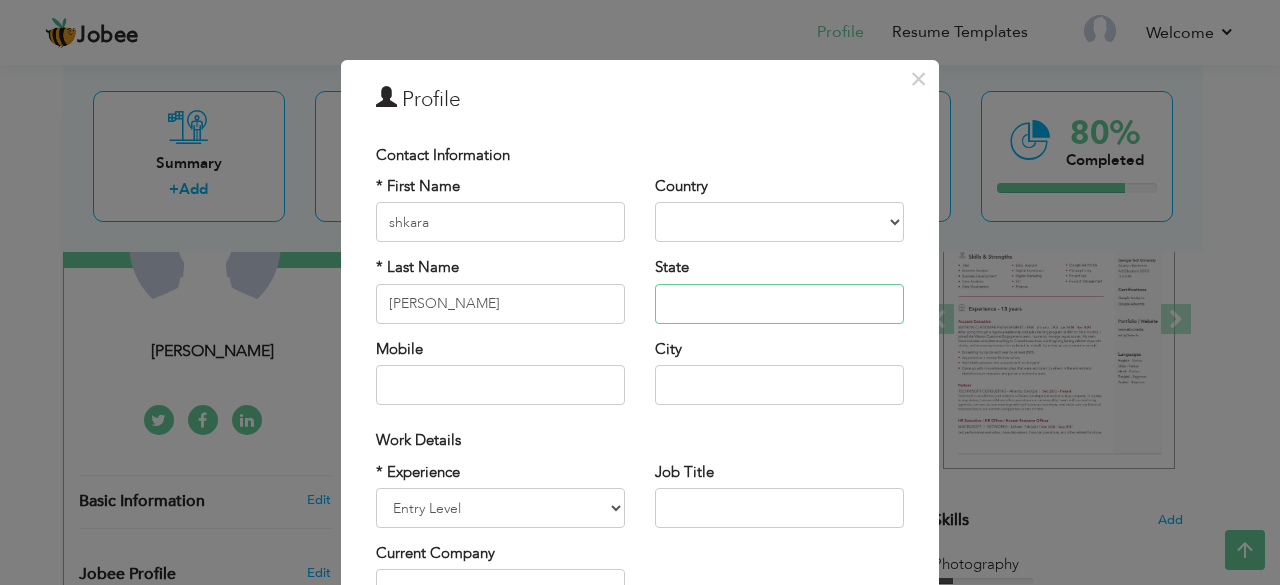 click at bounding box center (779, 304) 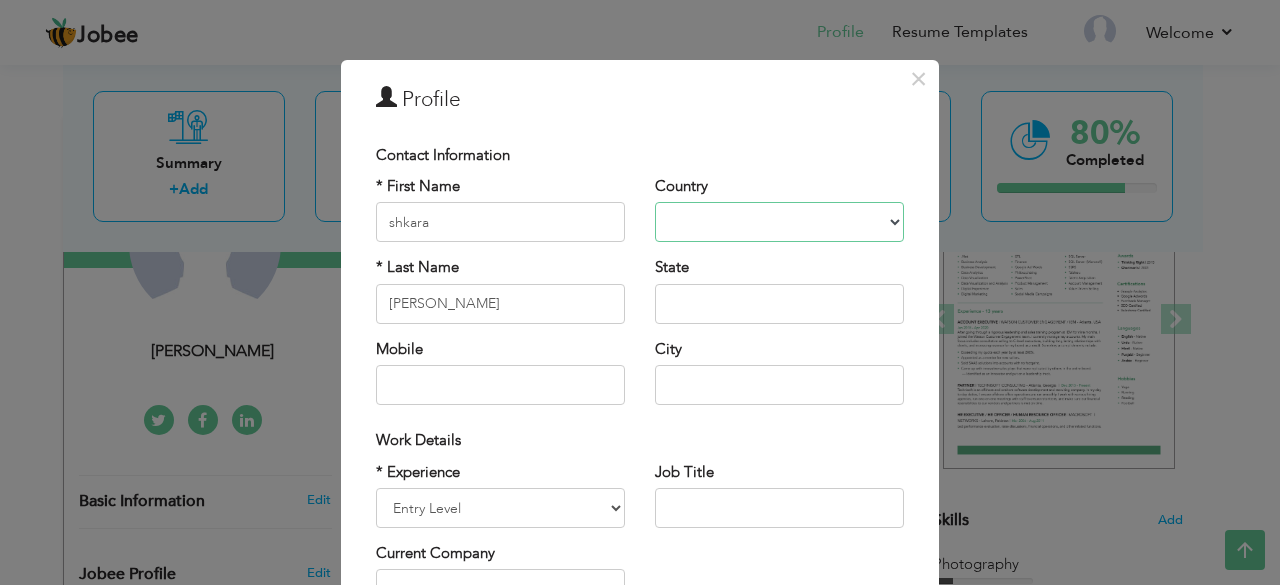 click on "Afghanistan Albania Algeria American Samoa Andorra Angola Anguilla Antarctica Antigua and Barbuda Argentina Armenia Aruba Australia Austria Azerbaijan Bahamas Bahrain Bangladesh Barbados Belarus Belgium Belize Benin Bermuda Bhutan Bolivia Bosnia-Herzegovina Botswana Bouvet Island Brazil British Indian Ocean Territory Brunei Darussalam Bulgaria Burkina Faso Burundi Cambodia Cameroon Canada Cape Verde Cayman Islands Central African Republic Chad Chile China Christmas Island Cocos (Keeling) Islands Colombia Comoros Congo Congo, Dem. Republic Cook Islands Costa Rica Croatia Cuba Cyprus Czech Rep Denmark Djibouti Dominica Dominican Republic Ecuador Egypt El Salvador Equatorial Guinea Eritrea Estonia Ethiopia European Union Falkland Islands (Malvinas) Faroe Islands Fiji Finland France French Guiana French Southern Territories Gabon Gambia Georgia Germany Ghana Gibraltar Great Britain Greece Greenland Grenada Guadeloupe (French) Guam (USA) Guatemala Guernsey Guinea Guinea Bissau Guyana Haiti Honduras Hong Kong India" at bounding box center (779, 222) 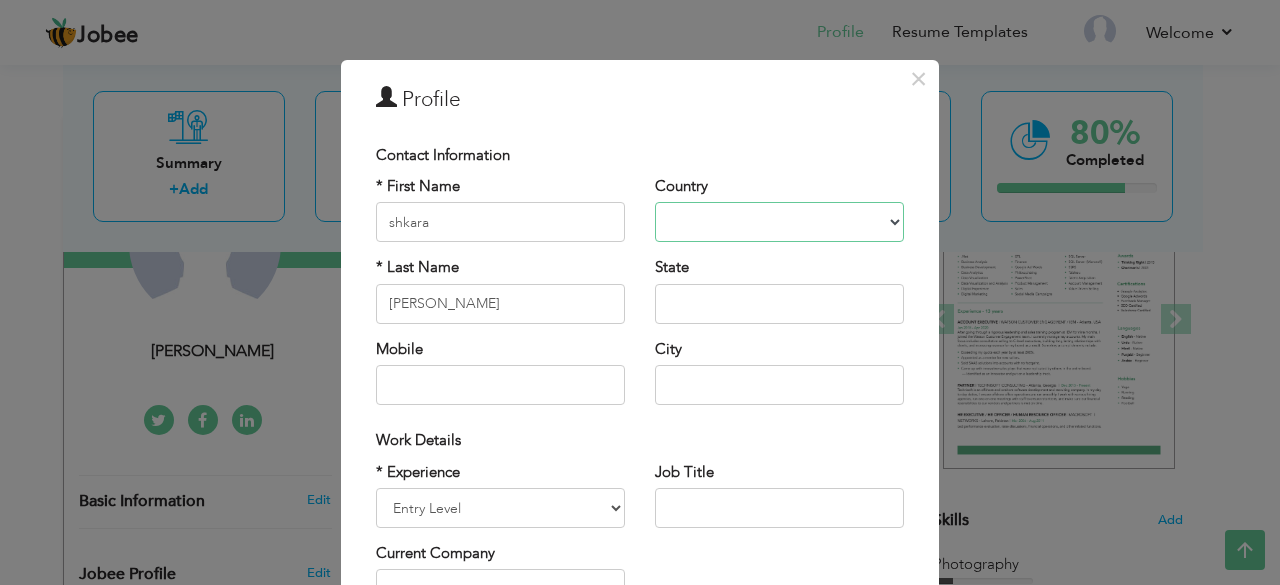 select on "number:166" 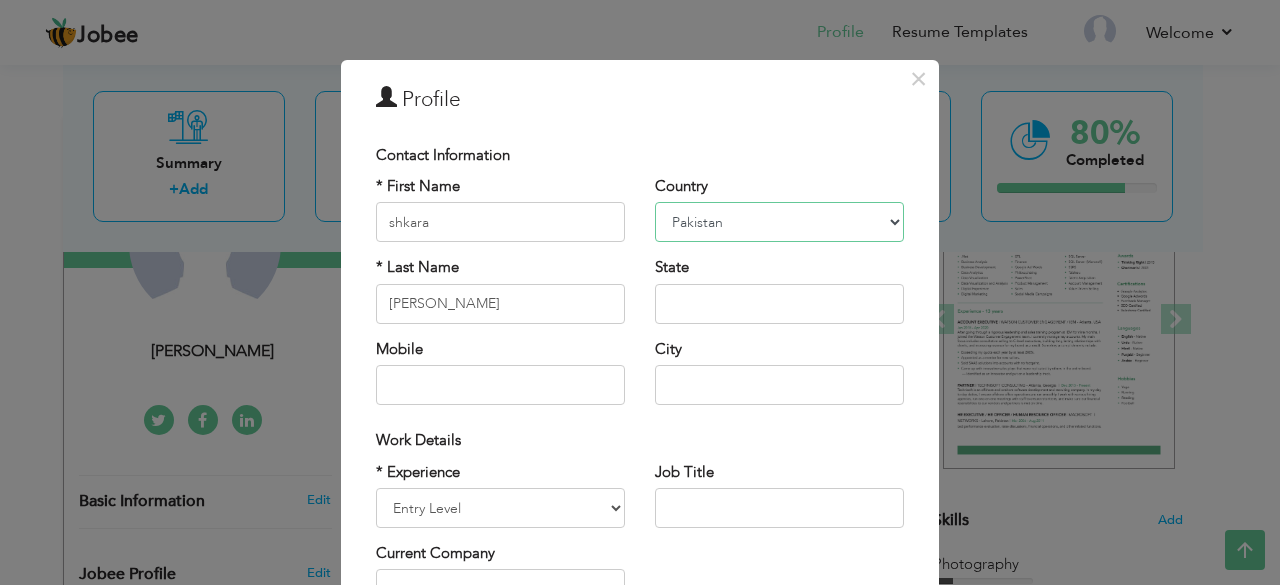 click on "Afghanistan Albania Algeria American Samoa Andorra Angola Anguilla Antarctica Antigua and Barbuda Argentina Armenia Aruba Australia Austria Azerbaijan Bahamas Bahrain Bangladesh Barbados Belarus Belgium Belize Benin Bermuda Bhutan Bolivia Bosnia-Herzegovina Botswana Bouvet Island Brazil British Indian Ocean Territory Brunei Darussalam Bulgaria Burkina Faso Burundi Cambodia Cameroon Canada Cape Verde Cayman Islands Central African Republic Chad Chile China Christmas Island Cocos (Keeling) Islands Colombia Comoros Congo Congo, Dem. Republic Cook Islands Costa Rica Croatia Cuba Cyprus Czech Rep Denmark Djibouti Dominica Dominican Republic Ecuador Egypt El Salvador Equatorial Guinea Eritrea Estonia Ethiopia European Union Falkland Islands (Malvinas) Faroe Islands Fiji Finland France French Guiana French Southern Territories Gabon Gambia Georgia Germany Ghana Gibraltar Great Britain Greece Greenland Grenada Guadeloupe (French) Guam (USA) Guatemala Guernsey Guinea Guinea Bissau Guyana Haiti Honduras Hong Kong India" at bounding box center (779, 222) 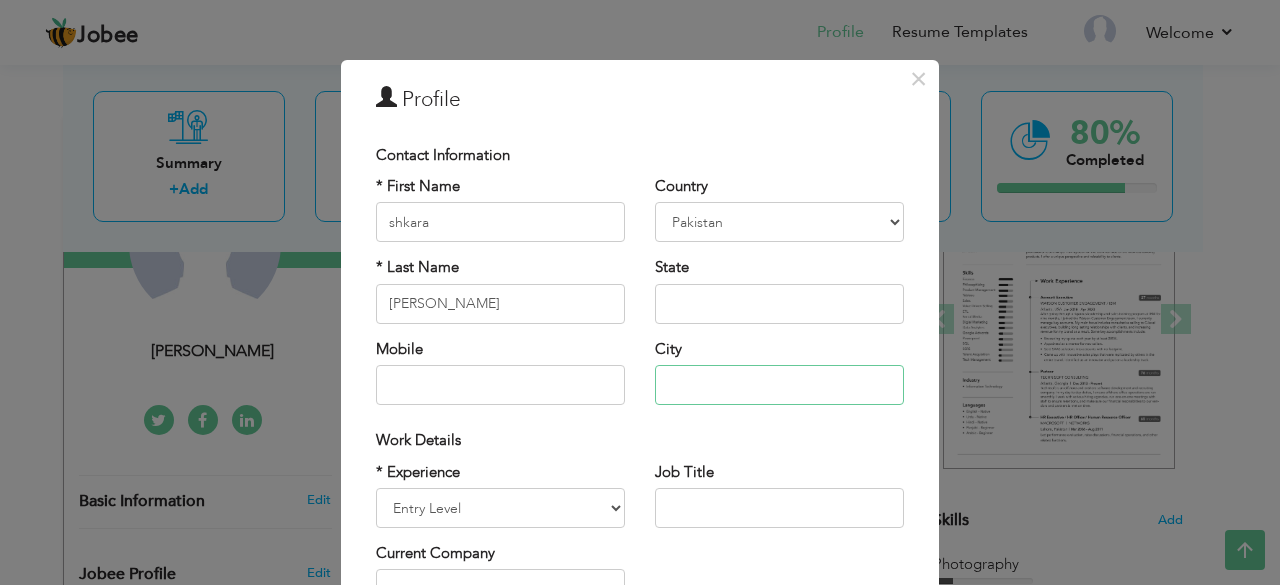 click at bounding box center (779, 385) 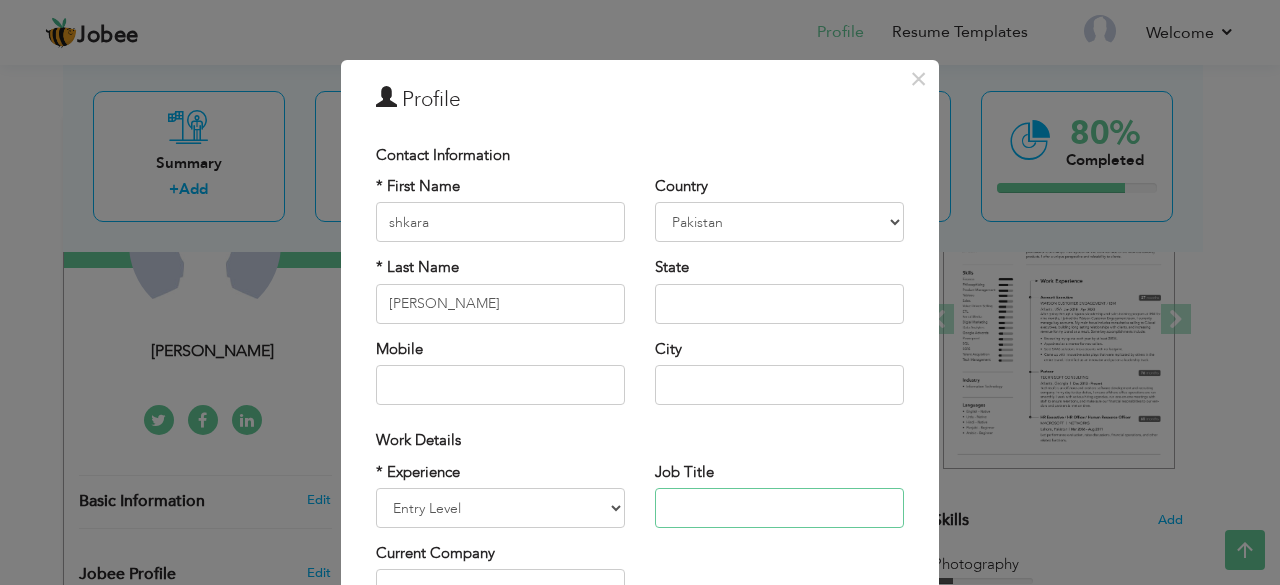 click at bounding box center (779, 508) 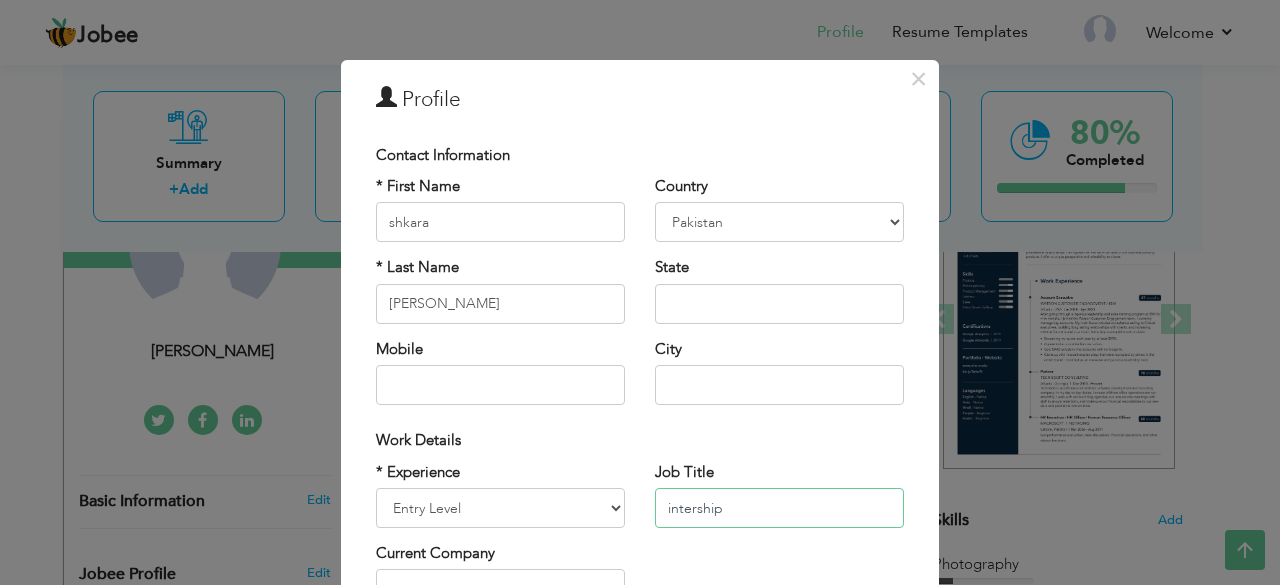 type on "intership" 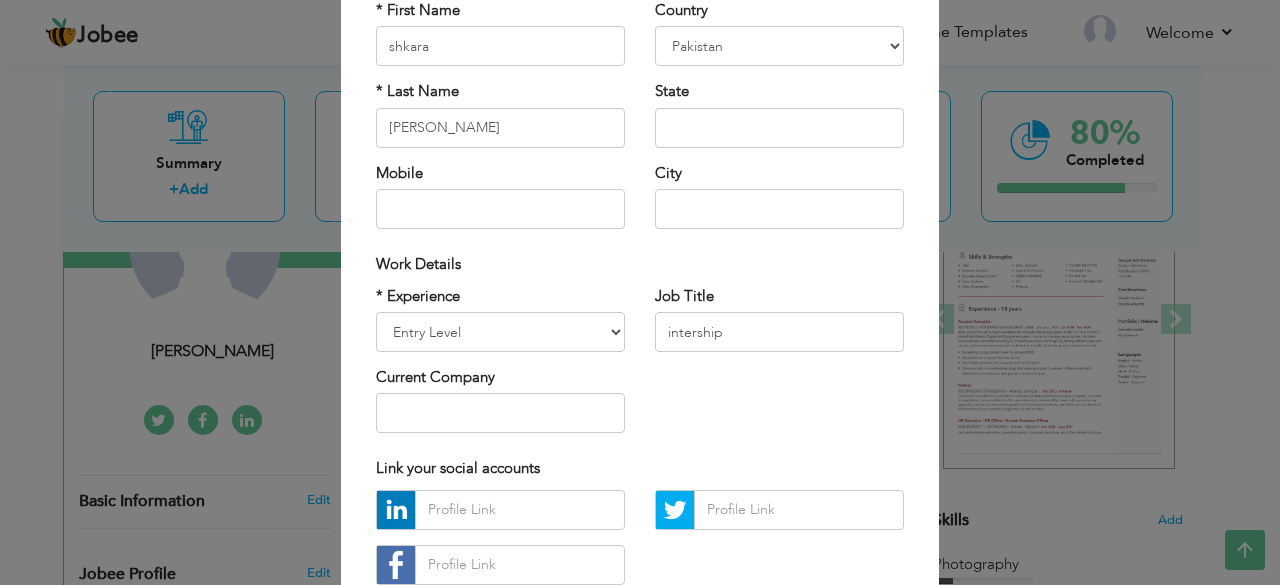scroll, scrollTop: 183, scrollLeft: 0, axis: vertical 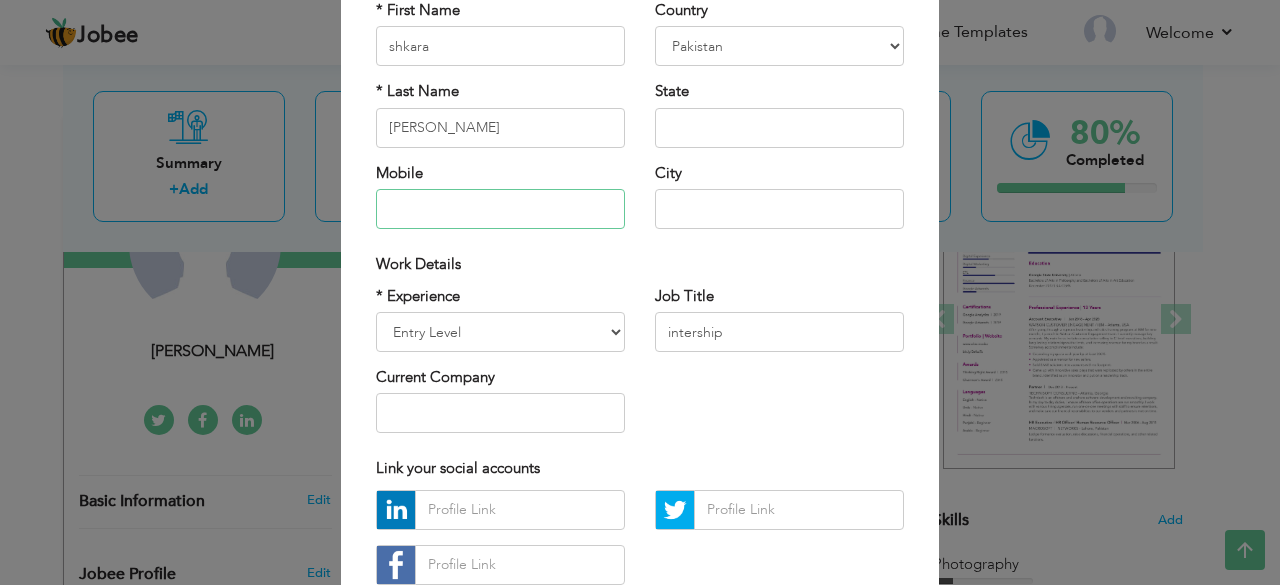 click at bounding box center (500, 209) 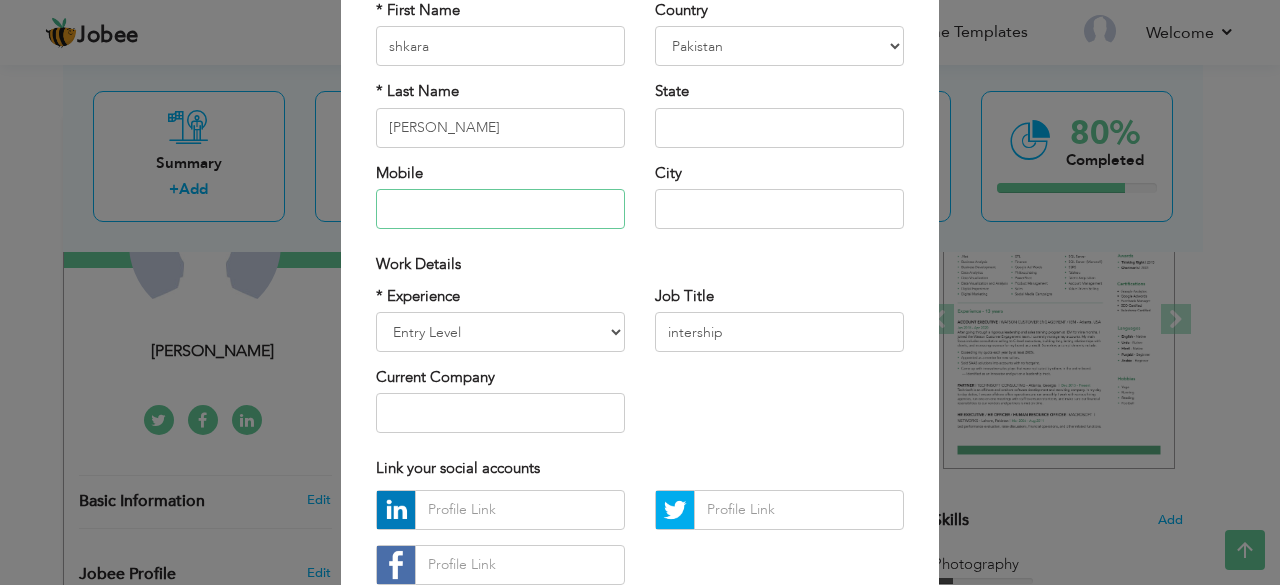 type on "03416523878" 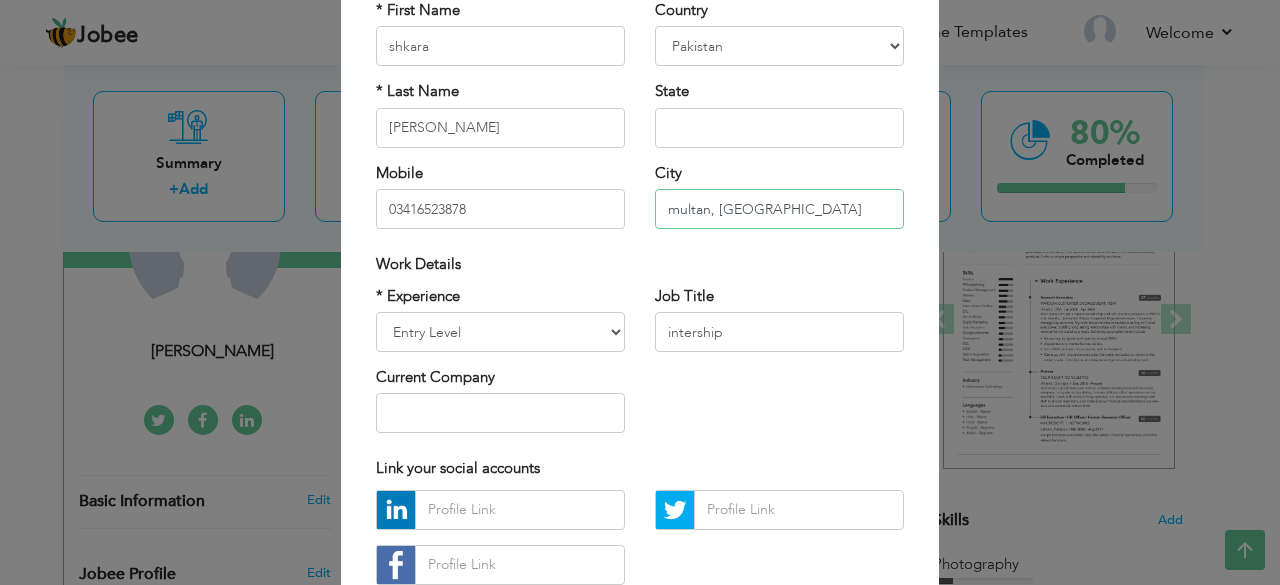click on "multan, lahore" at bounding box center (779, 209) 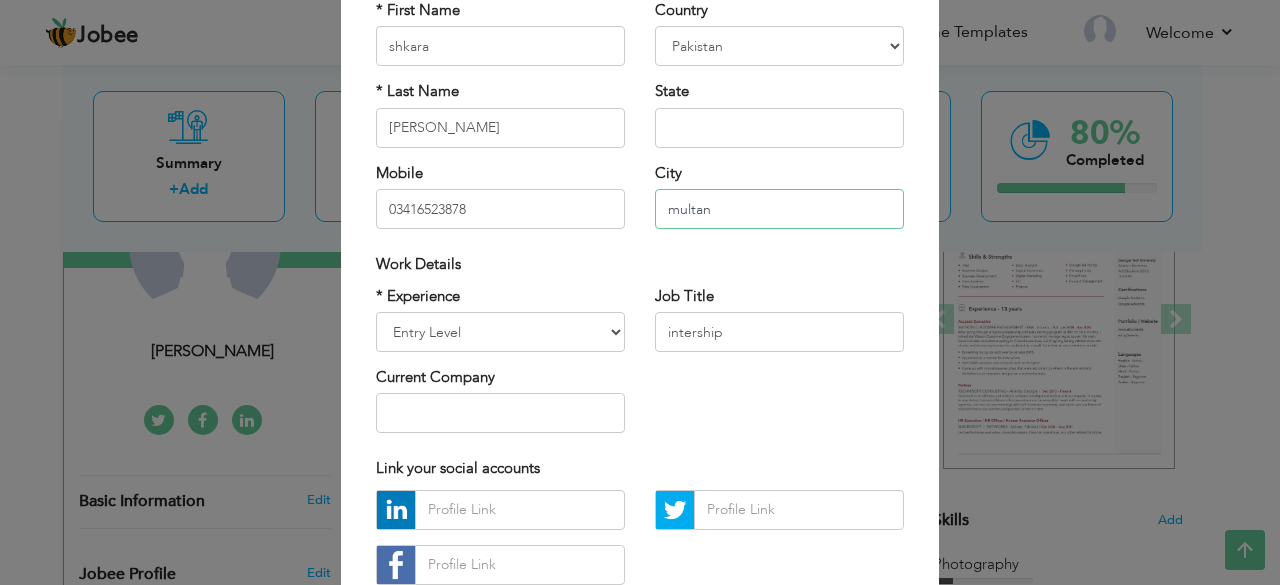 type on "multan" 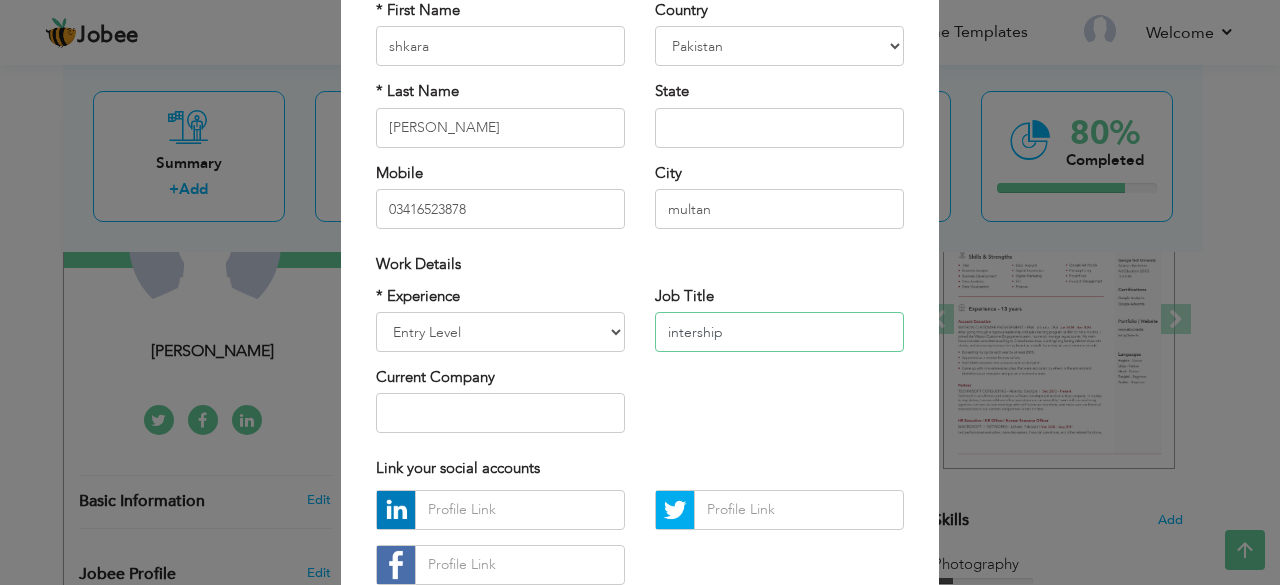 click on "intership" at bounding box center (779, 332) 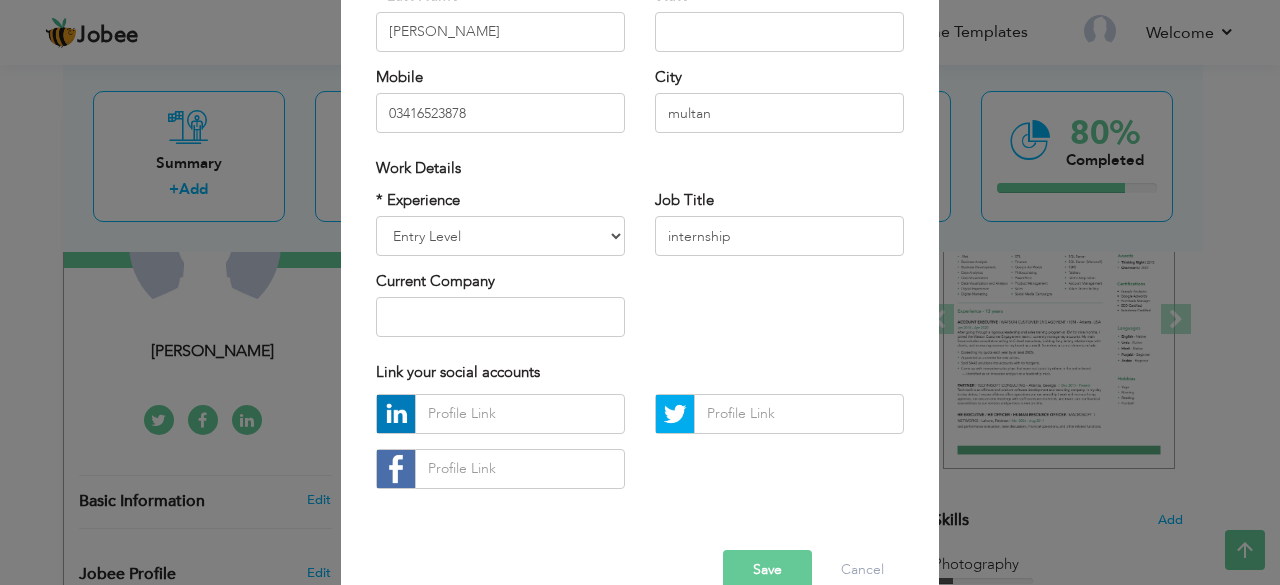 scroll, scrollTop: 311, scrollLeft: 0, axis: vertical 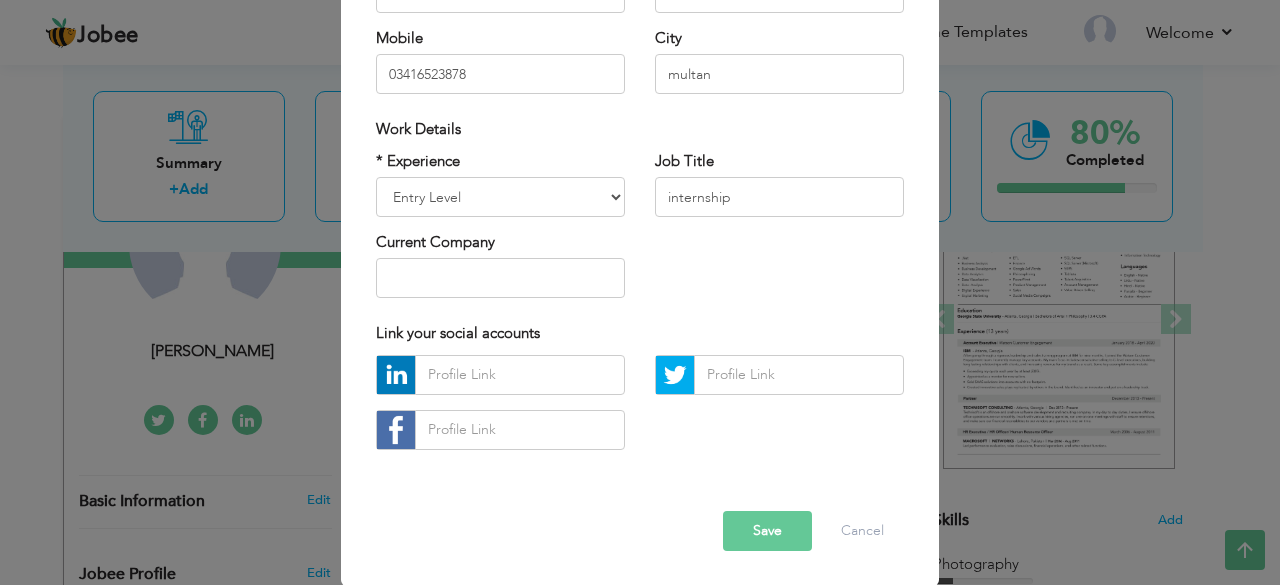 click on "Save" at bounding box center [767, 531] 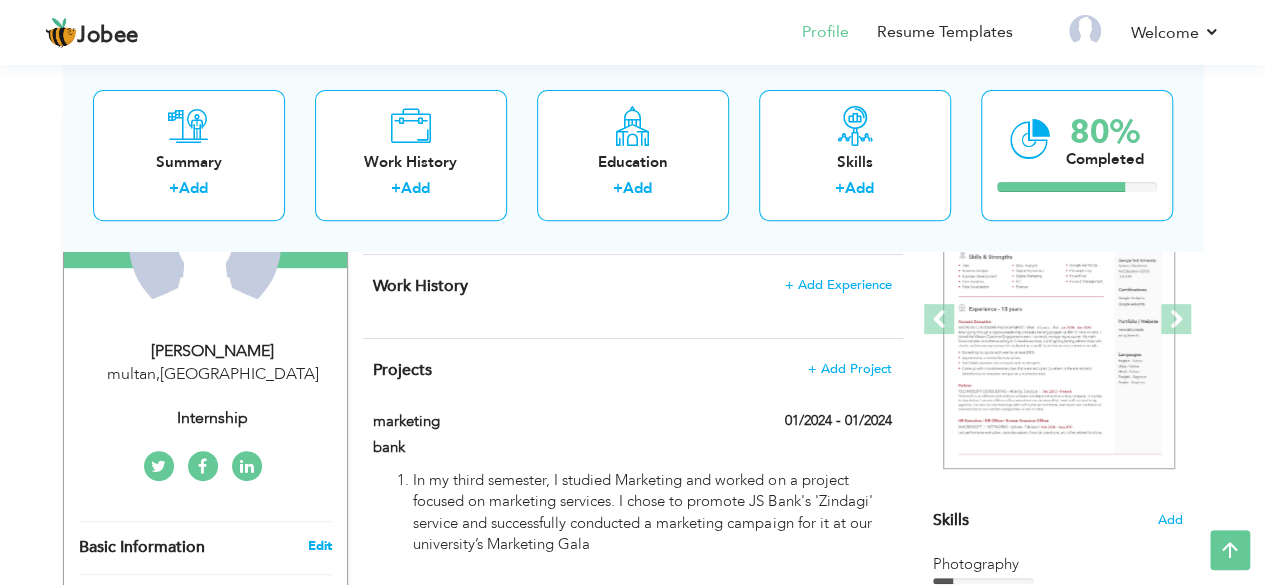 click on "Edit" at bounding box center [319, 546] 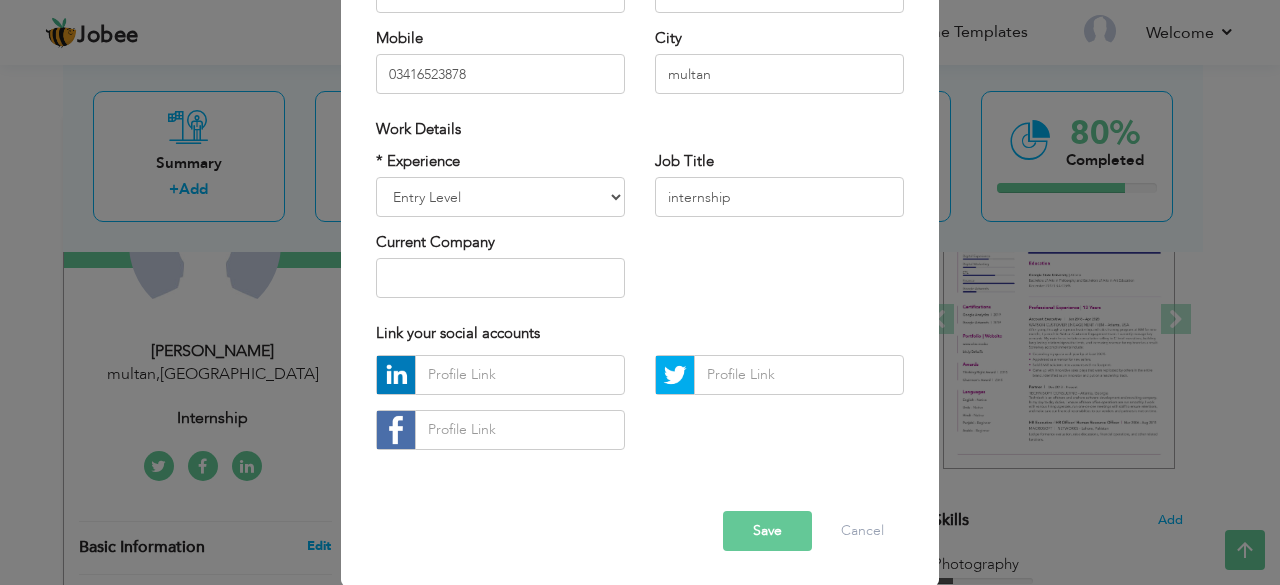 scroll, scrollTop: 0, scrollLeft: 0, axis: both 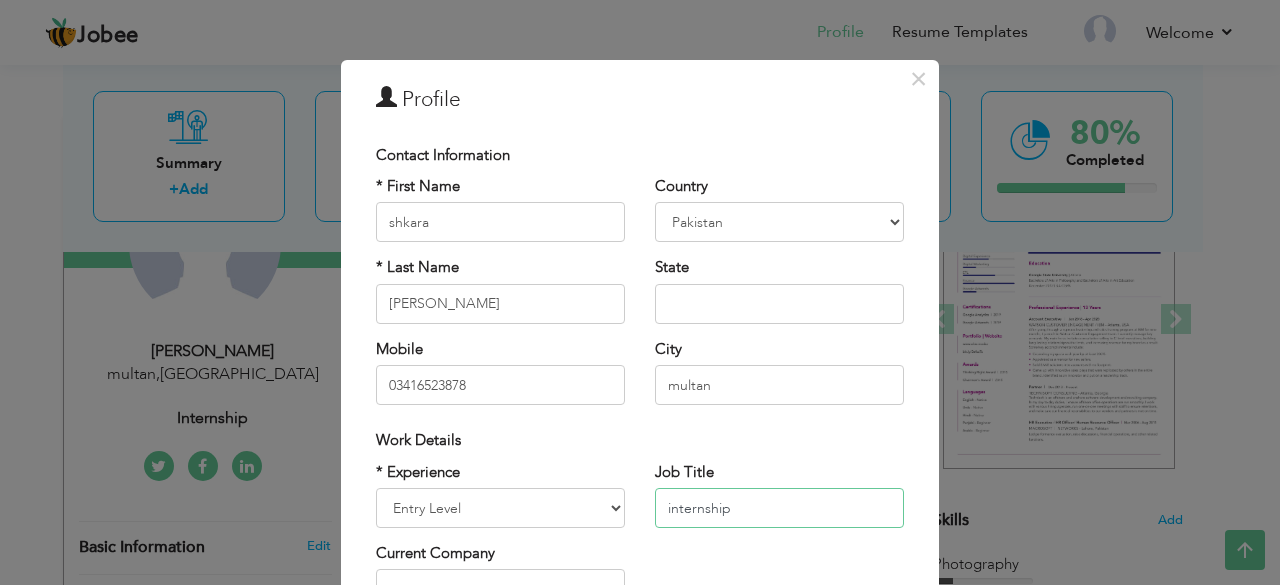 click on "internship" at bounding box center (779, 508) 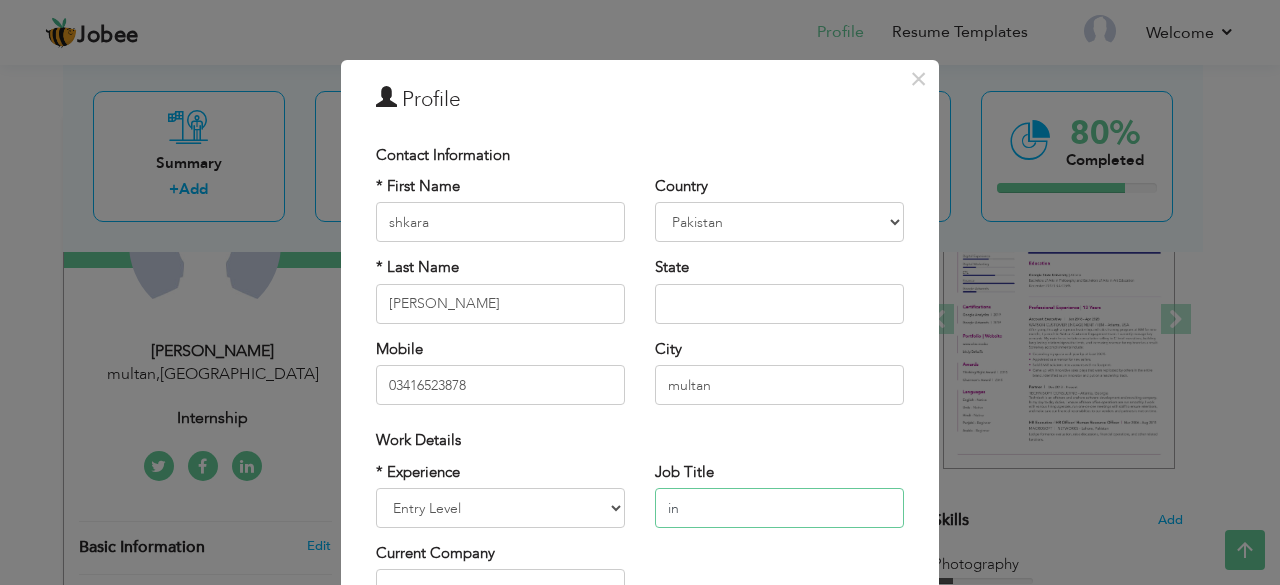 type on "i" 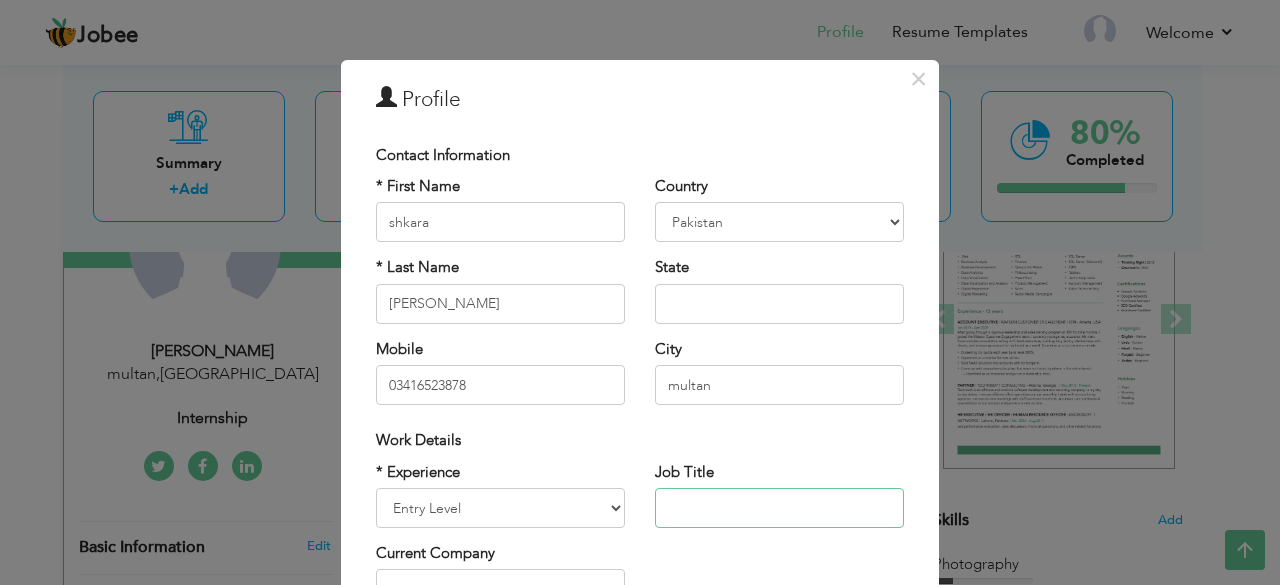 type 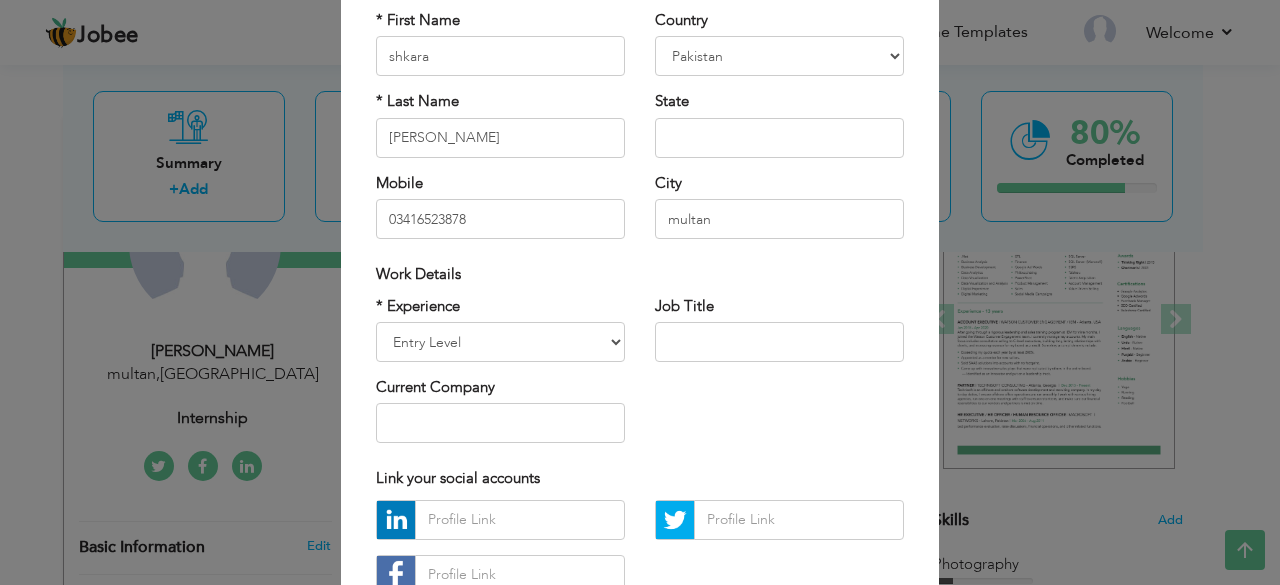 scroll, scrollTop: 200, scrollLeft: 0, axis: vertical 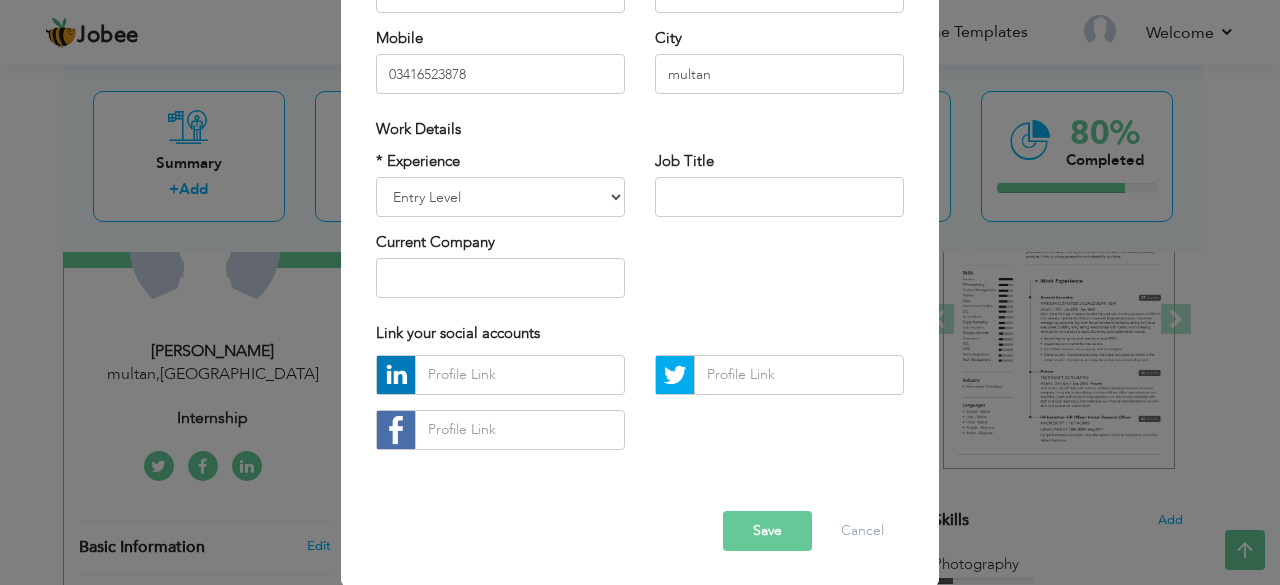 click on "Save" at bounding box center [767, 531] 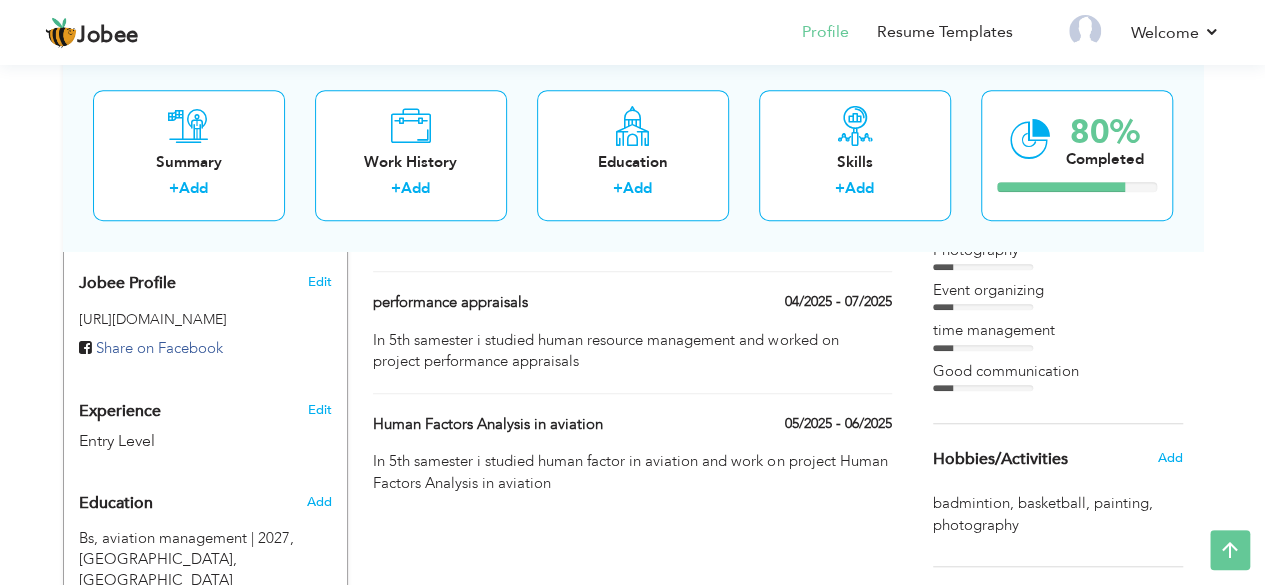 scroll, scrollTop: 580, scrollLeft: 0, axis: vertical 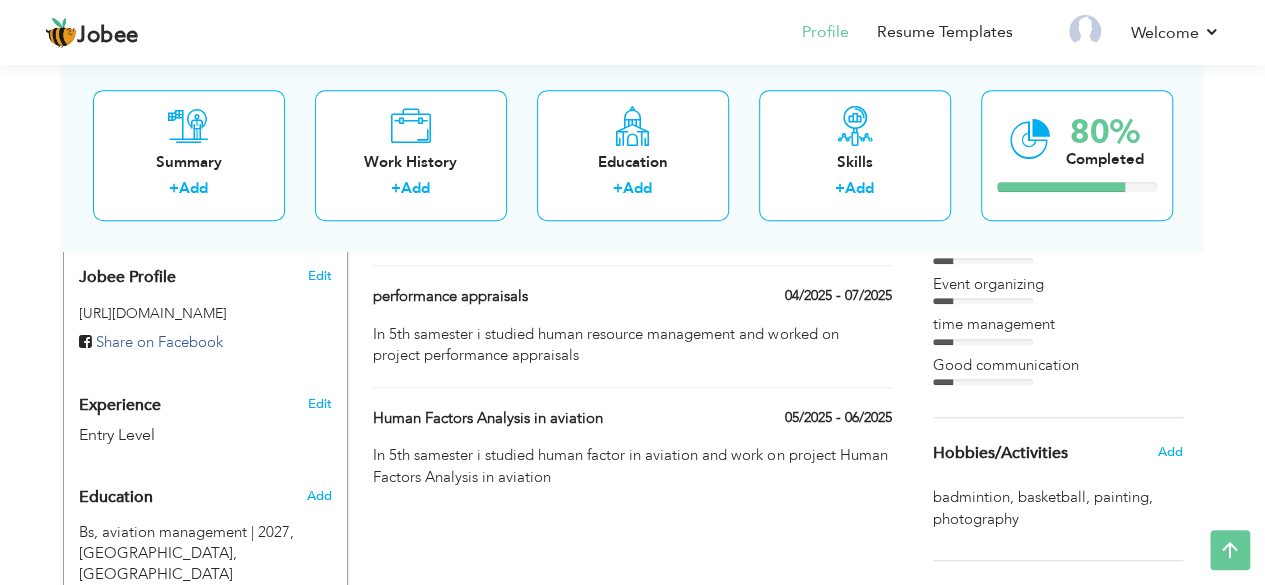 click on "Good communication" at bounding box center (1058, 365) 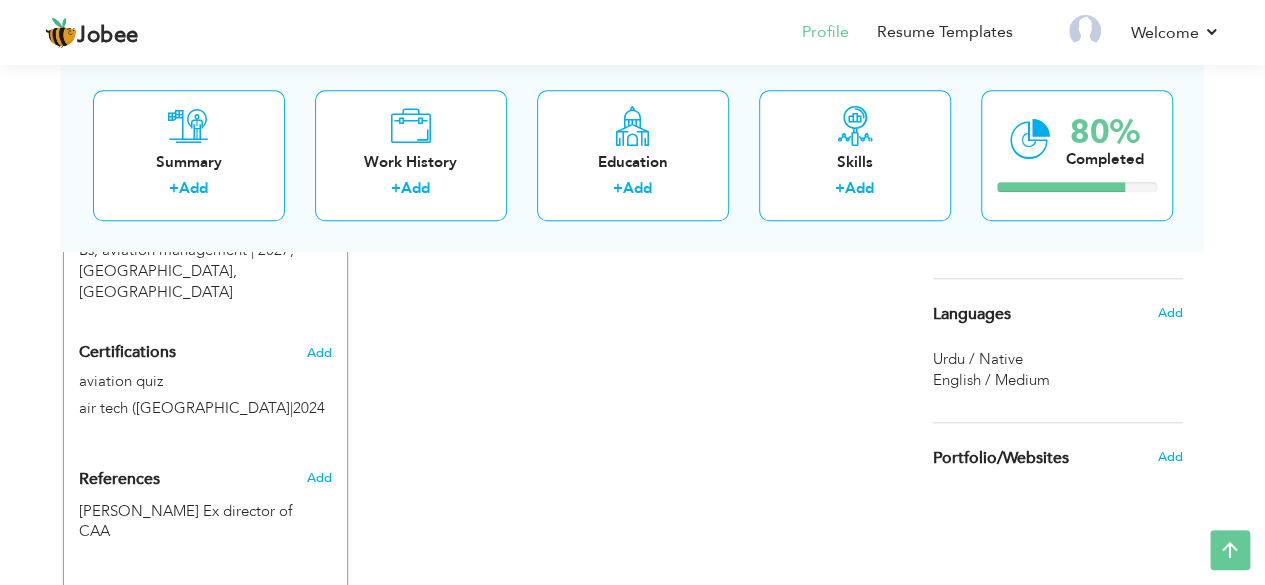 scroll, scrollTop: 867, scrollLeft: 0, axis: vertical 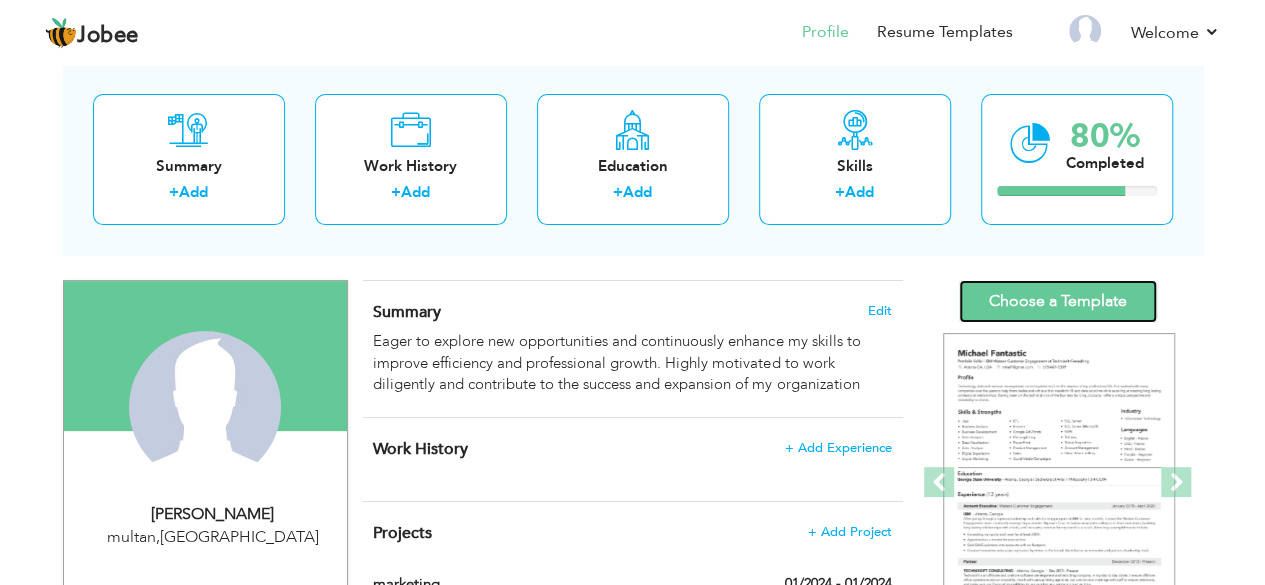 click on "Choose a Template" at bounding box center (1058, 301) 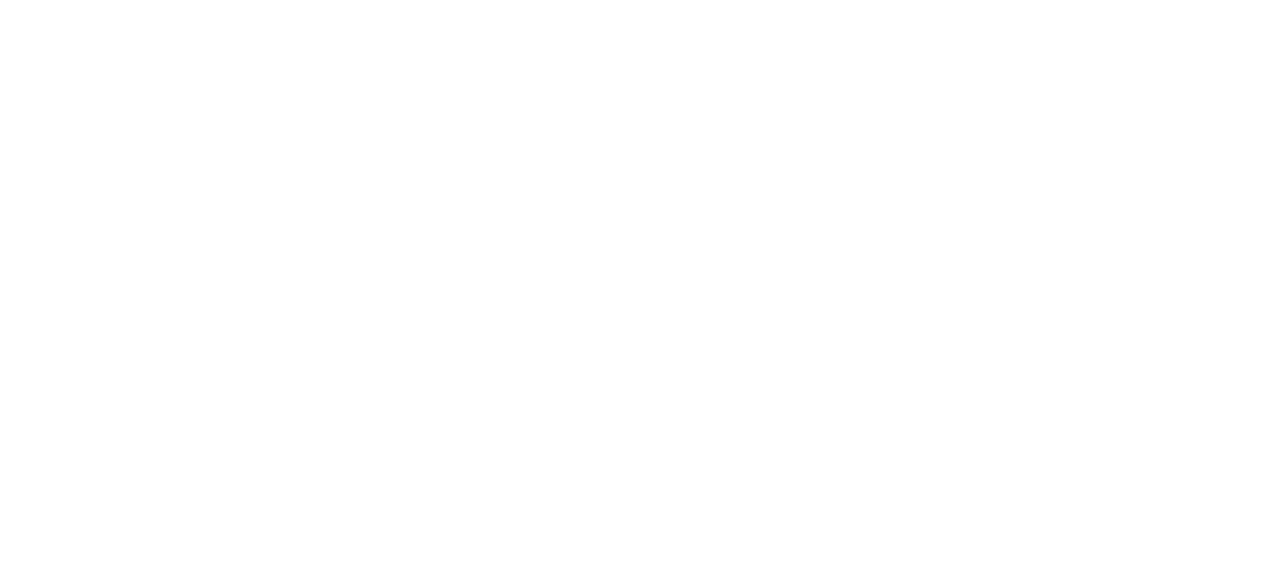 scroll, scrollTop: 0, scrollLeft: 0, axis: both 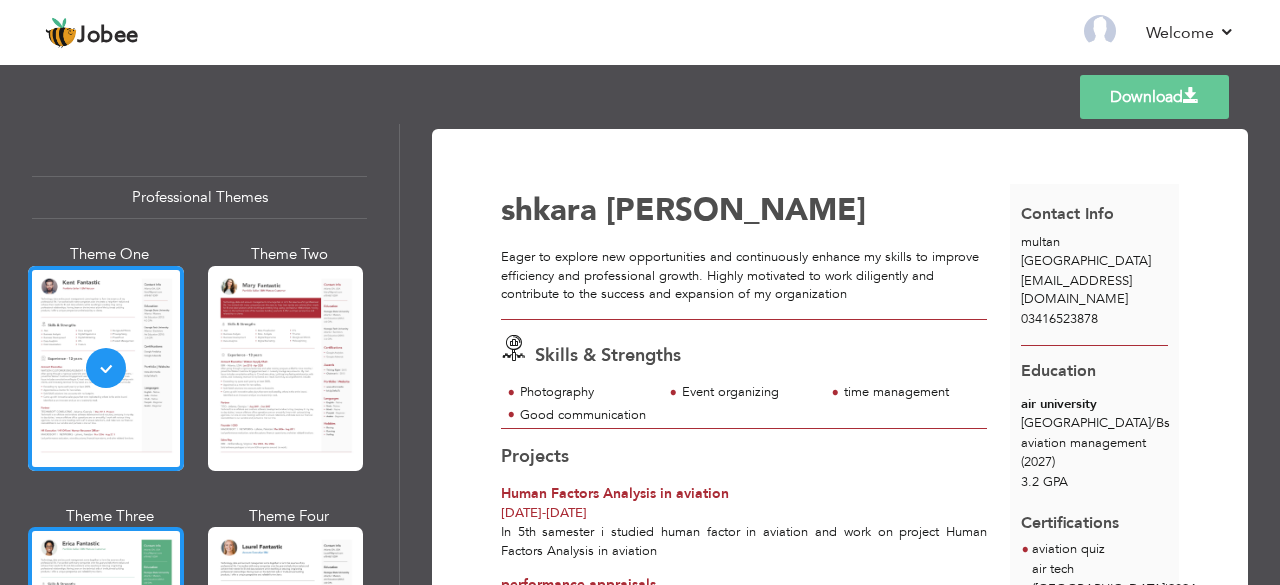 click at bounding box center (106, 629) 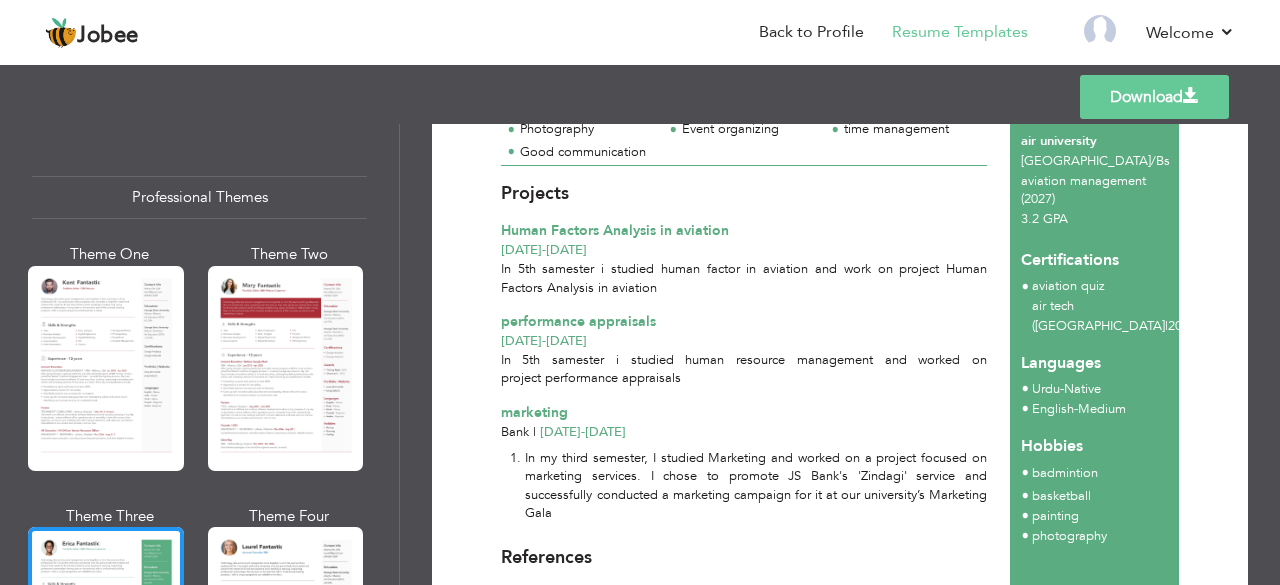 scroll, scrollTop: 267, scrollLeft: 0, axis: vertical 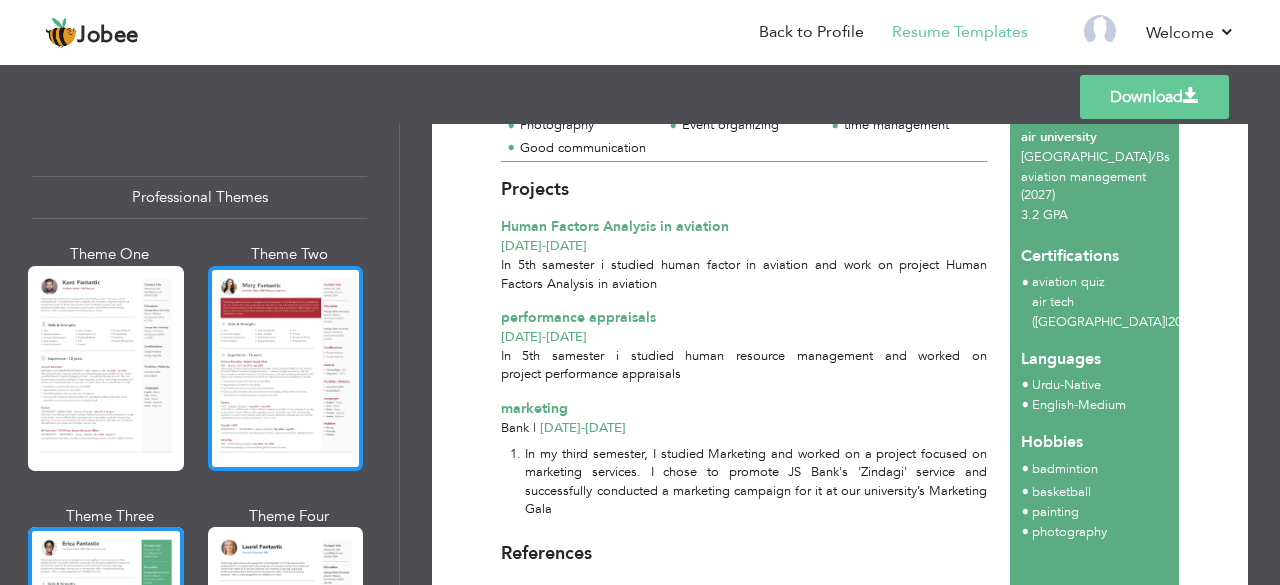 click at bounding box center (286, 368) 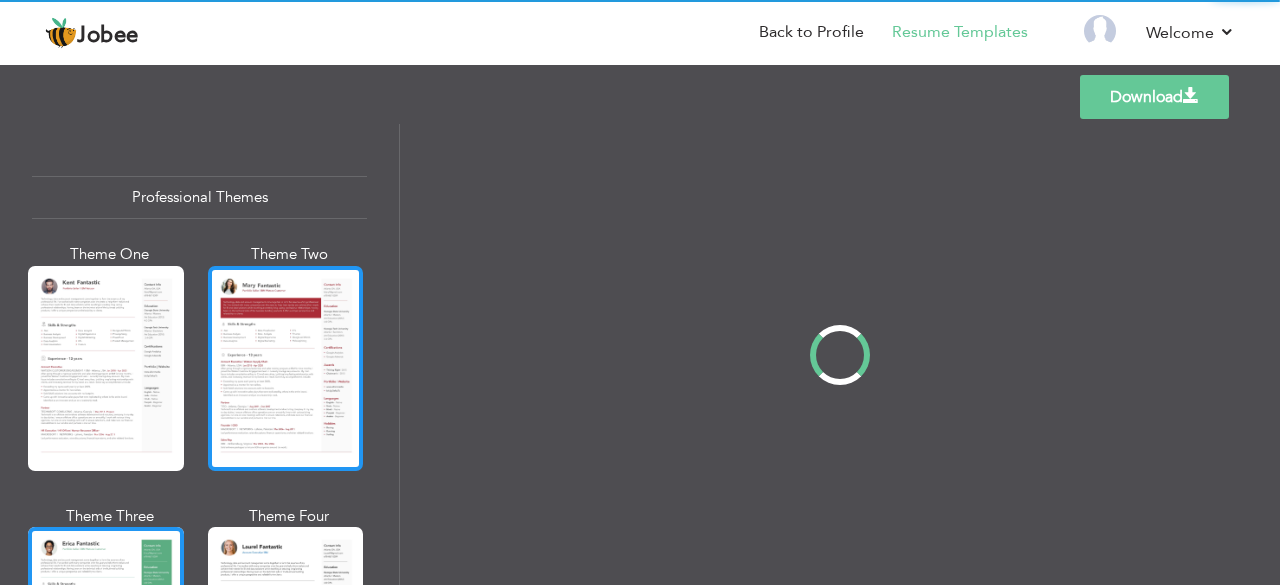 scroll, scrollTop: 0, scrollLeft: 0, axis: both 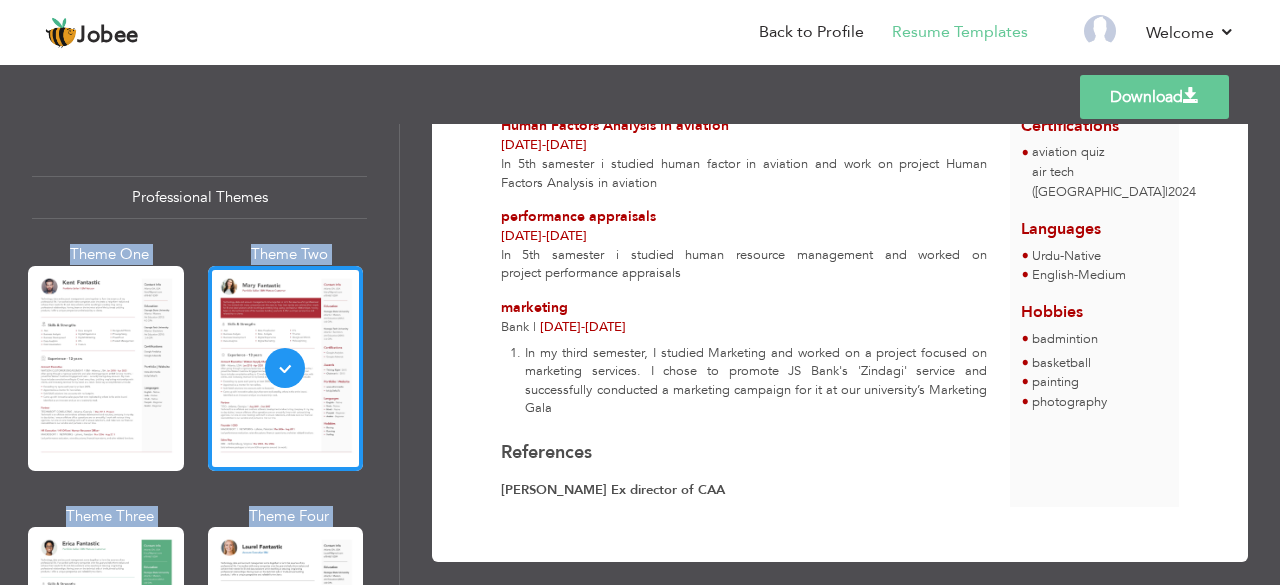 drag, startPoint x: 391, startPoint y: 154, endPoint x: 403, endPoint y: 191, distance: 38.8973 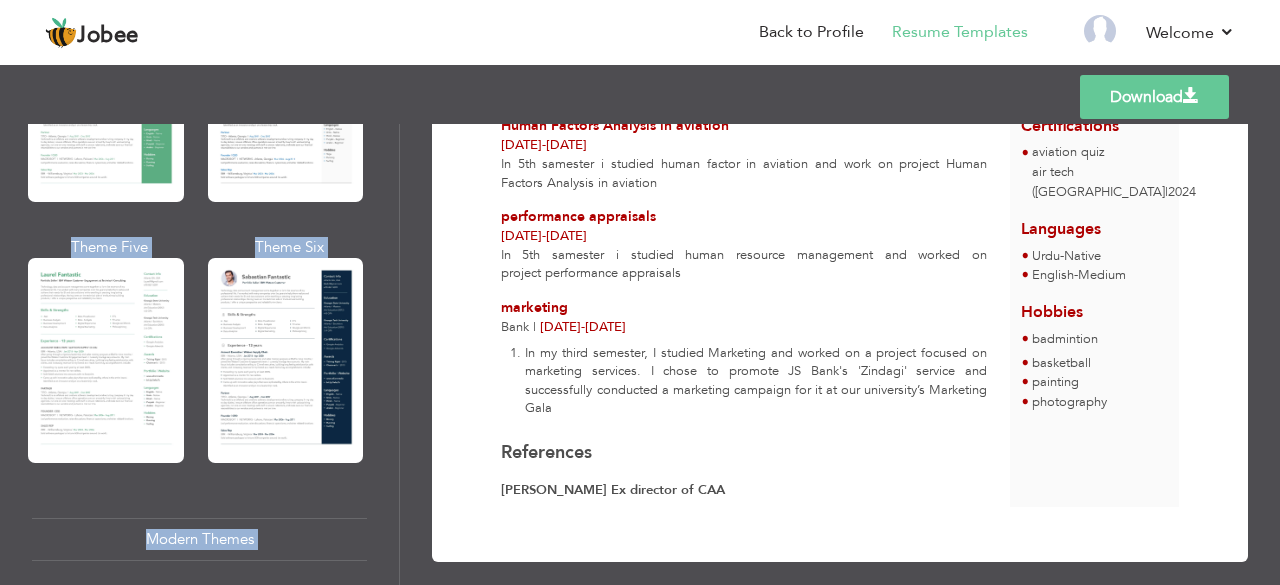 scroll, scrollTop: 565, scrollLeft: 0, axis: vertical 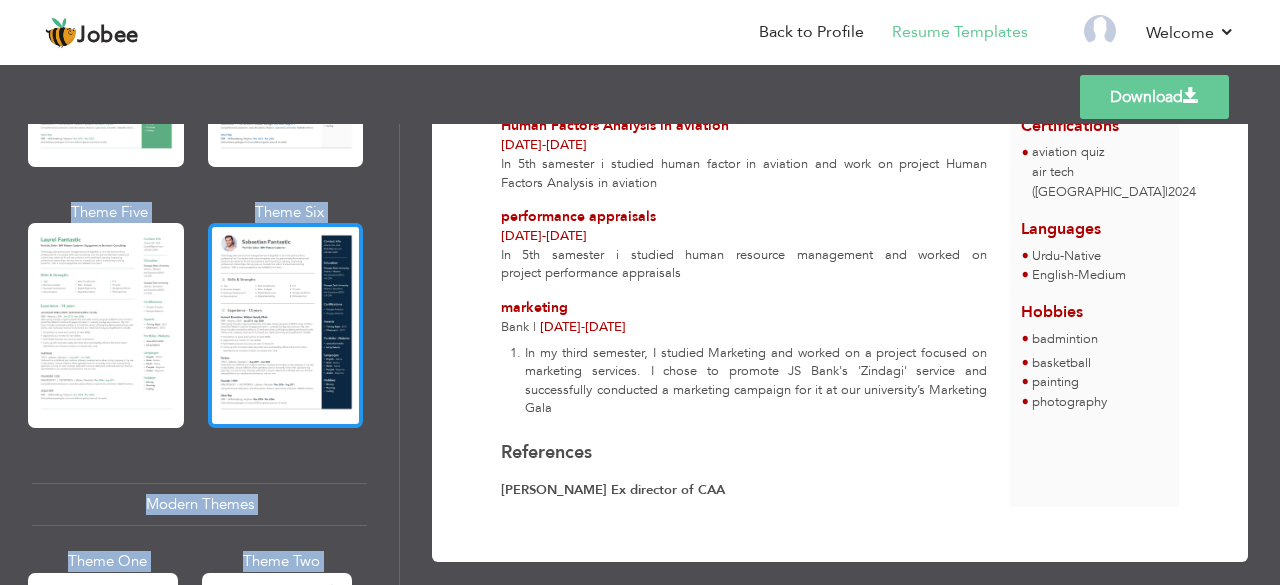 click at bounding box center [286, 325] 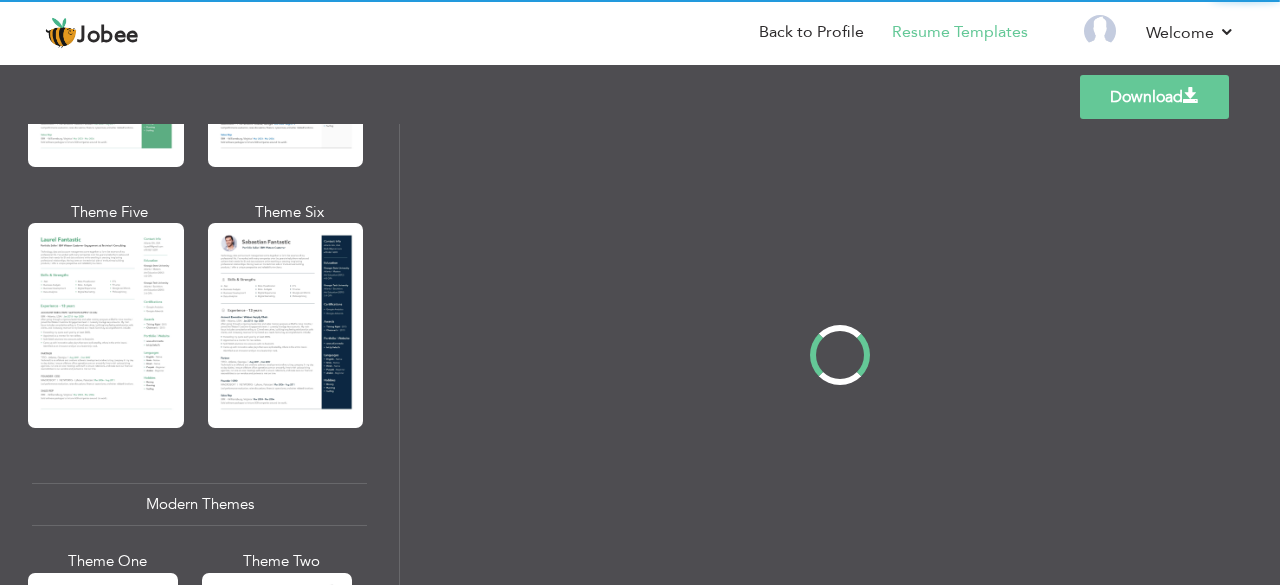 scroll, scrollTop: 0, scrollLeft: 0, axis: both 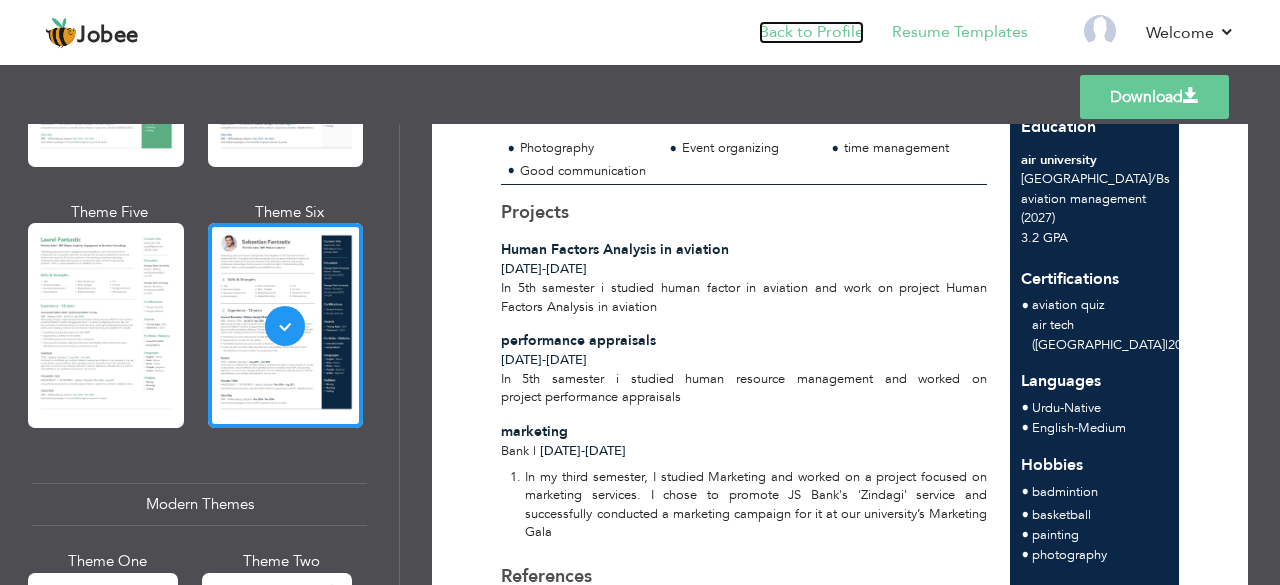 click on "Back to Profile" at bounding box center (811, 32) 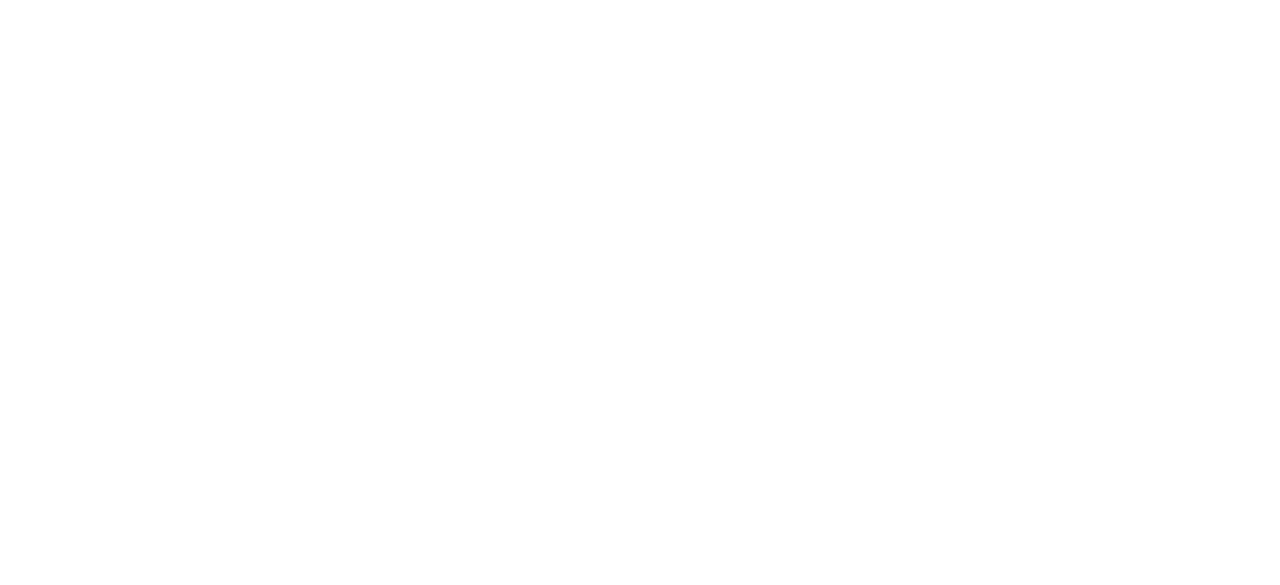 scroll, scrollTop: 0, scrollLeft: 0, axis: both 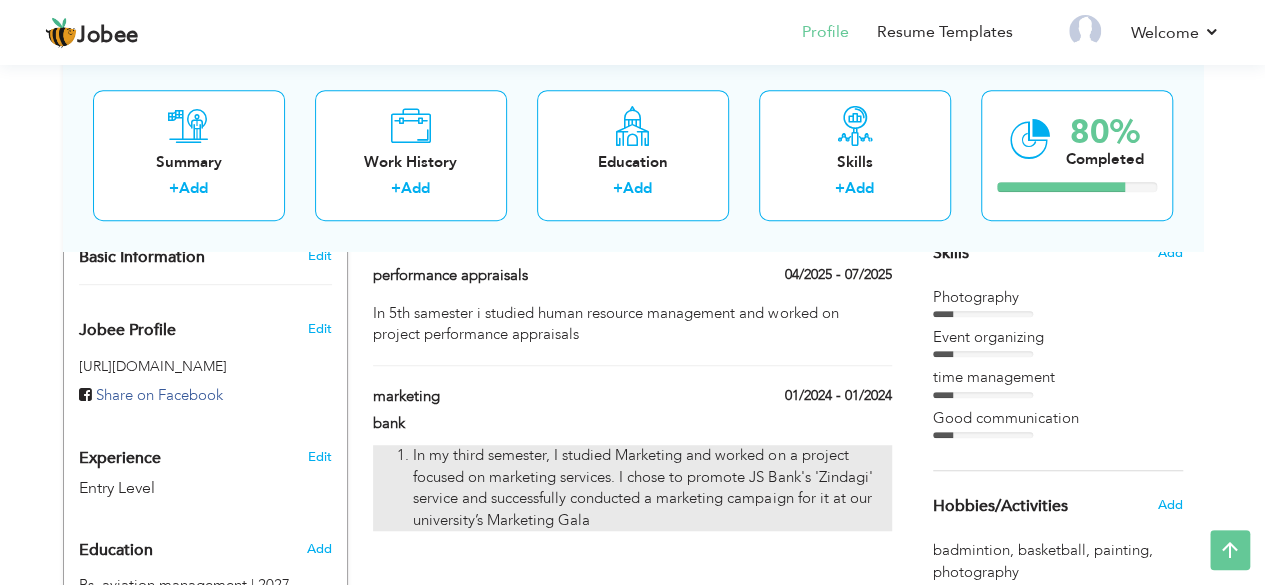 click on "In my third semester, I studied Marketing and worked on a project focused on marketing services. I chose to promote JS Bank's 'Zindagi' service and successfully conducted a marketing campaign for it at our university’s Marketing Gala" at bounding box center [652, 488] 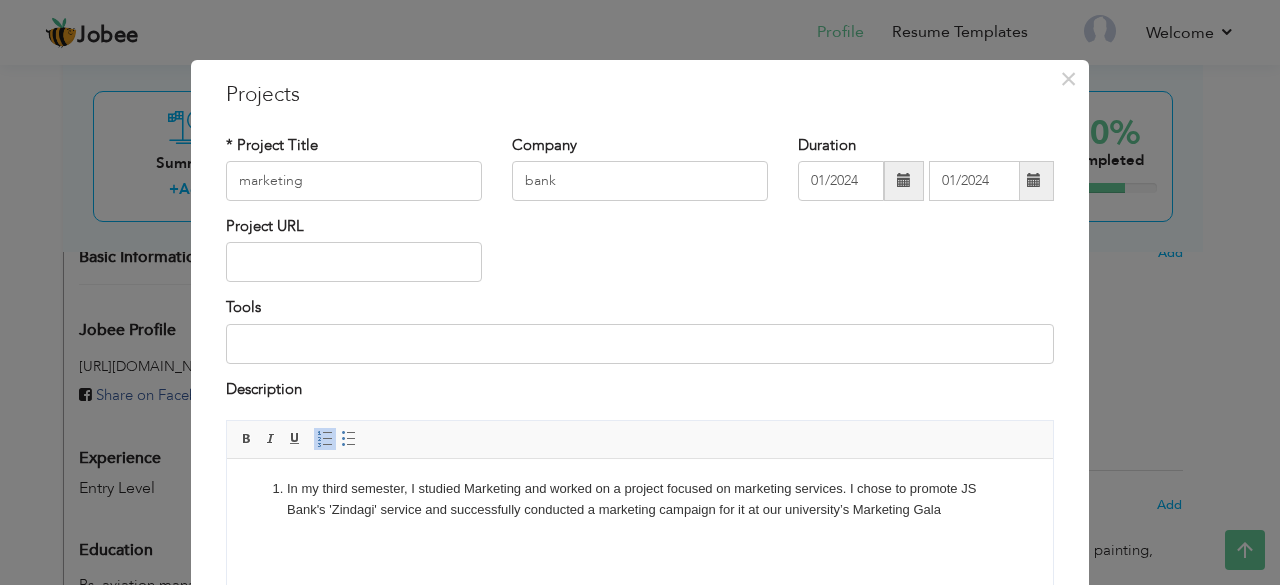 click on "In my third semester, I studied Marketing and worked on a project focused on marketing services. I chose to promote JS Bank's 'Zindagi' service and successfully conducted a marketing campaign for it at our university’s Marketing Gala" at bounding box center (640, 500) 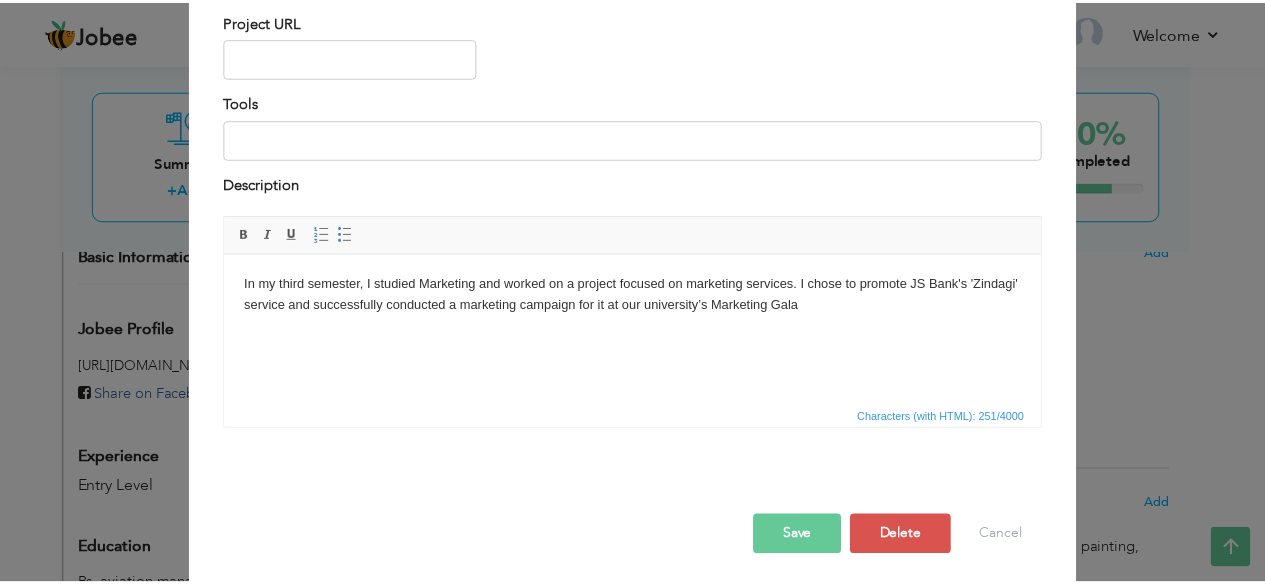 scroll, scrollTop: 209, scrollLeft: 0, axis: vertical 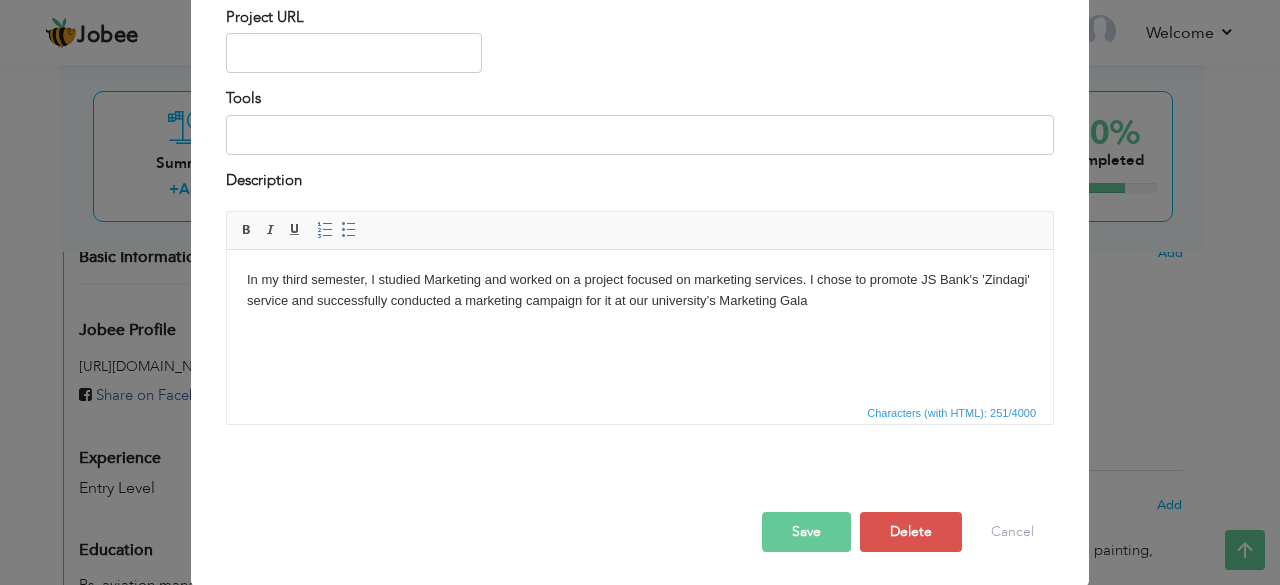 click on "Save" at bounding box center [806, 532] 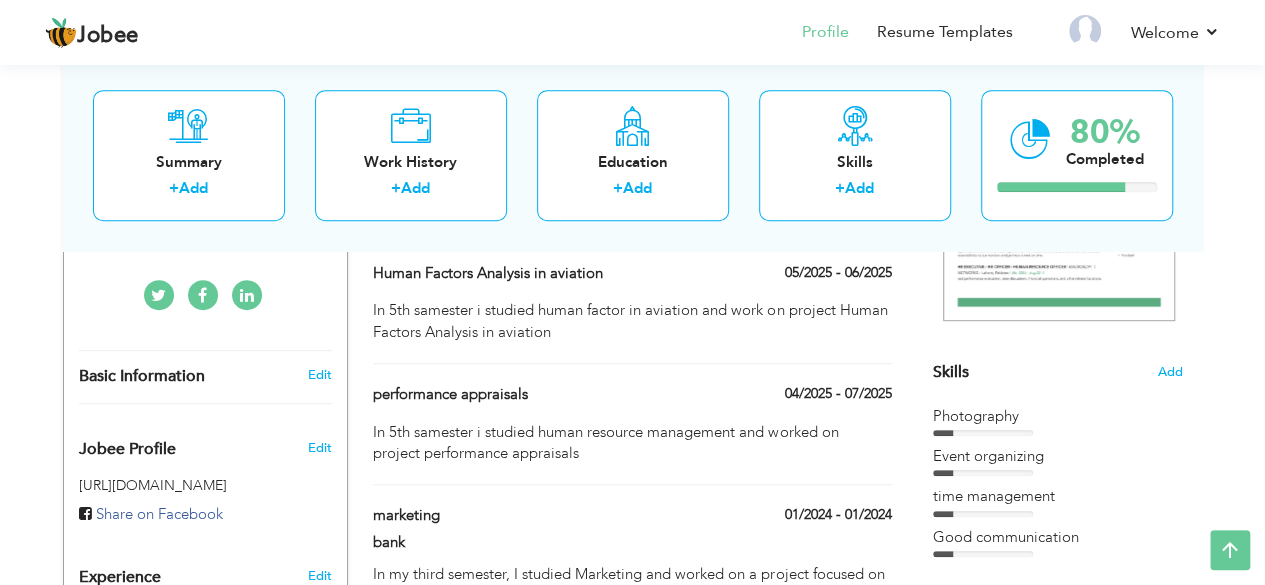 scroll, scrollTop: 382, scrollLeft: 0, axis: vertical 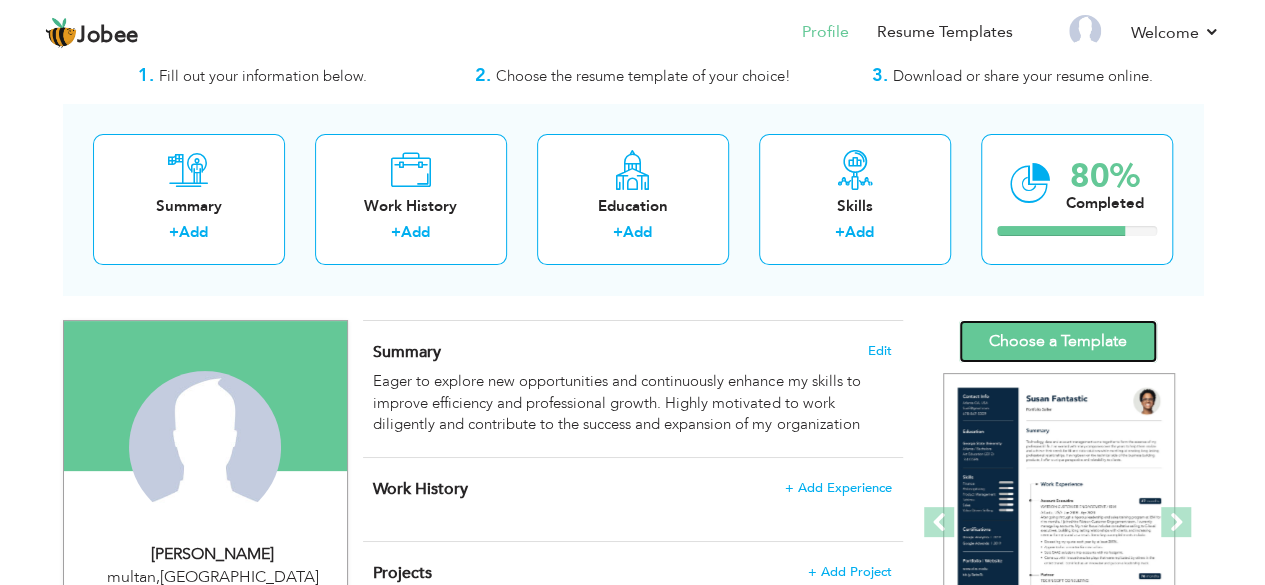 click on "Choose a Template" at bounding box center [1058, 341] 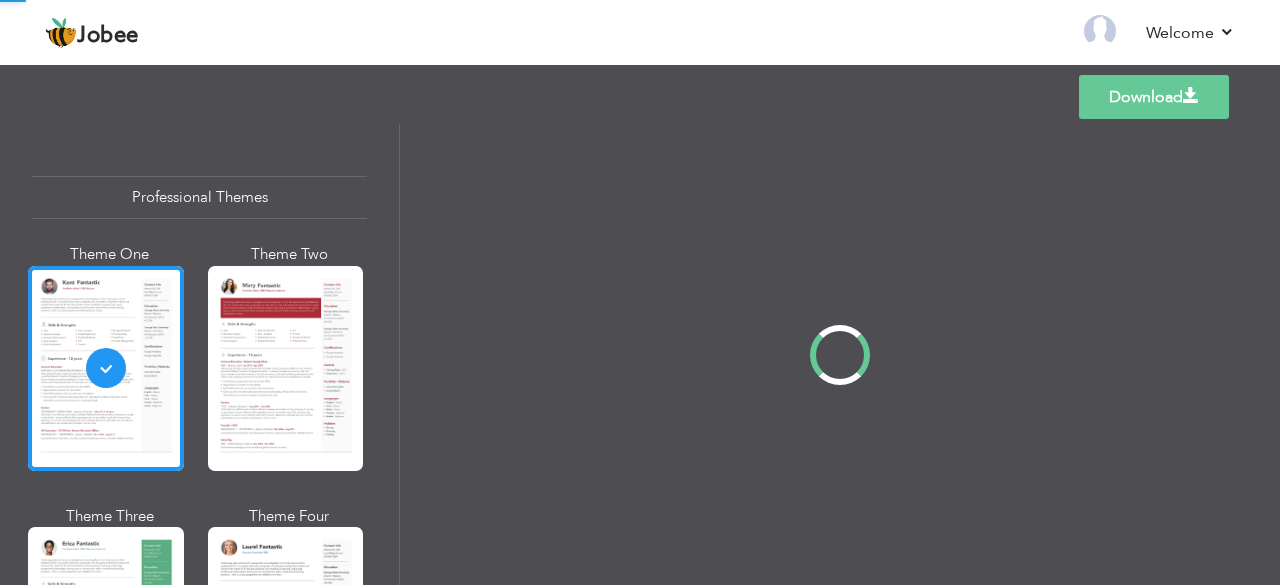 scroll, scrollTop: 0, scrollLeft: 0, axis: both 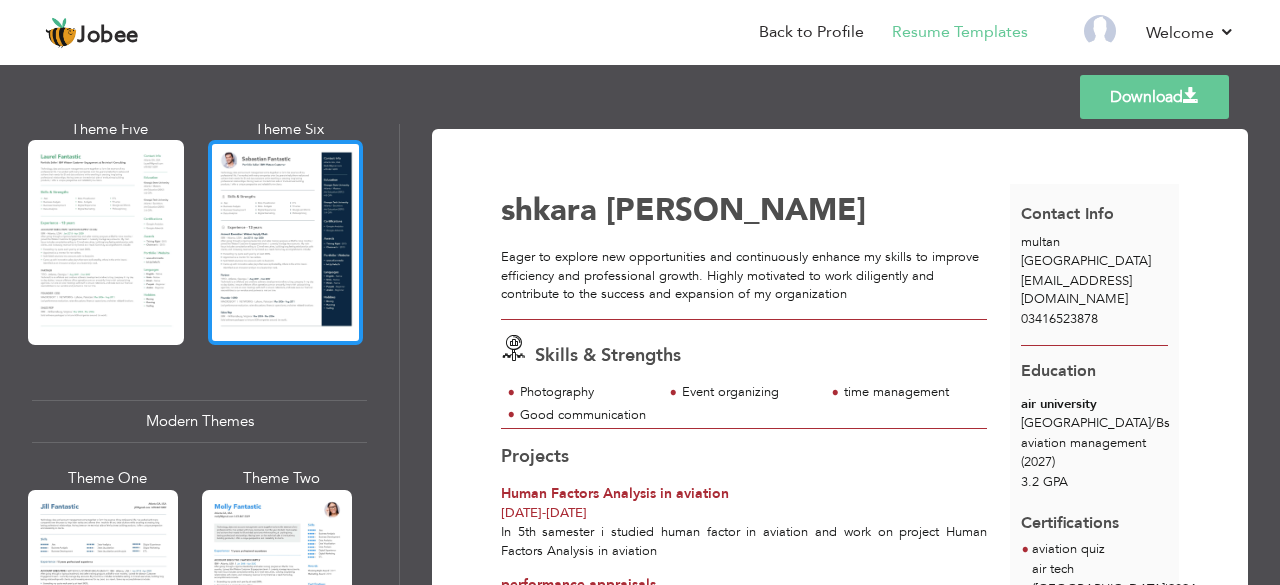 click at bounding box center (286, 242) 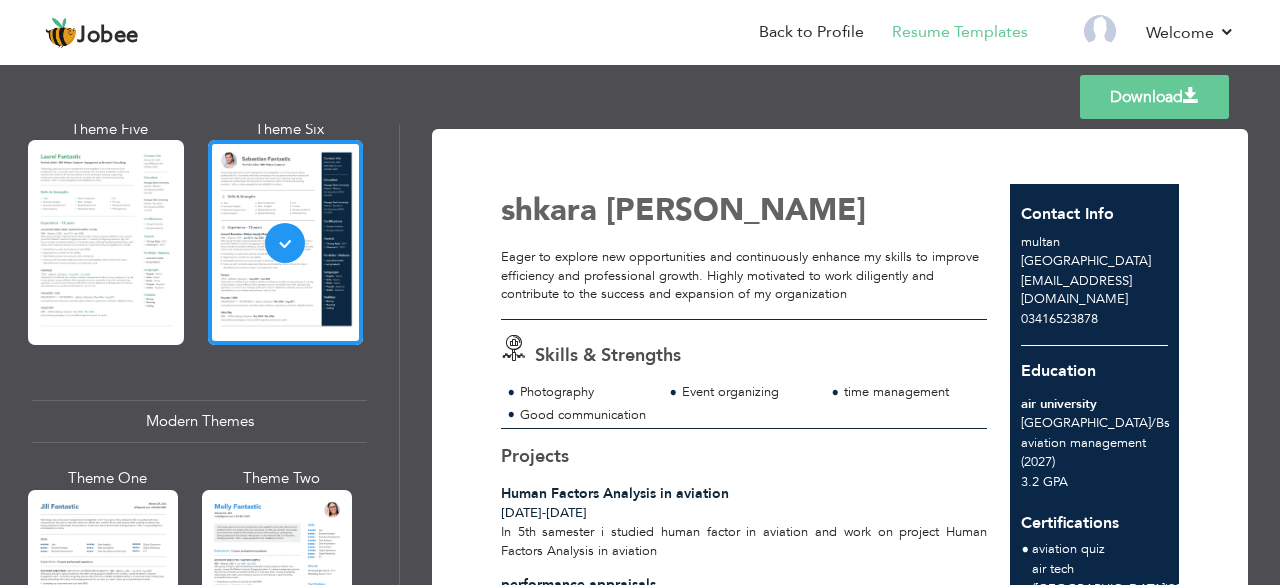 drag, startPoint x: 1269, startPoint y: 203, endPoint x: 1273, endPoint y: 219, distance: 16.492422 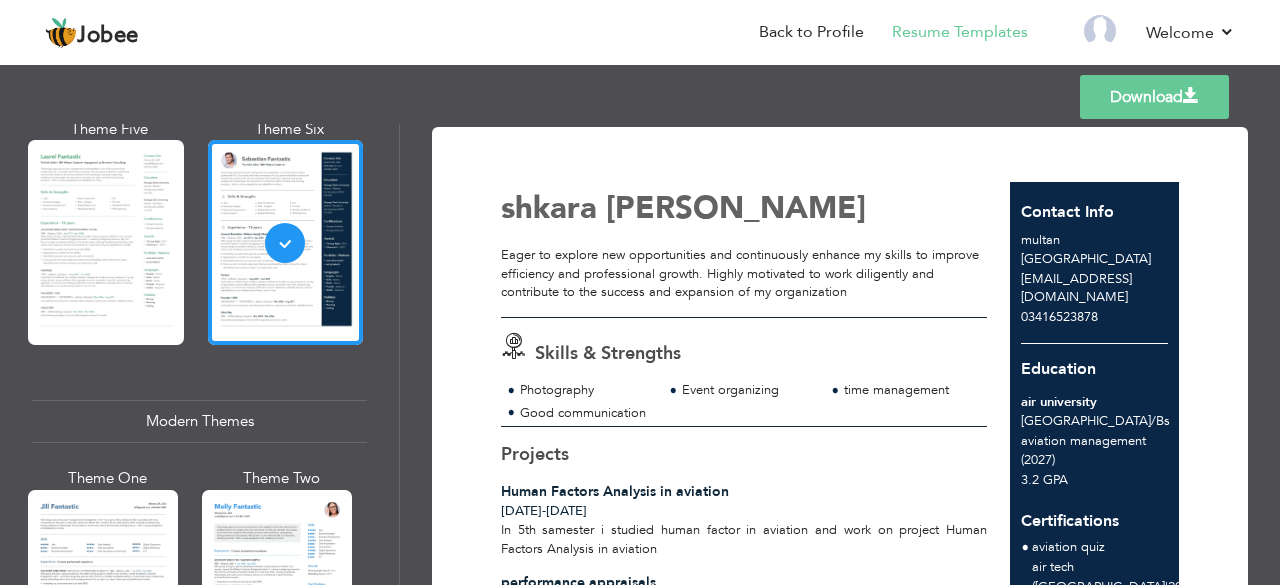 scroll, scrollTop: 0, scrollLeft: 0, axis: both 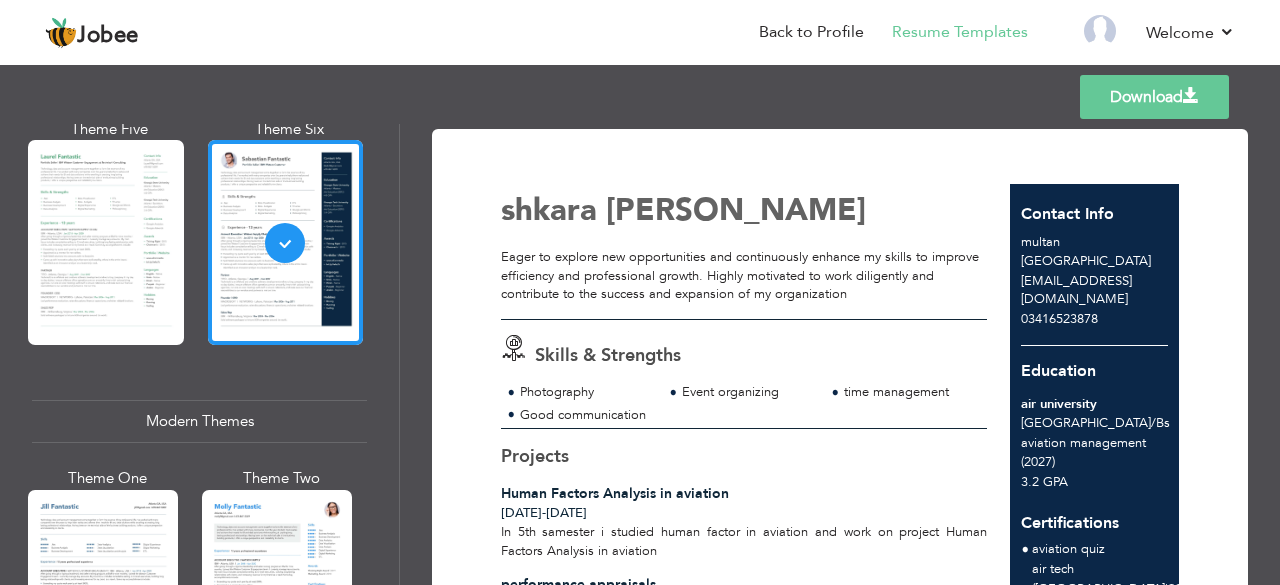 click at bounding box center (1191, 96) 